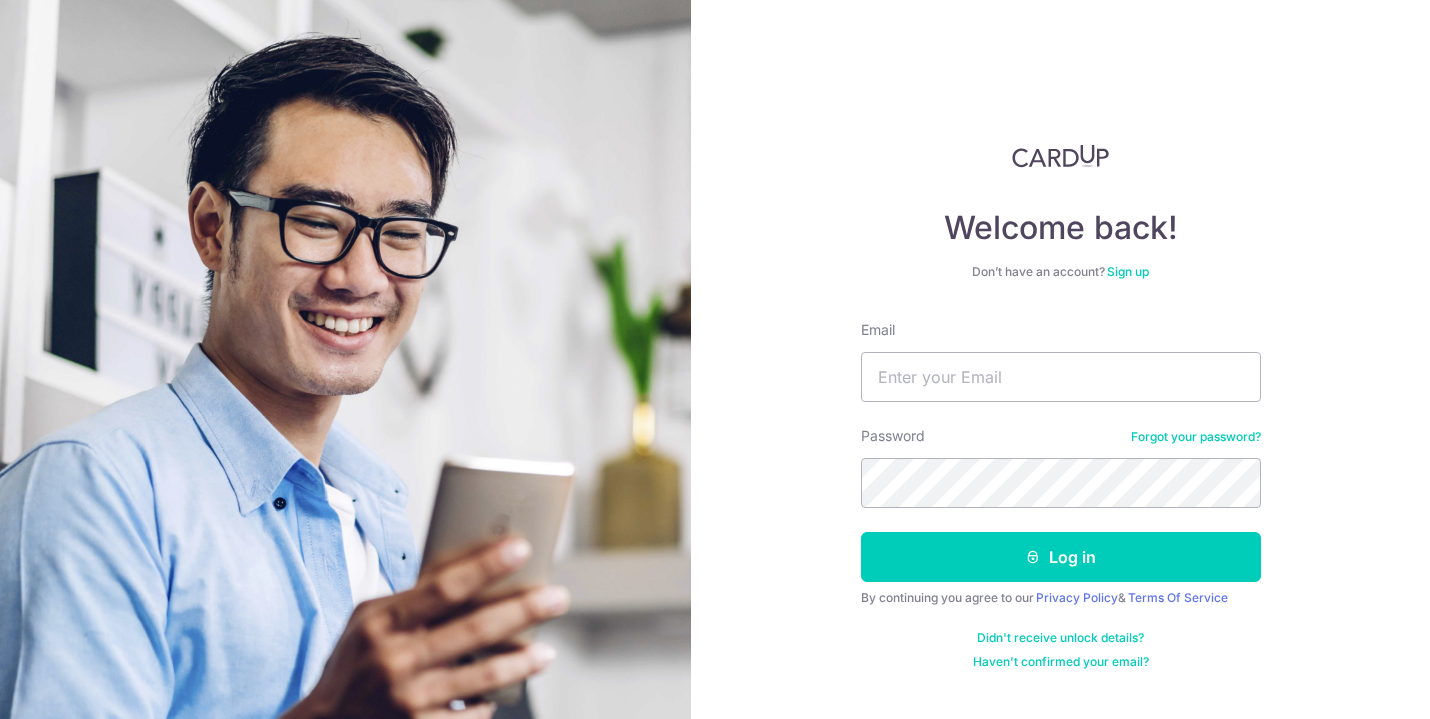 scroll, scrollTop: 0, scrollLeft: 0, axis: both 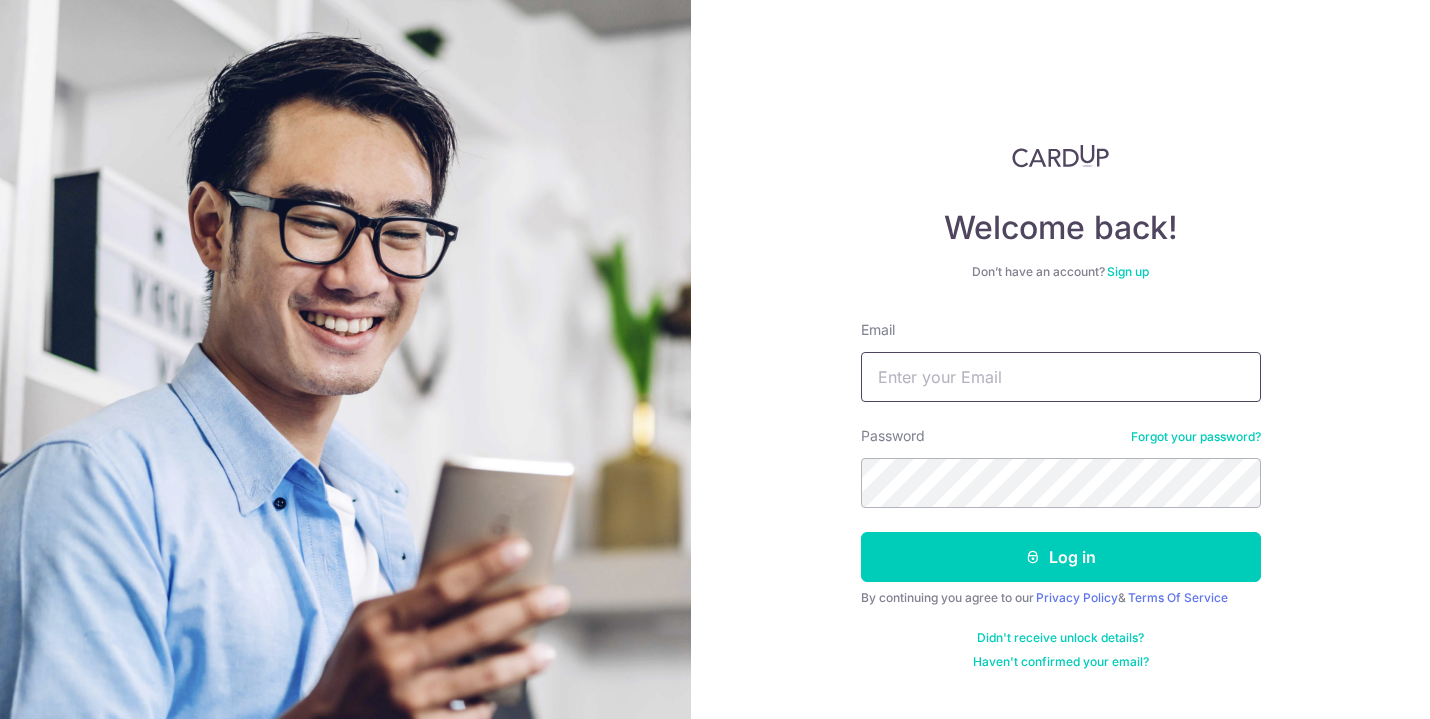 click on "Email" at bounding box center [1061, 377] 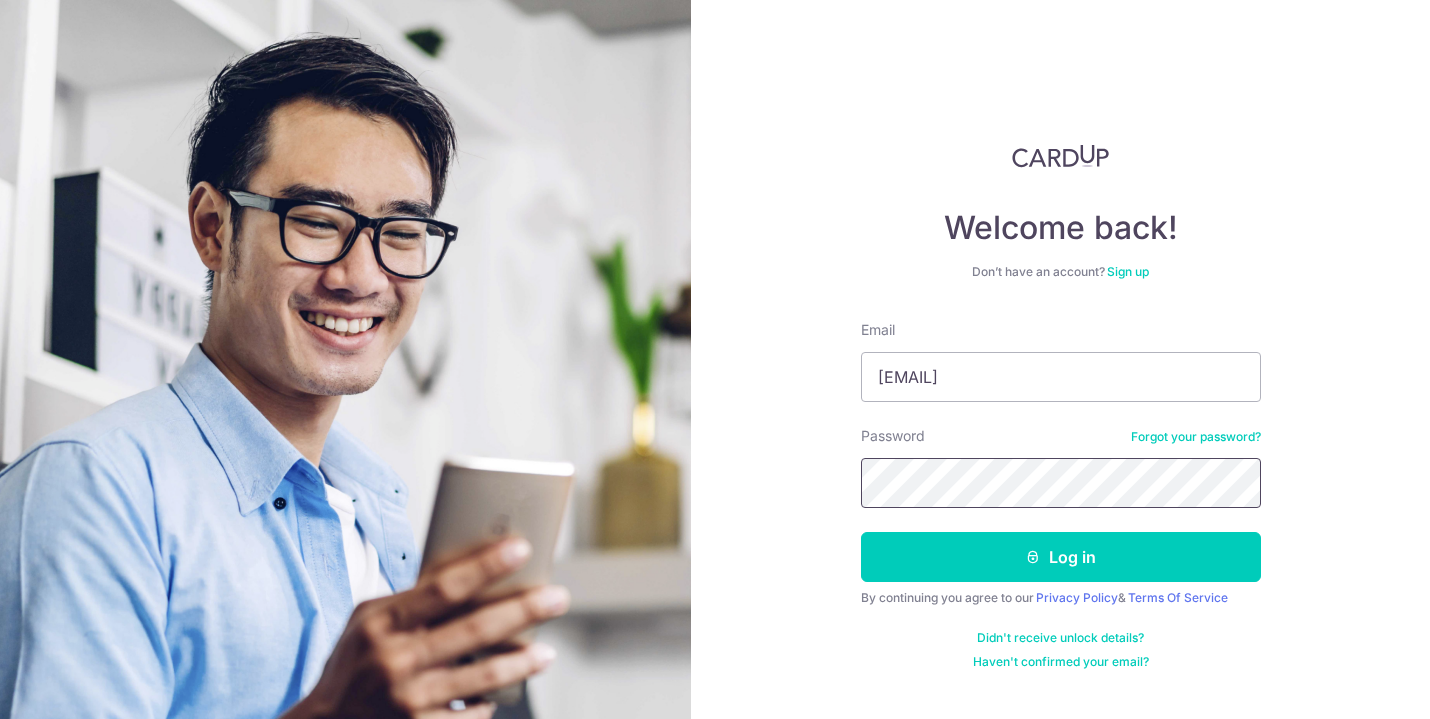 click on "Log in" at bounding box center [1061, 557] 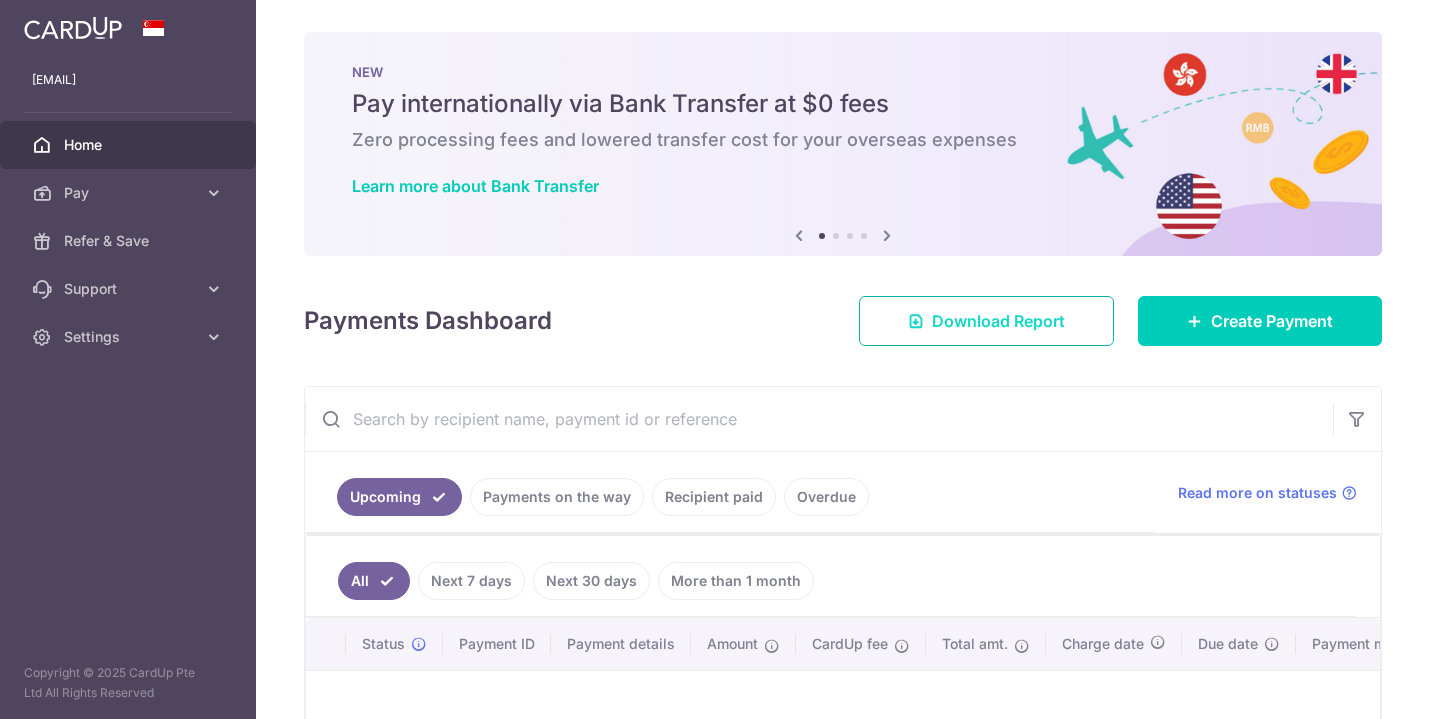 scroll, scrollTop: 0, scrollLeft: 0, axis: both 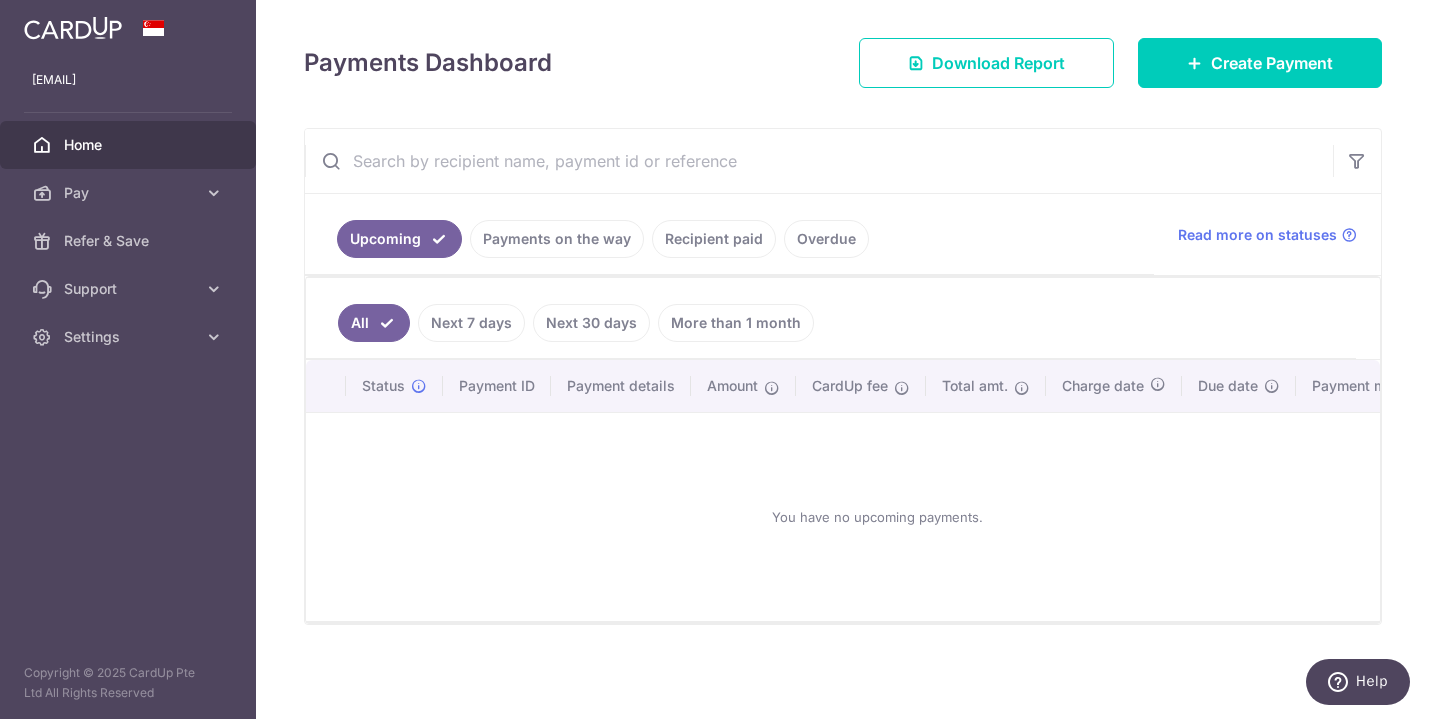 click on "Recipient paid" at bounding box center (714, 239) 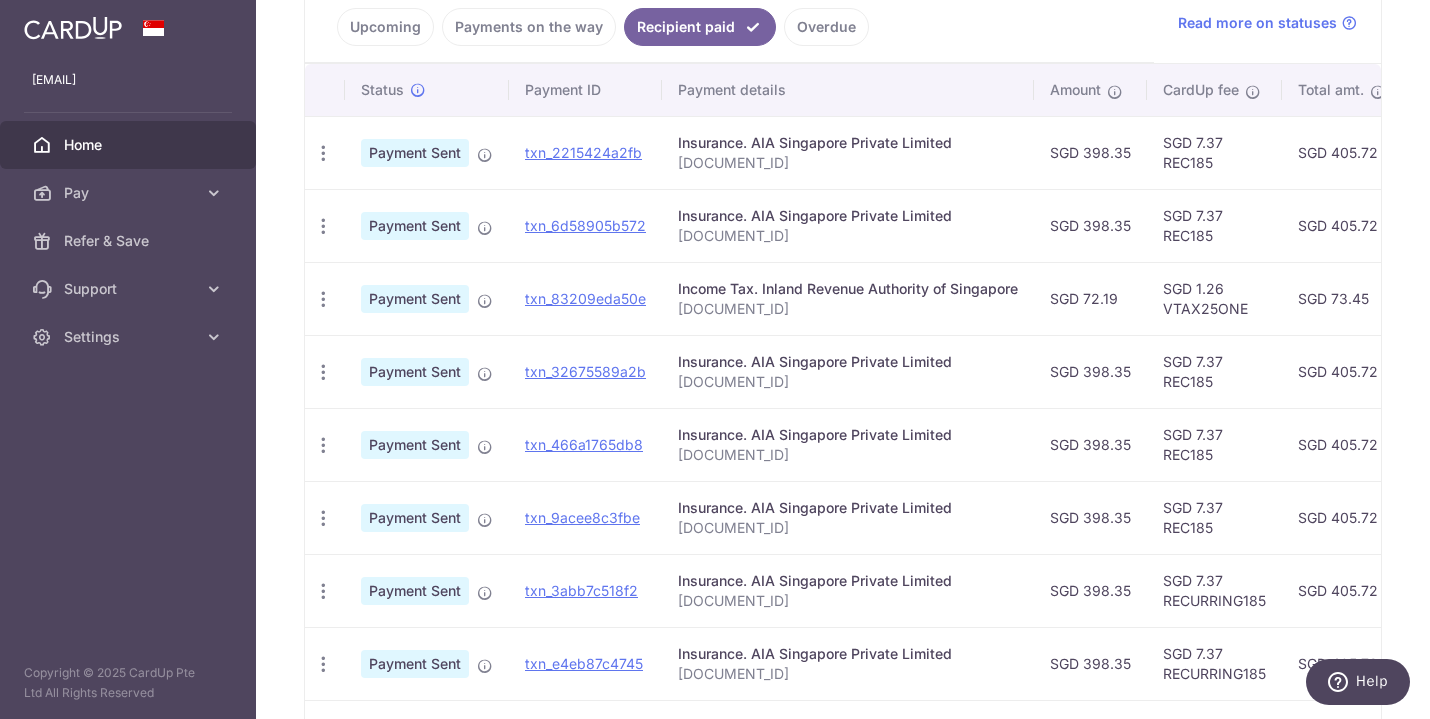 scroll, scrollTop: 471, scrollLeft: 0, axis: vertical 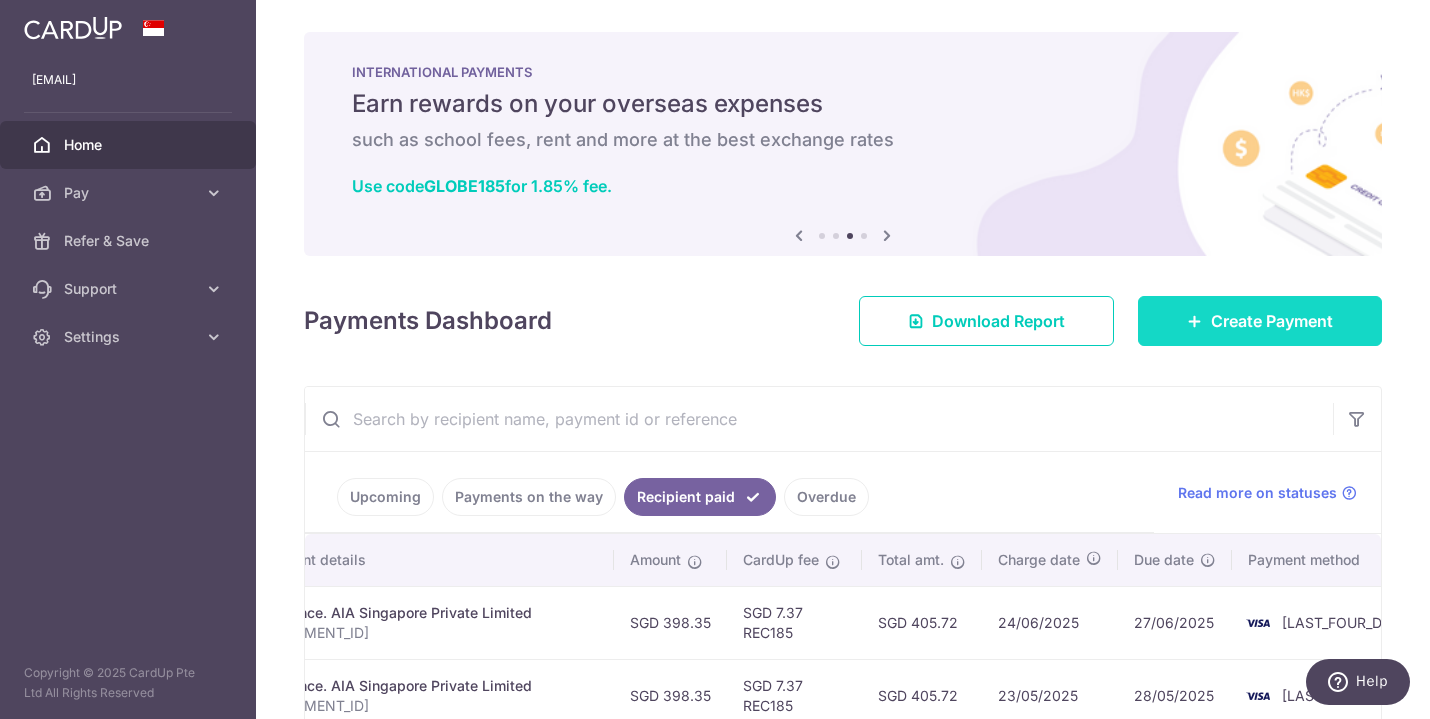 click on "Create Payment" at bounding box center (1272, 321) 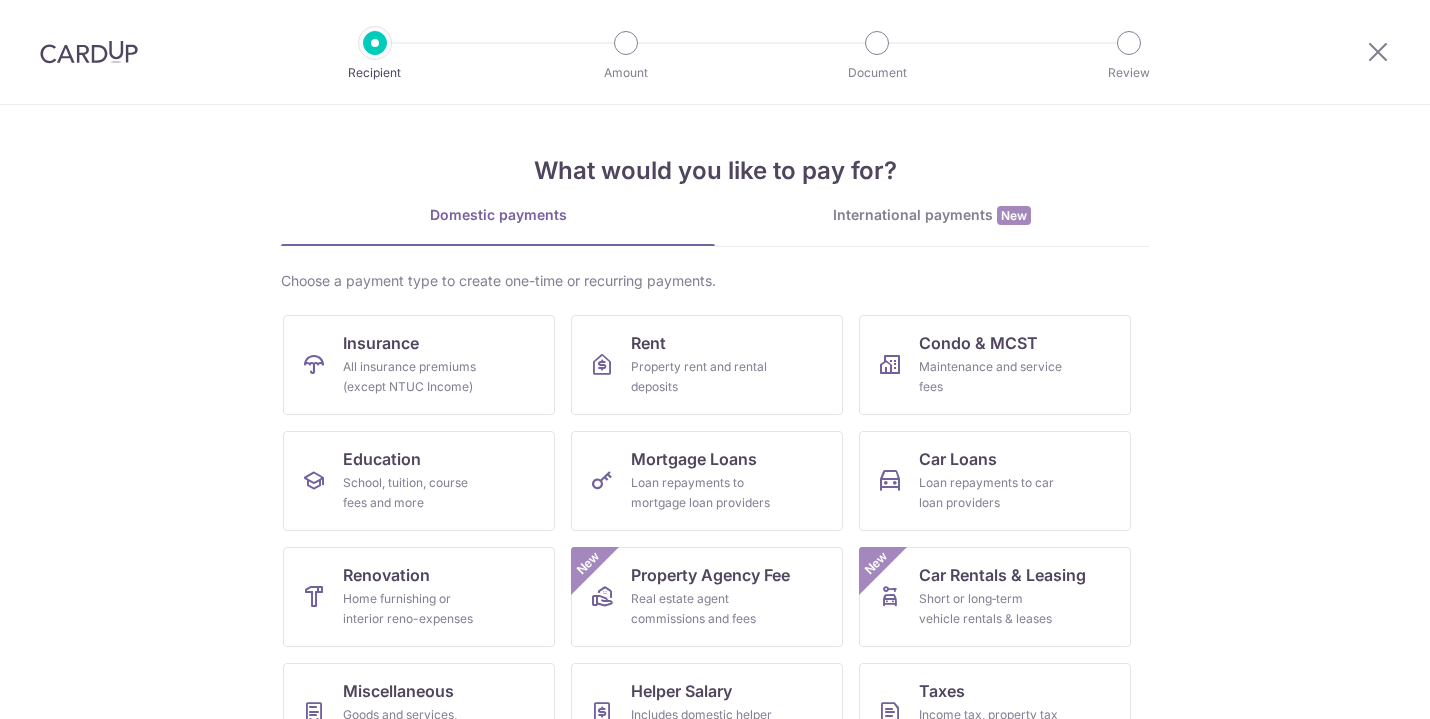 scroll, scrollTop: 0, scrollLeft: 0, axis: both 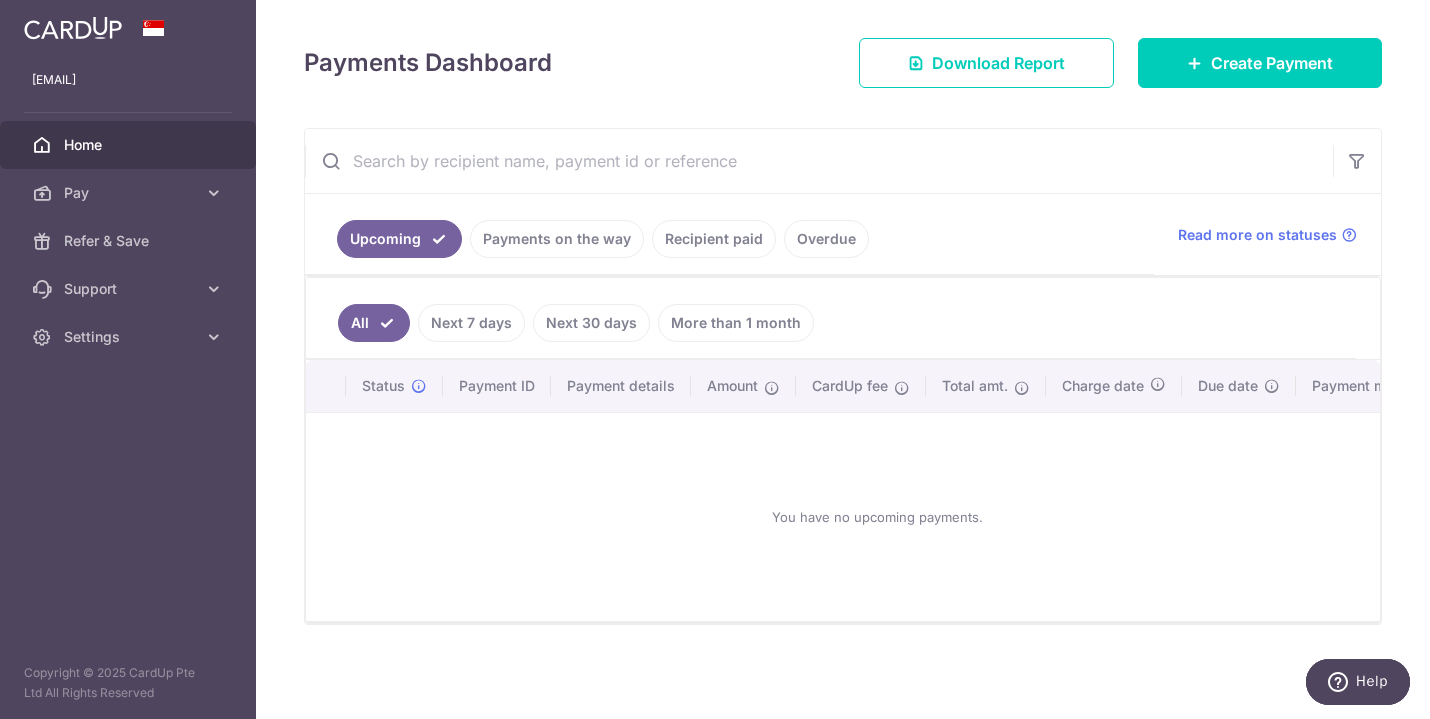 click on "Recipient paid" at bounding box center [714, 239] 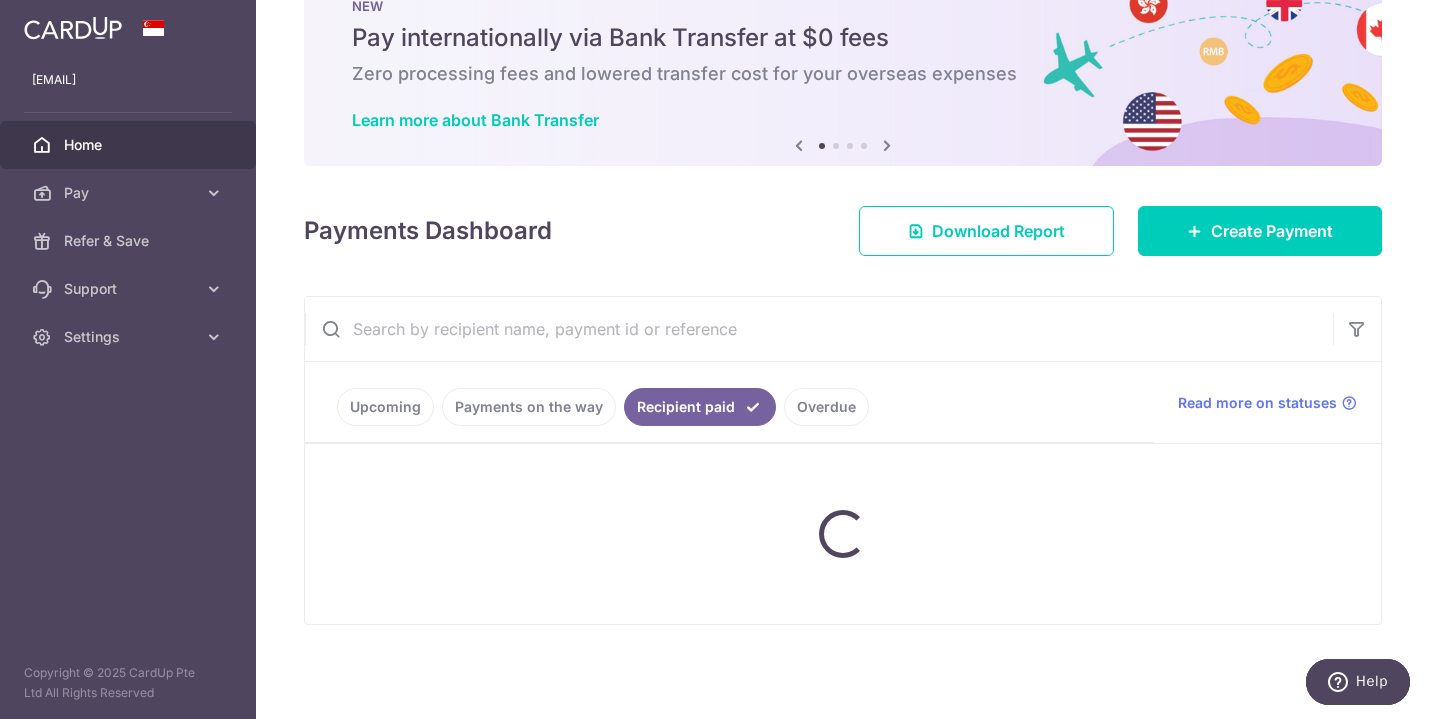 scroll, scrollTop: 234, scrollLeft: 0, axis: vertical 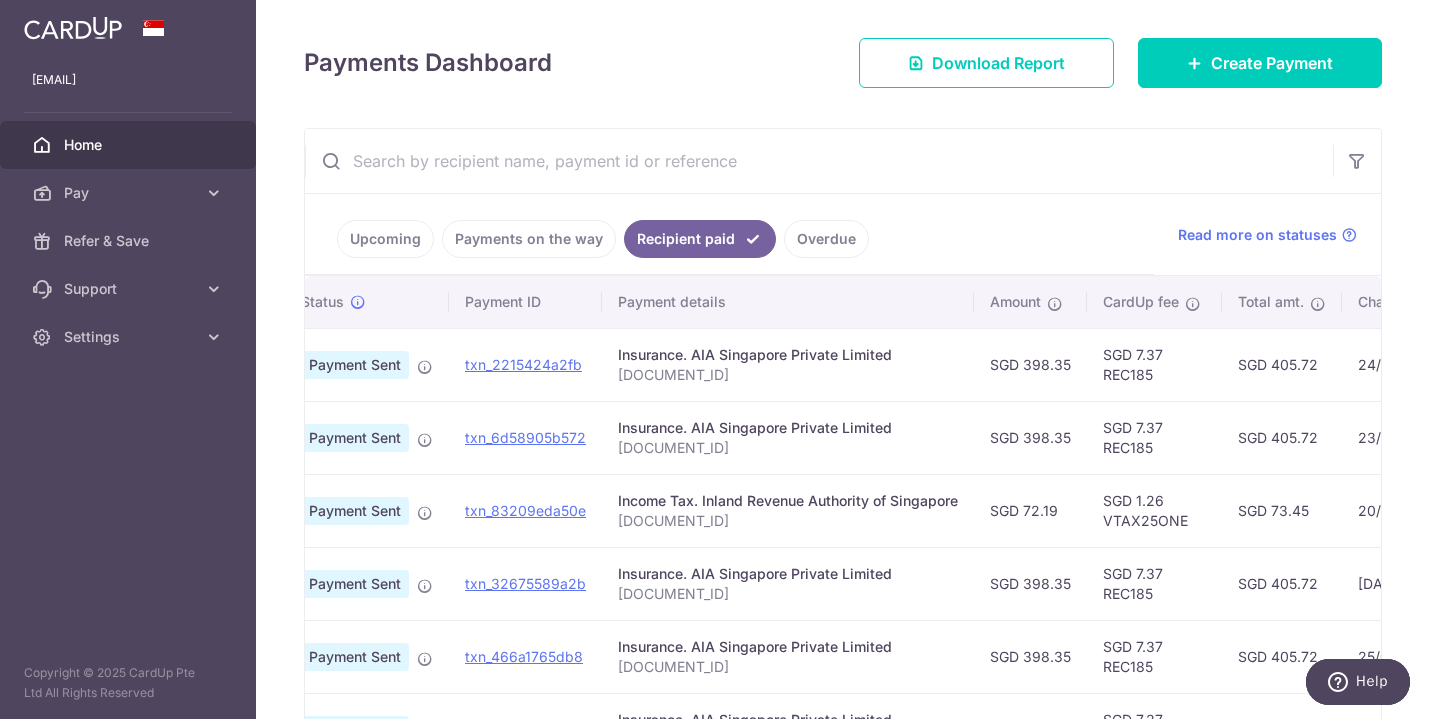 click on "SGD 7.37
REC185" at bounding box center (1154, 364) 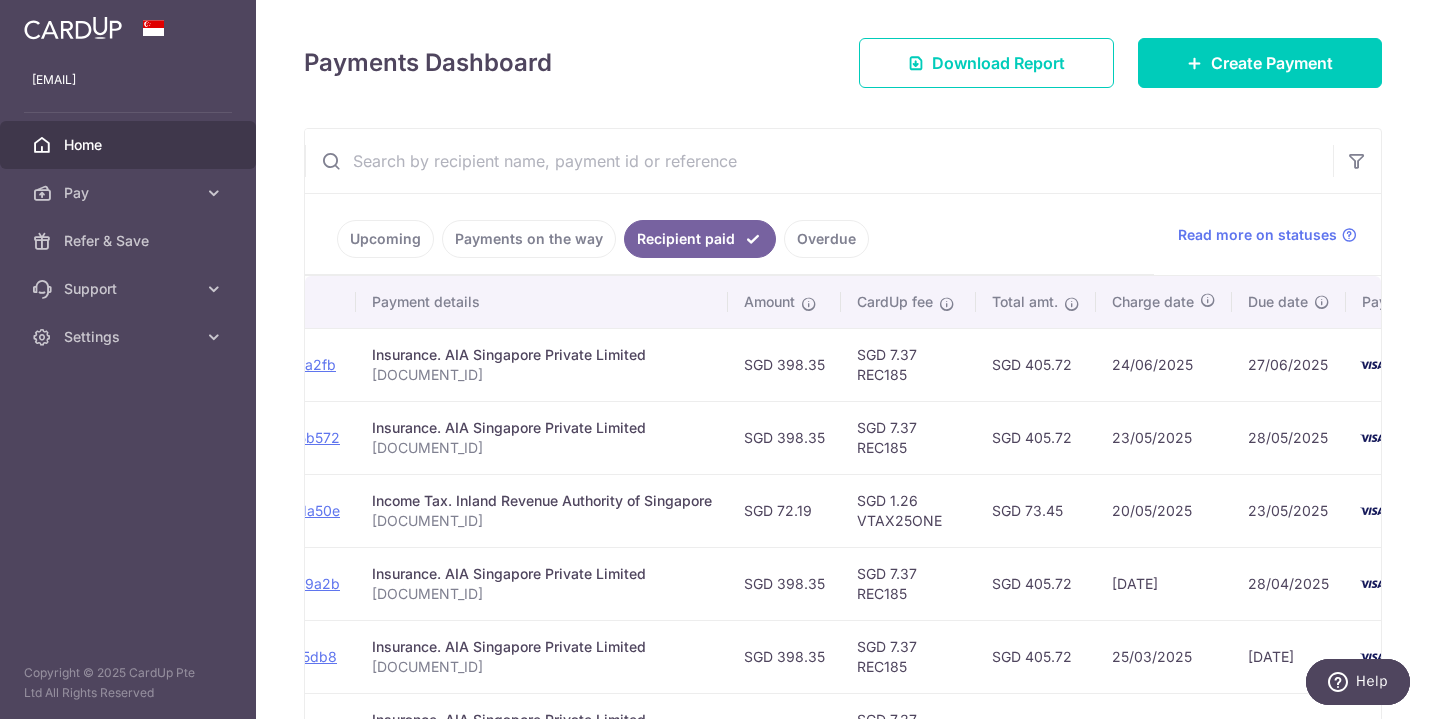 scroll, scrollTop: 0, scrollLeft: 313, axis: horizontal 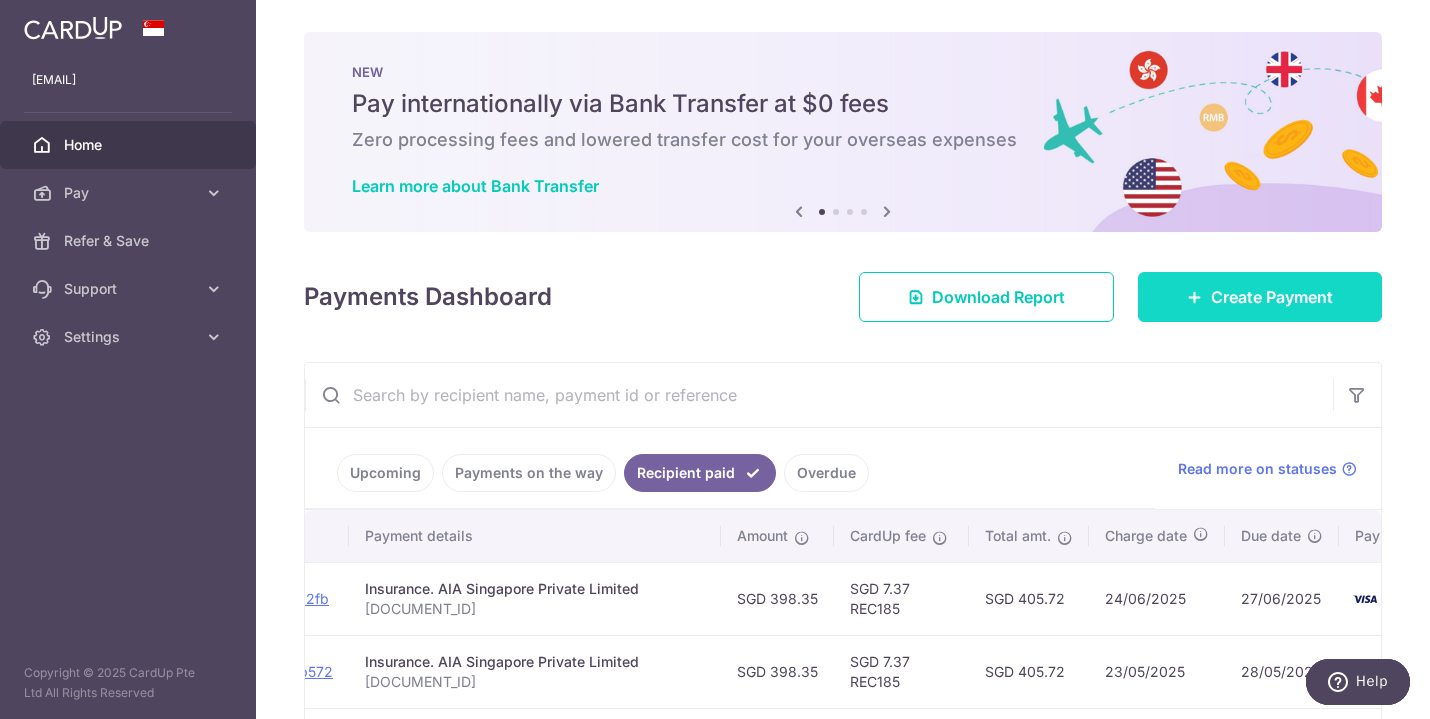click on "Create Payment" at bounding box center [1272, 297] 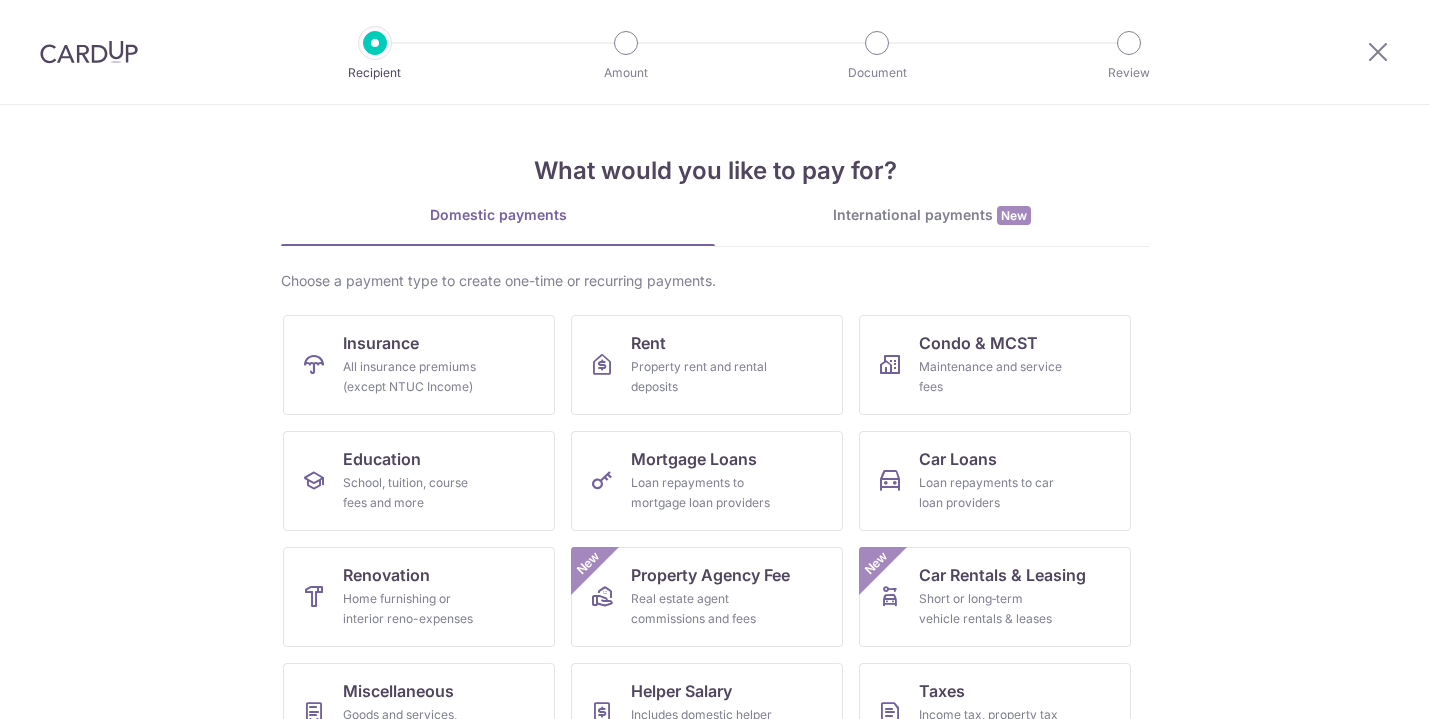 scroll, scrollTop: 0, scrollLeft: 0, axis: both 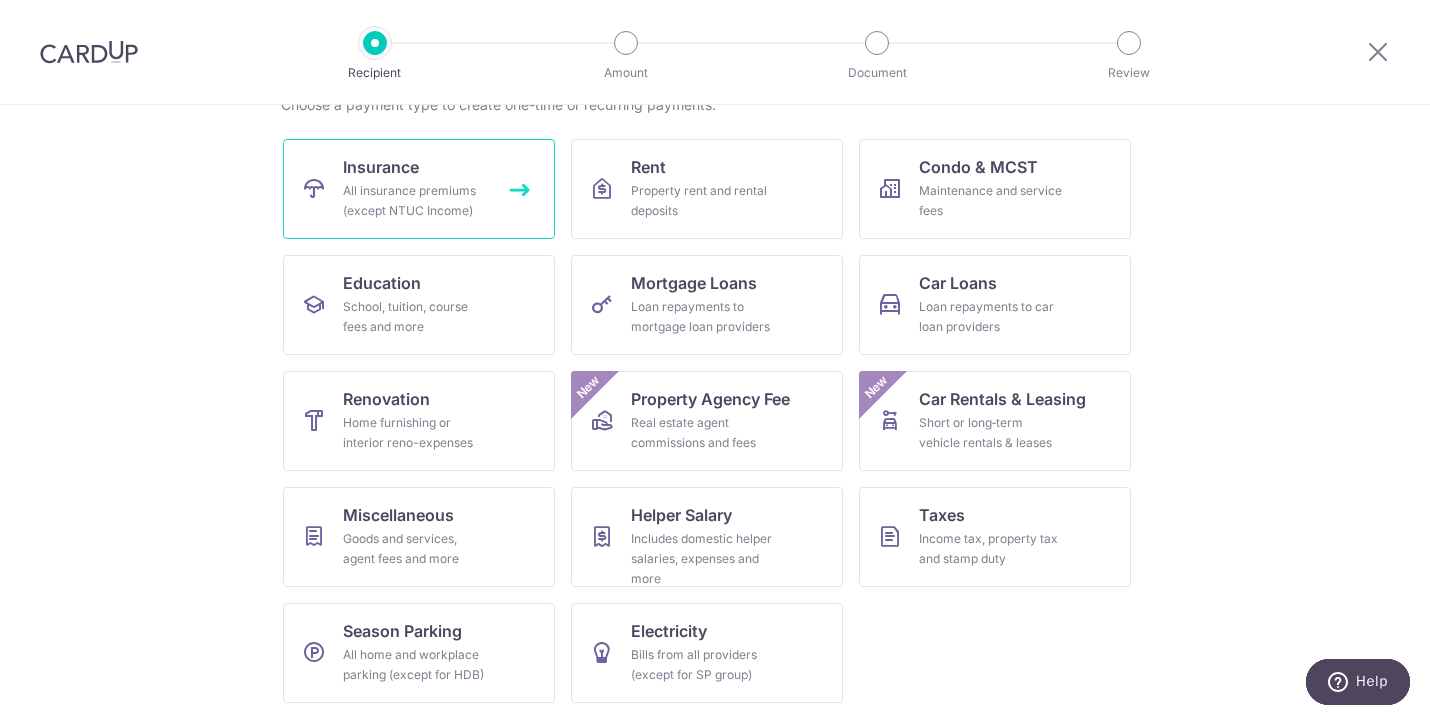 click on "Insurance All insurance premiums (except NTUC Income)" at bounding box center [419, 189] 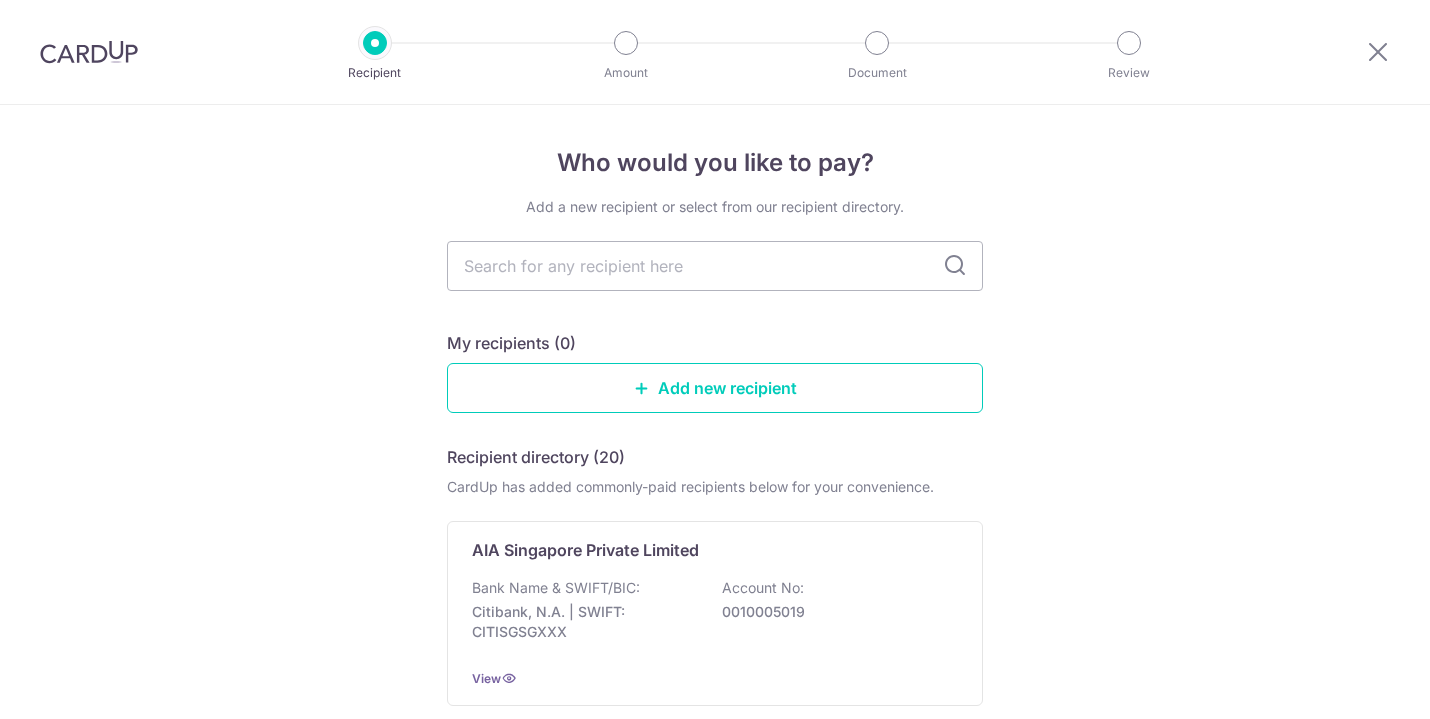 scroll, scrollTop: 0, scrollLeft: 0, axis: both 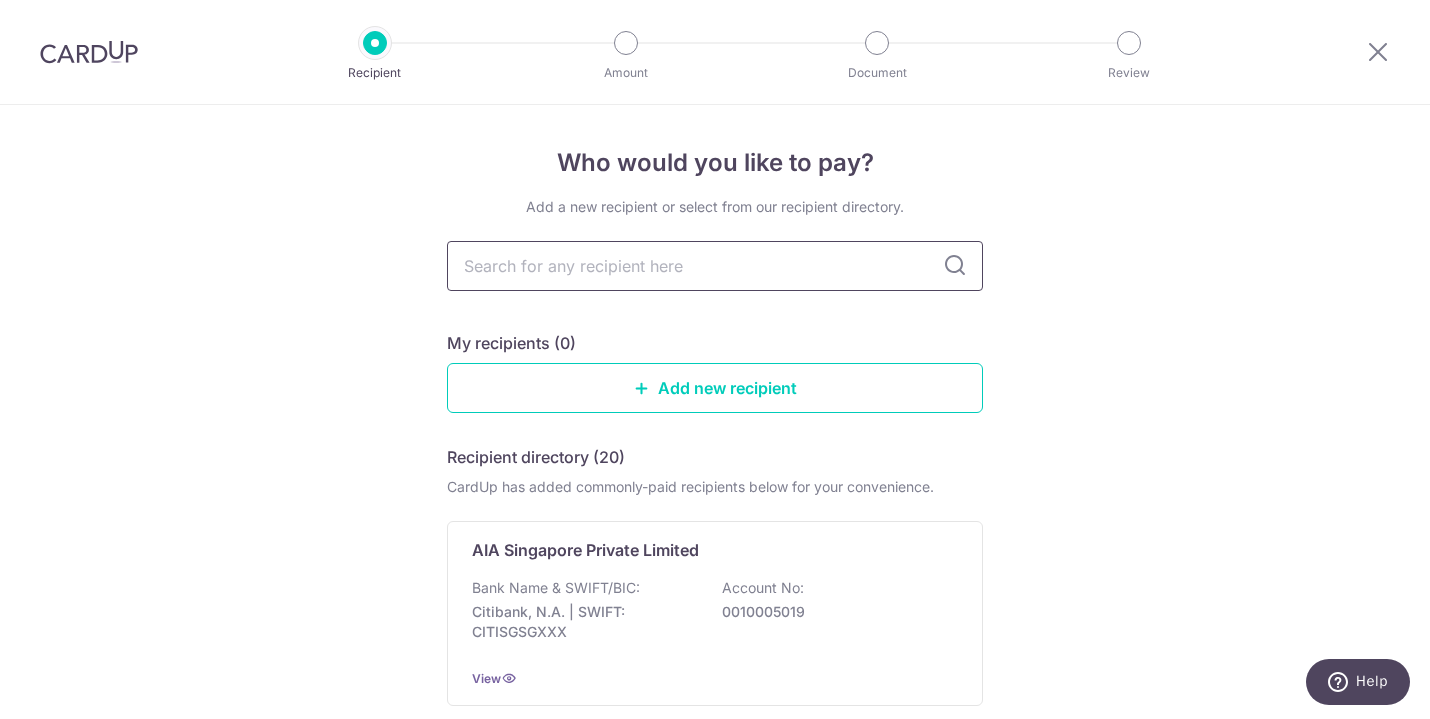 click at bounding box center (715, 266) 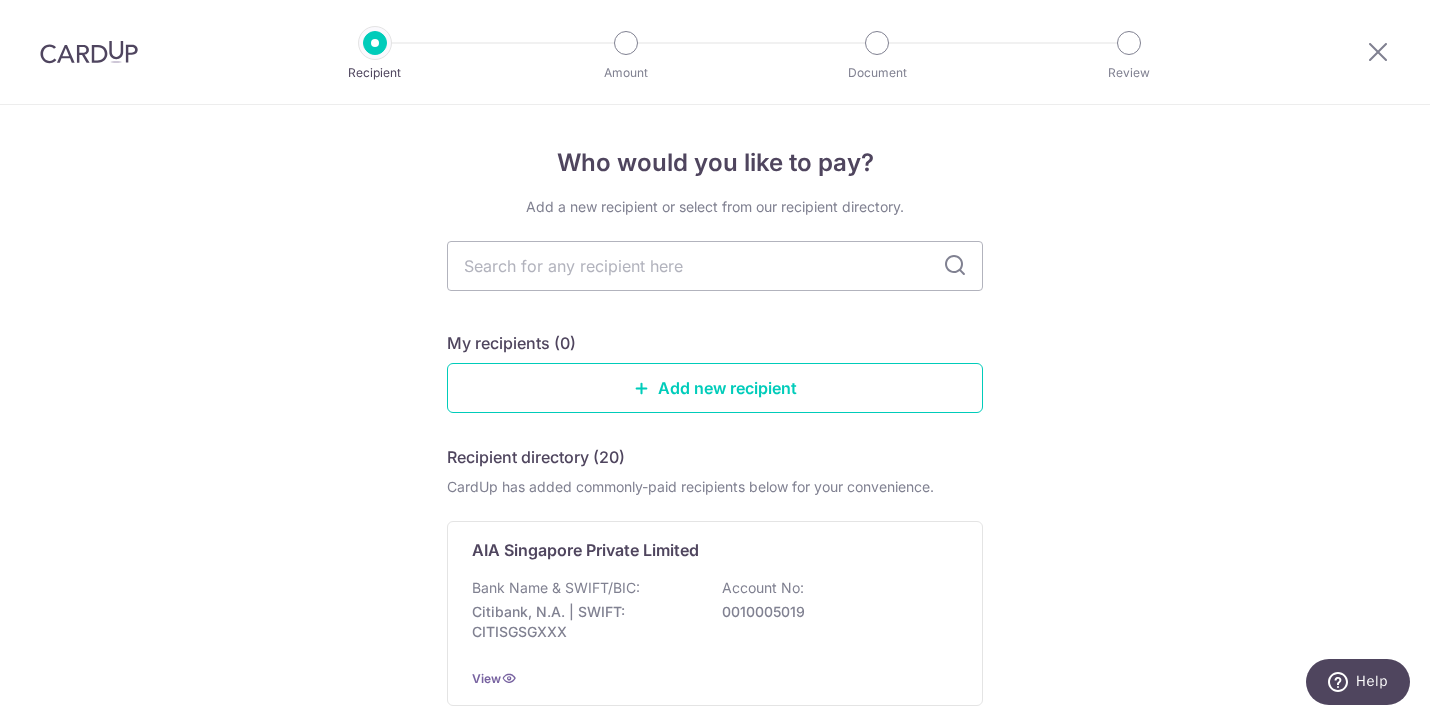 click on "Who would you like to pay?
Add a new recipient or select from our recipient directory.
My recipients (0)
Add new recipient
Recipient directory (20)
CardUp has added commonly-paid recipients below for your convenience.
AIA Singapore Private Limited
Bank Name & SWIFT/BIC:
Citibank, N.A. | SWIFT: CITISGSGXXX
Account No:
0010005019
View
AIG Asia Pacific Insurance Pte Ltd
Bank Name & SWIFT/BIC:
Citibank, N.A. | SWIFT: CITISGSGXXX
Account No:" at bounding box center (715, 1418) 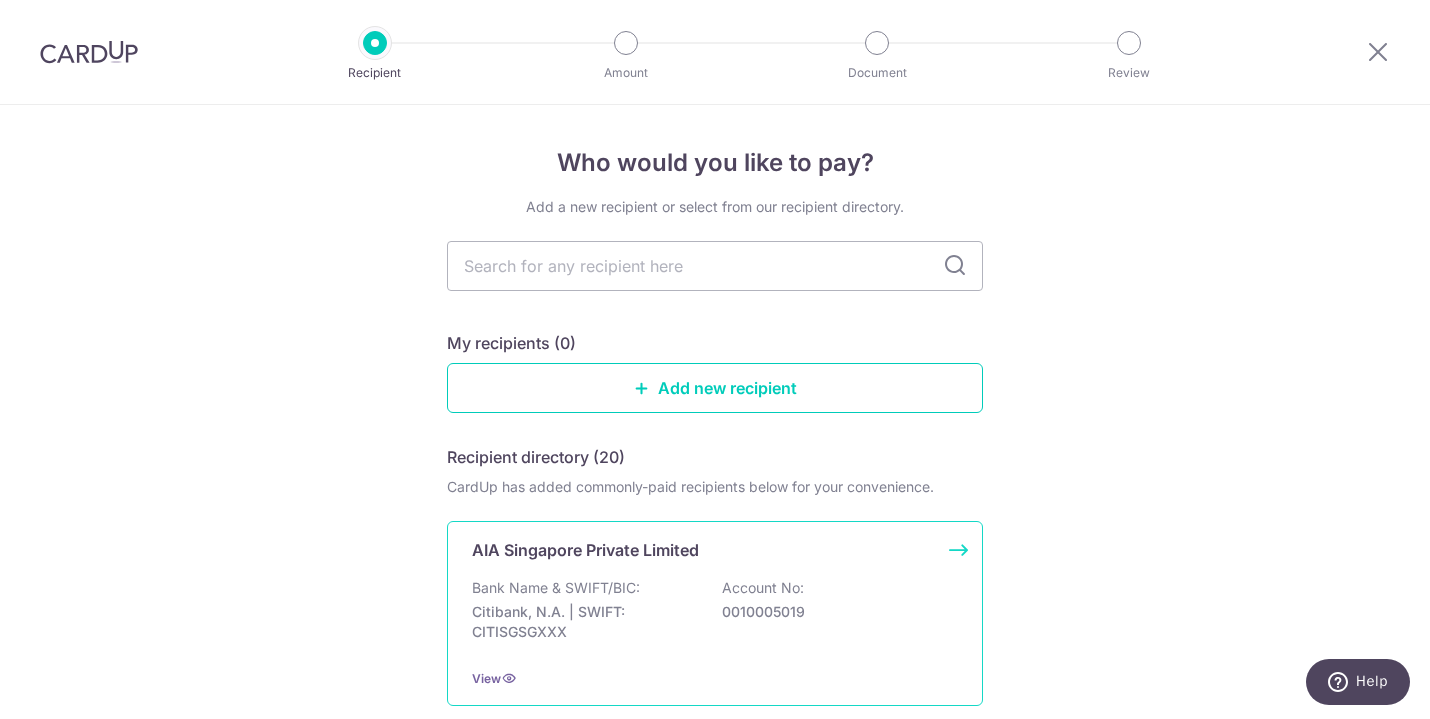 click on "AIA Singapore Private Limited" at bounding box center (703, 550) 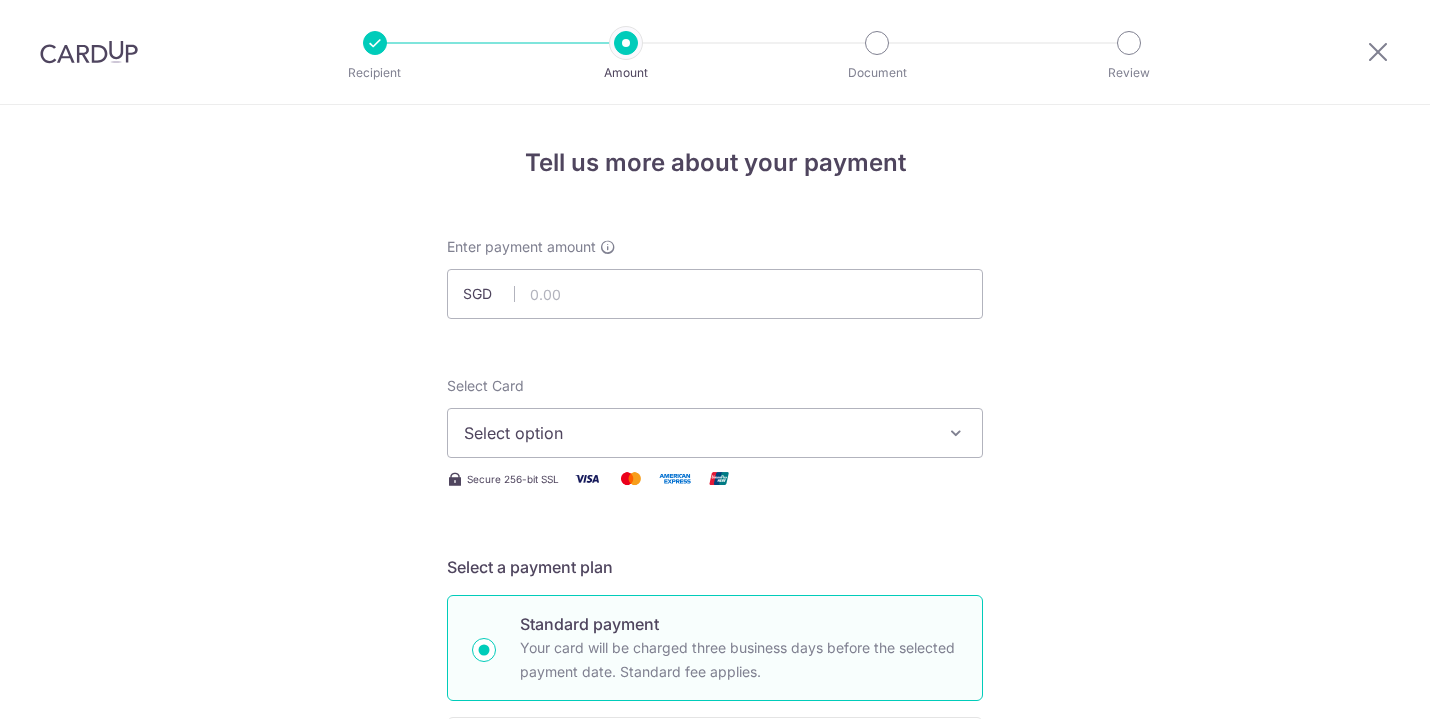 scroll, scrollTop: 0, scrollLeft: 0, axis: both 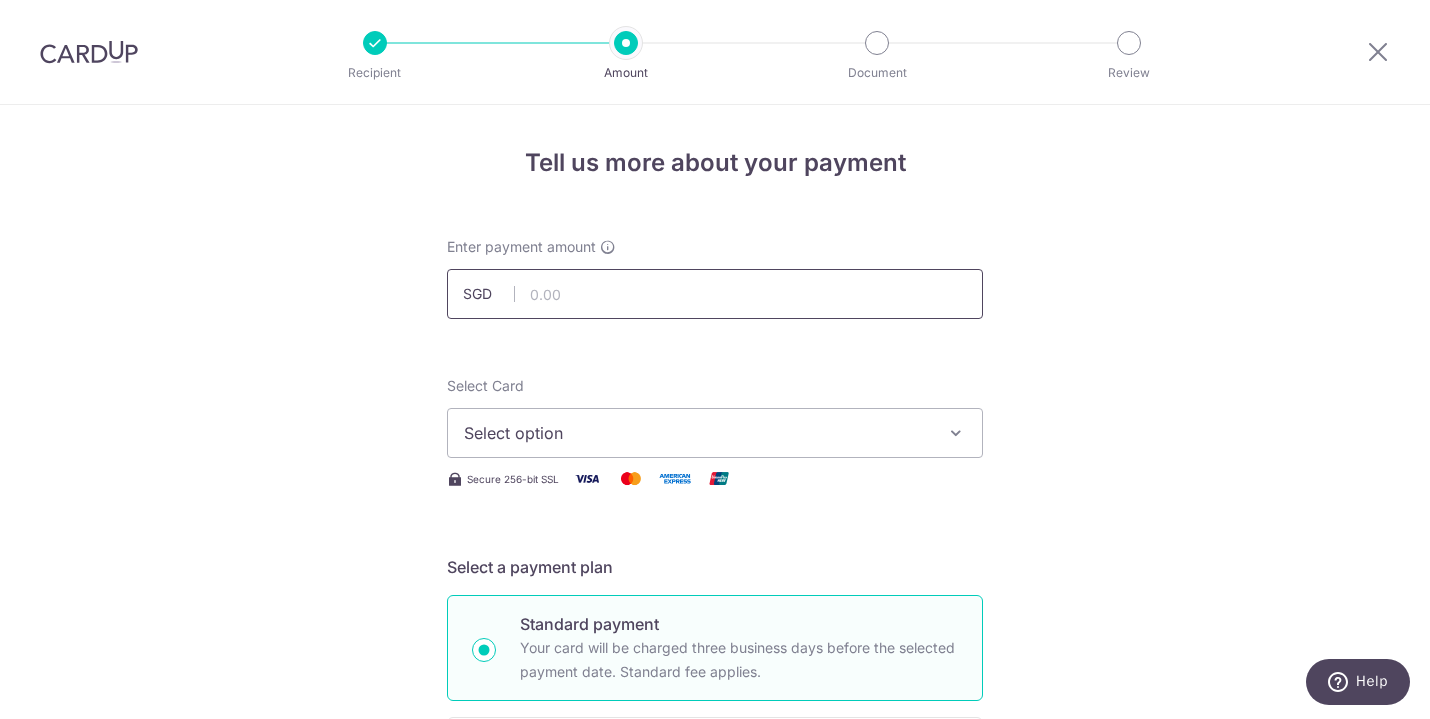 click at bounding box center [715, 294] 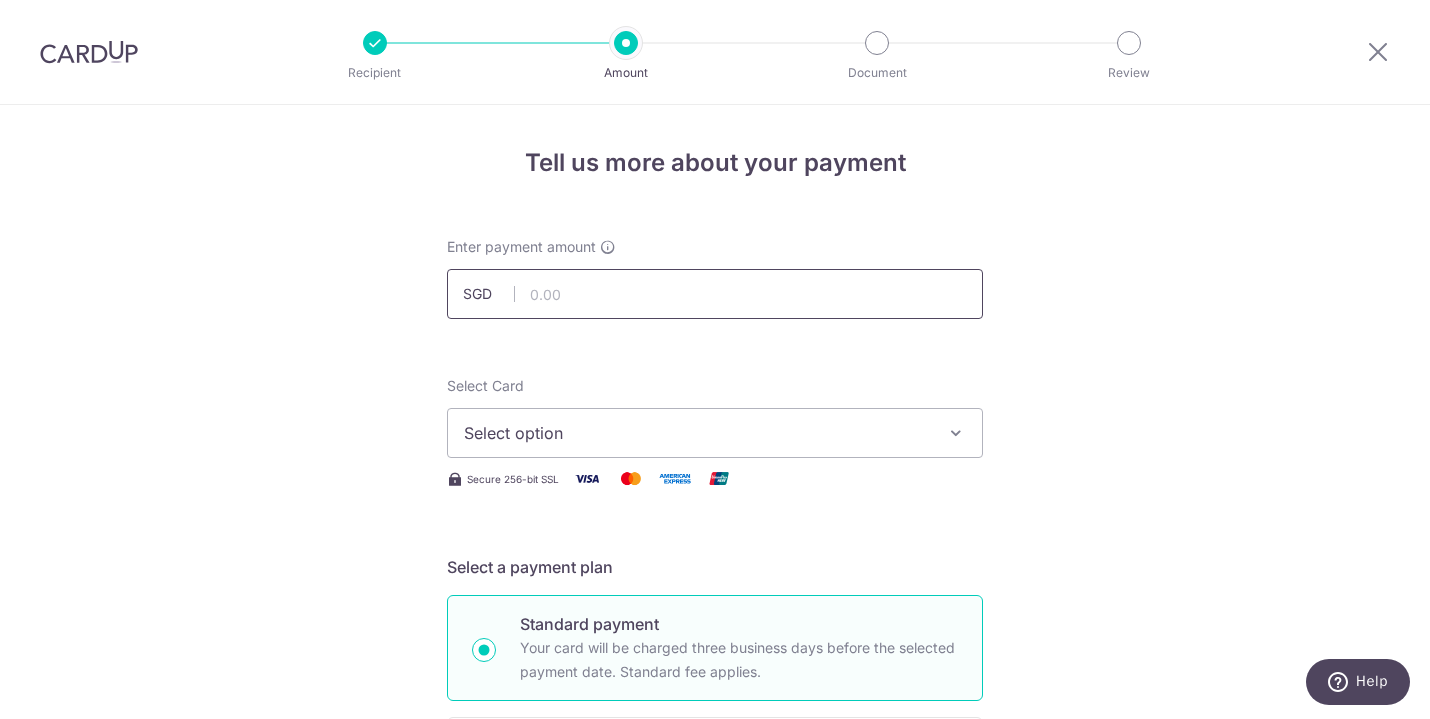 type on "398.35" 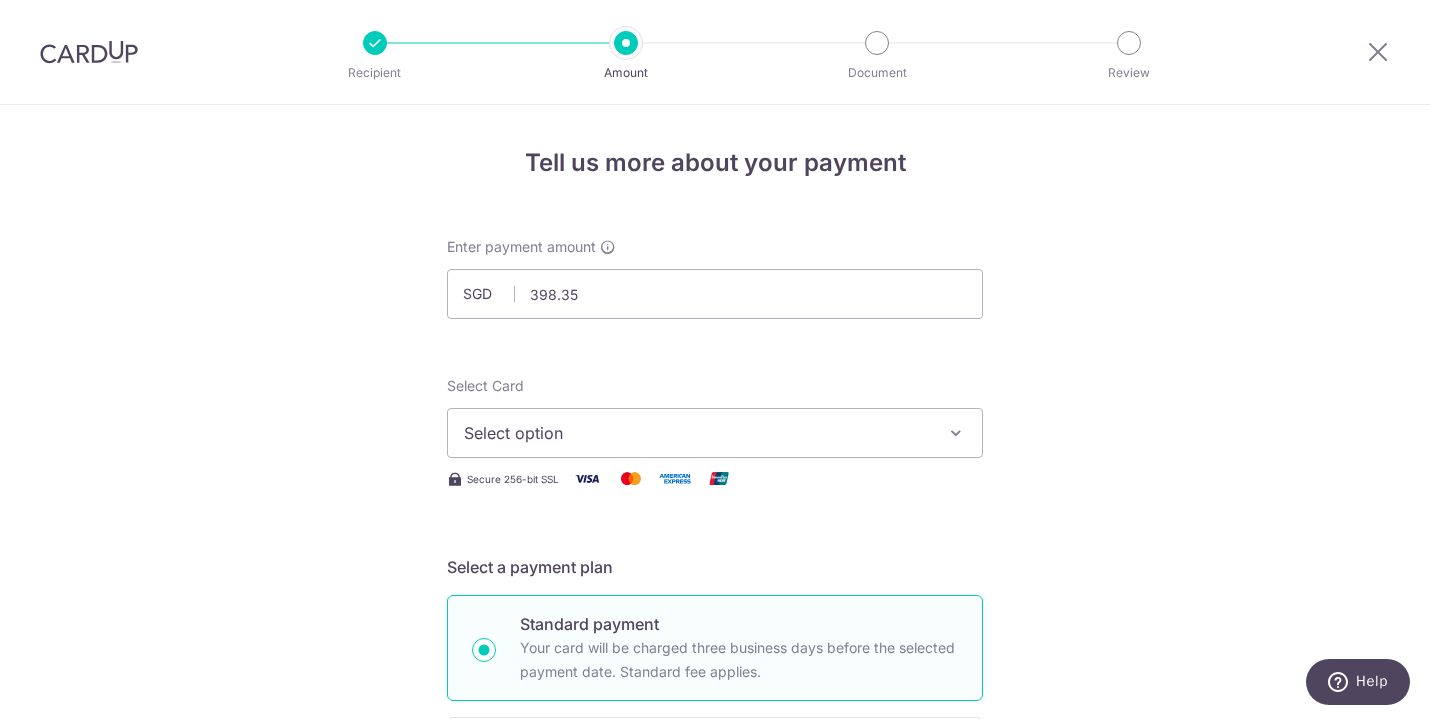 click on "Select option" at bounding box center (715, 433) 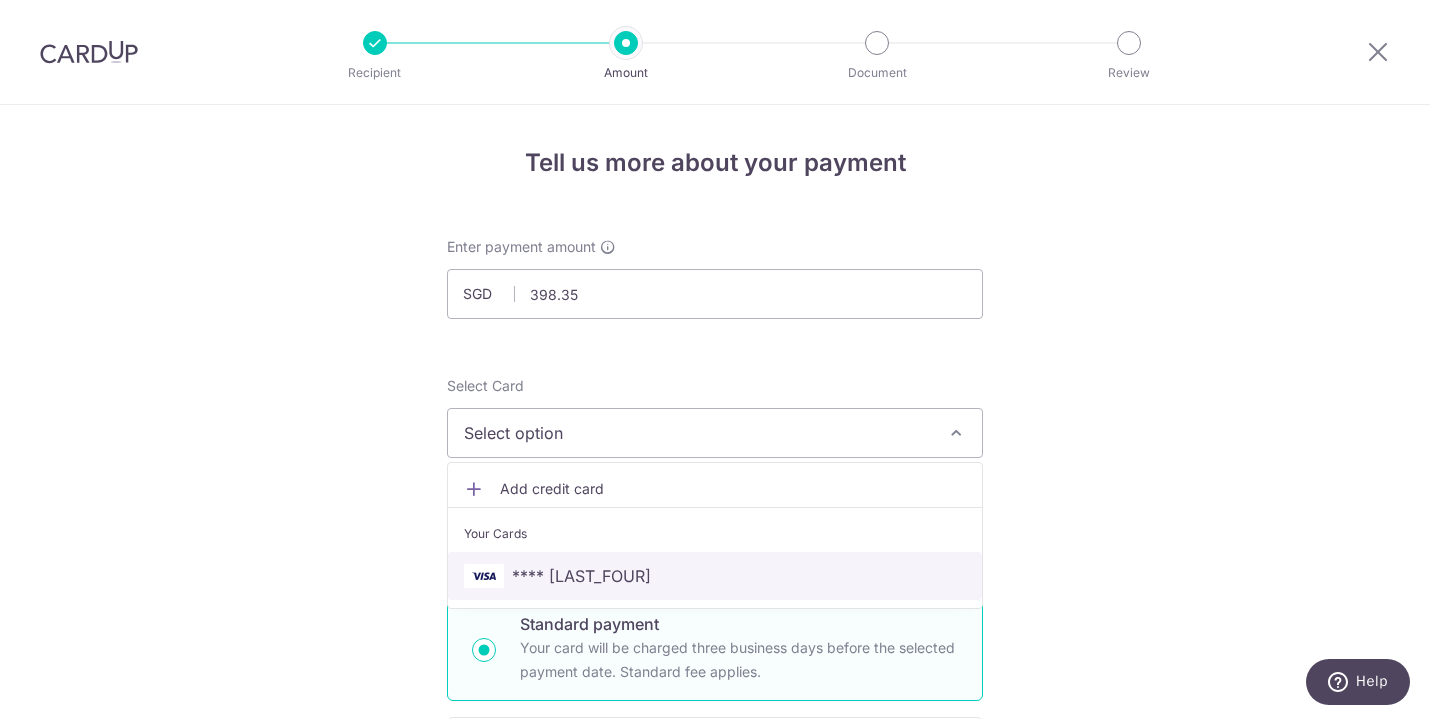click on "**** [LAST_FOUR]" at bounding box center (581, 576) 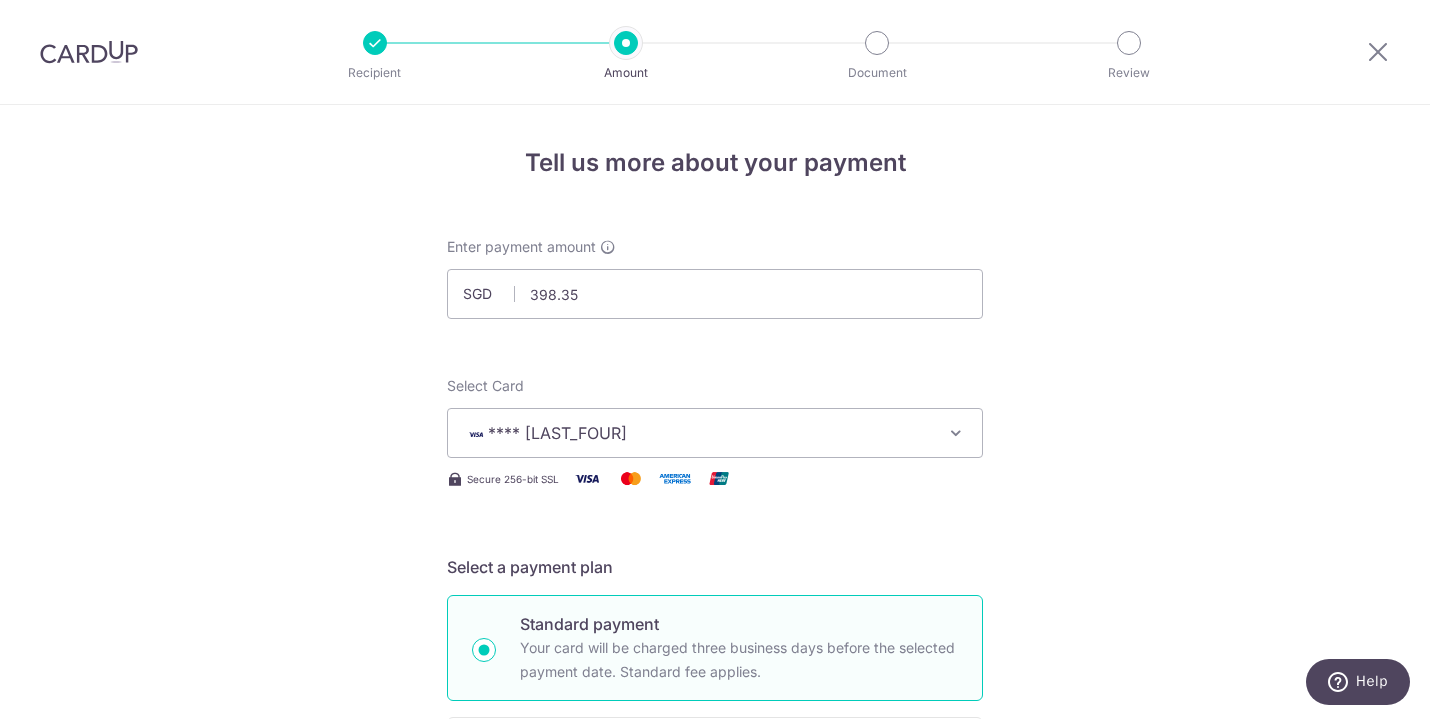 click on "Tell us more about your payment
Enter payment amount
SGD
398.35
398.35
Select Card
**** 1012
Add credit card
Your Cards
**** 1012
Secure 256-bit SSL
Text
New card details
Card
Secure 256-bit SSL" at bounding box center [715, 1009] 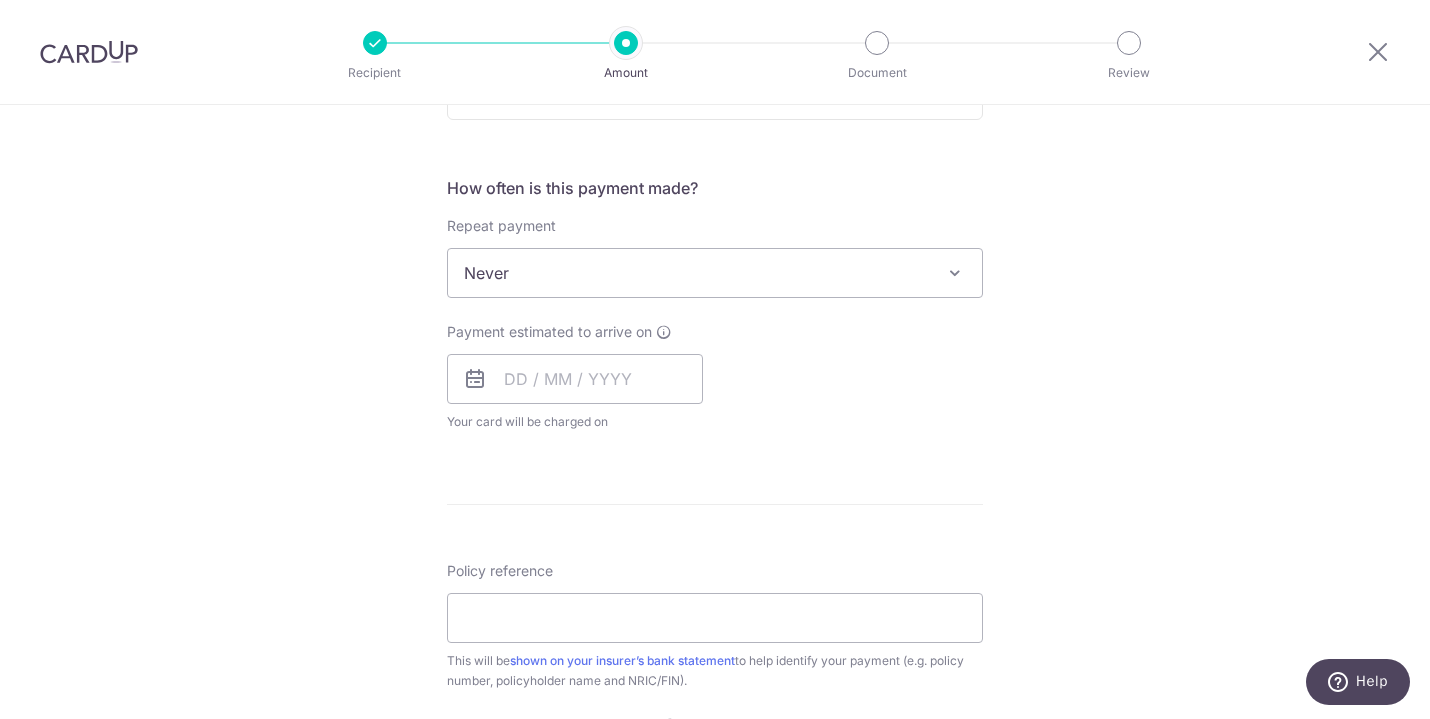 scroll, scrollTop: 708, scrollLeft: 0, axis: vertical 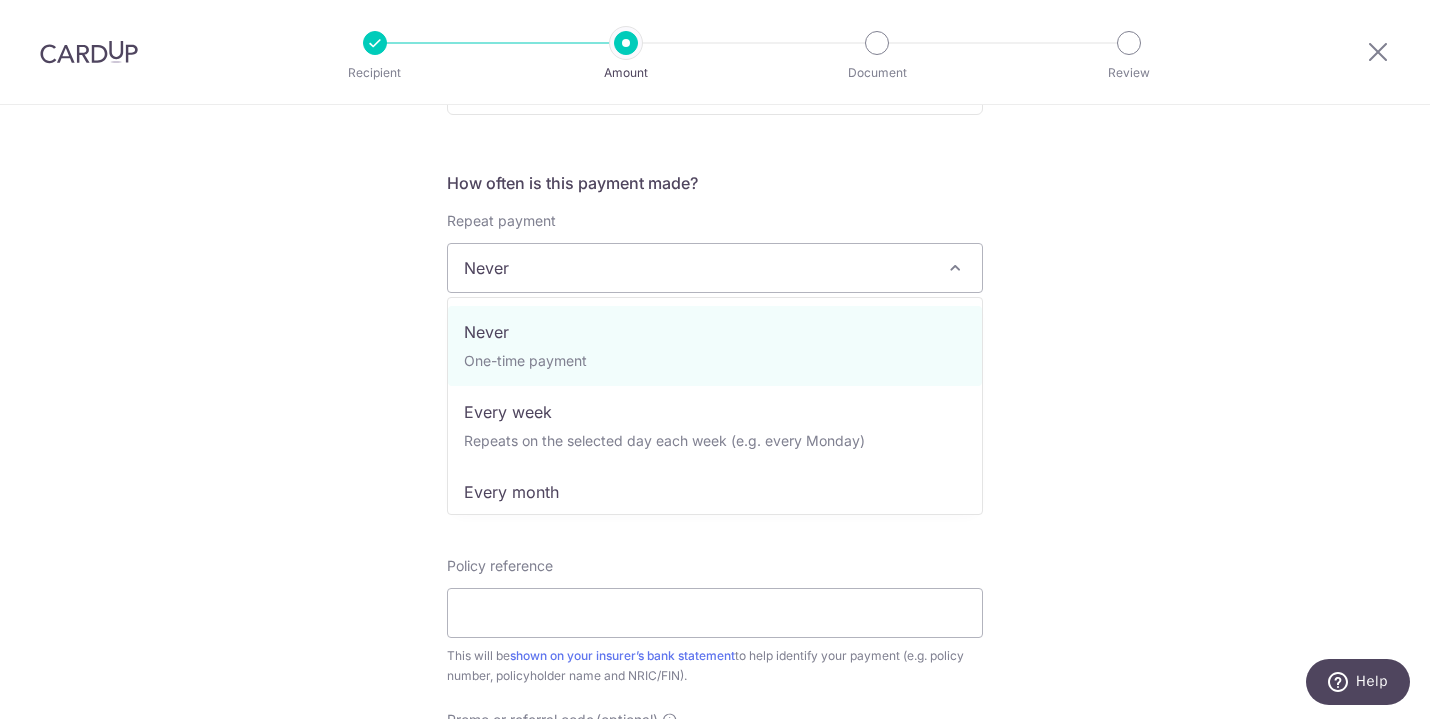 click on "Never" at bounding box center [715, 268] 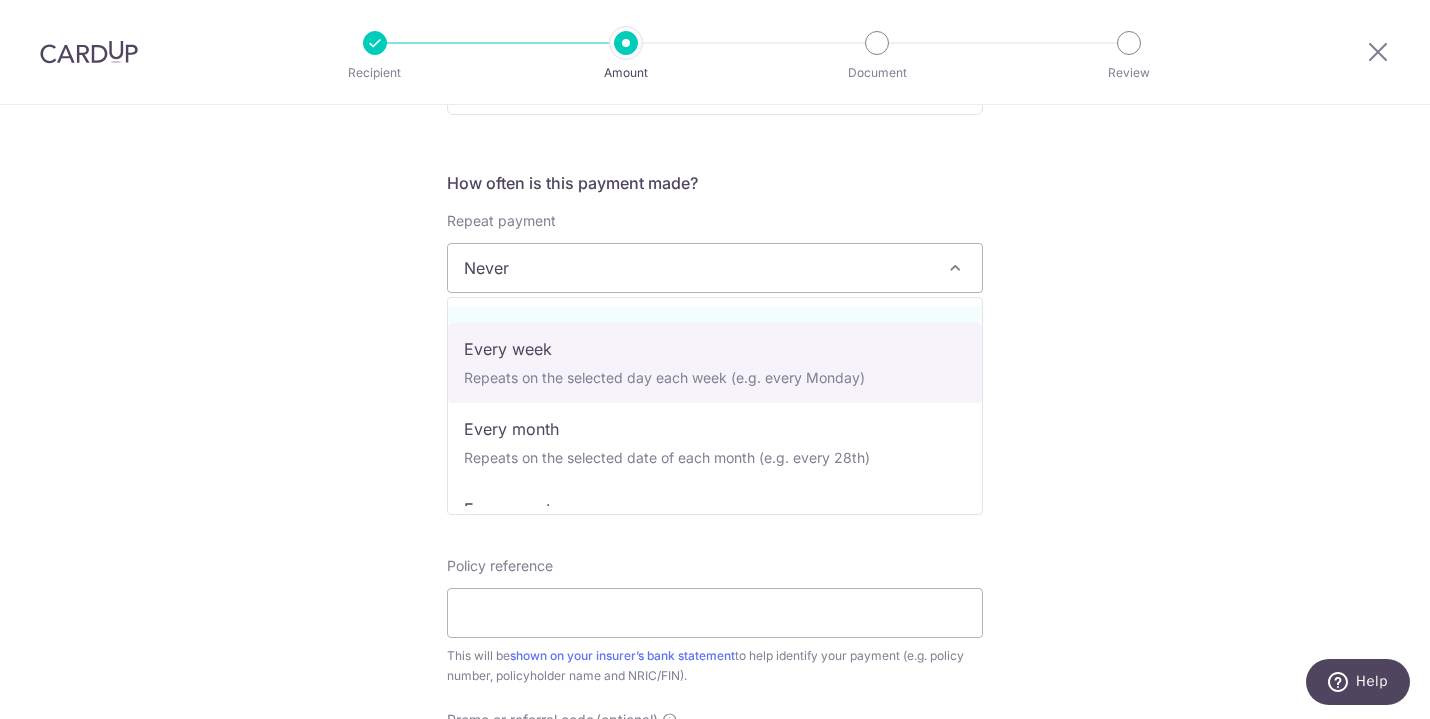 scroll, scrollTop: 117, scrollLeft: 0, axis: vertical 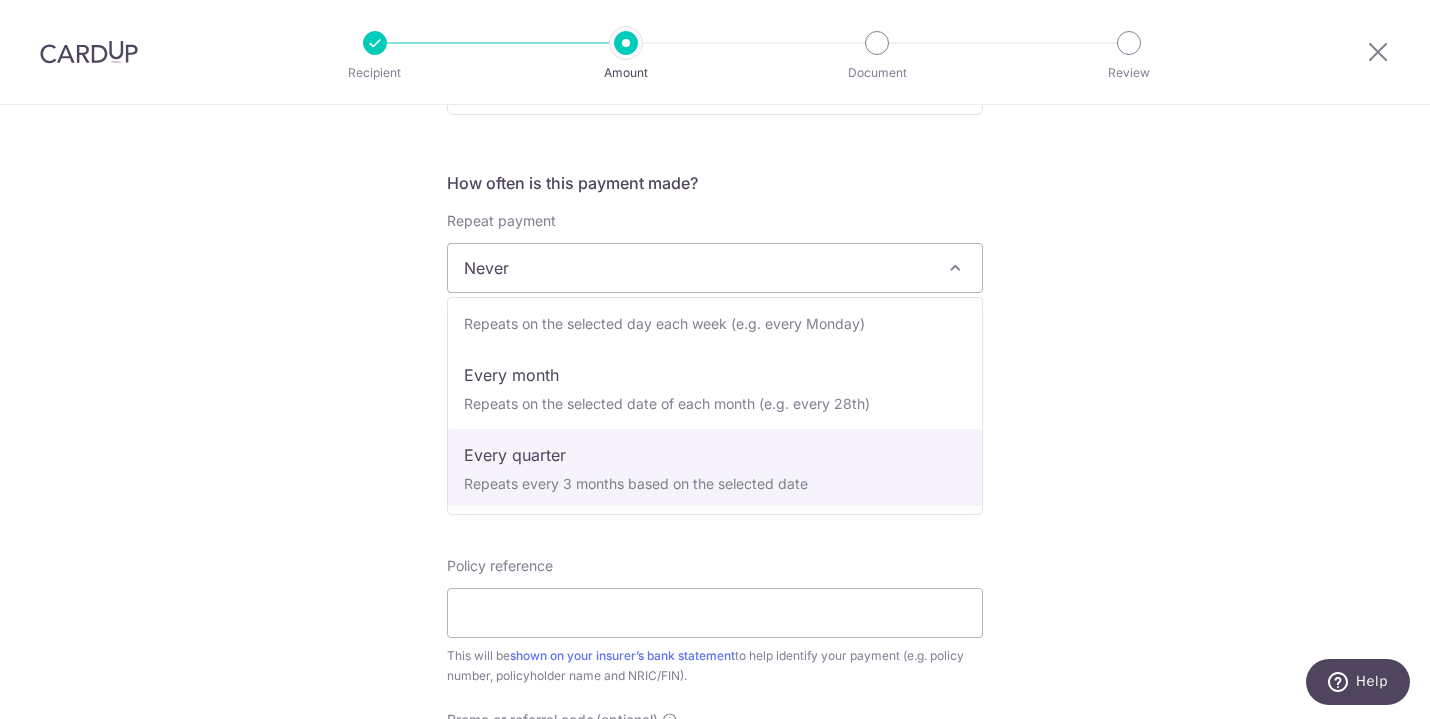 click on "Tell us more about your payment
Enter payment amount
SGD
398.35
398.35
Select Card
**** 1012
Add credit card
Your Cards
**** 1012
Secure 256-bit SSL
Text
New card details
Card
Secure 256-bit SSL" at bounding box center [715, 301] 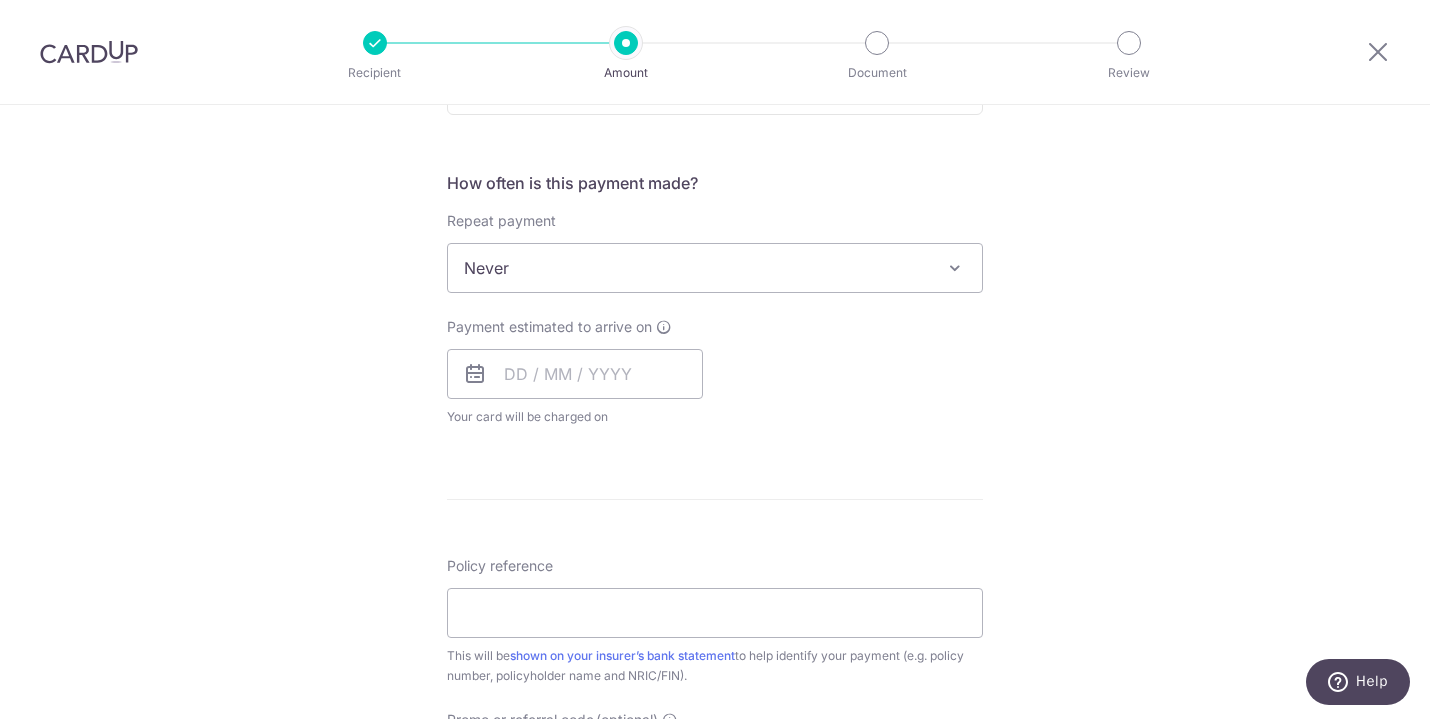 click on "Payment estimated to arrive on
Your card will be charged on   for the first payment
* If your payment is funded by  9:00am SGT on Thursday 07/08/2025
07/08/2025
No. of Payments" at bounding box center (715, 372) 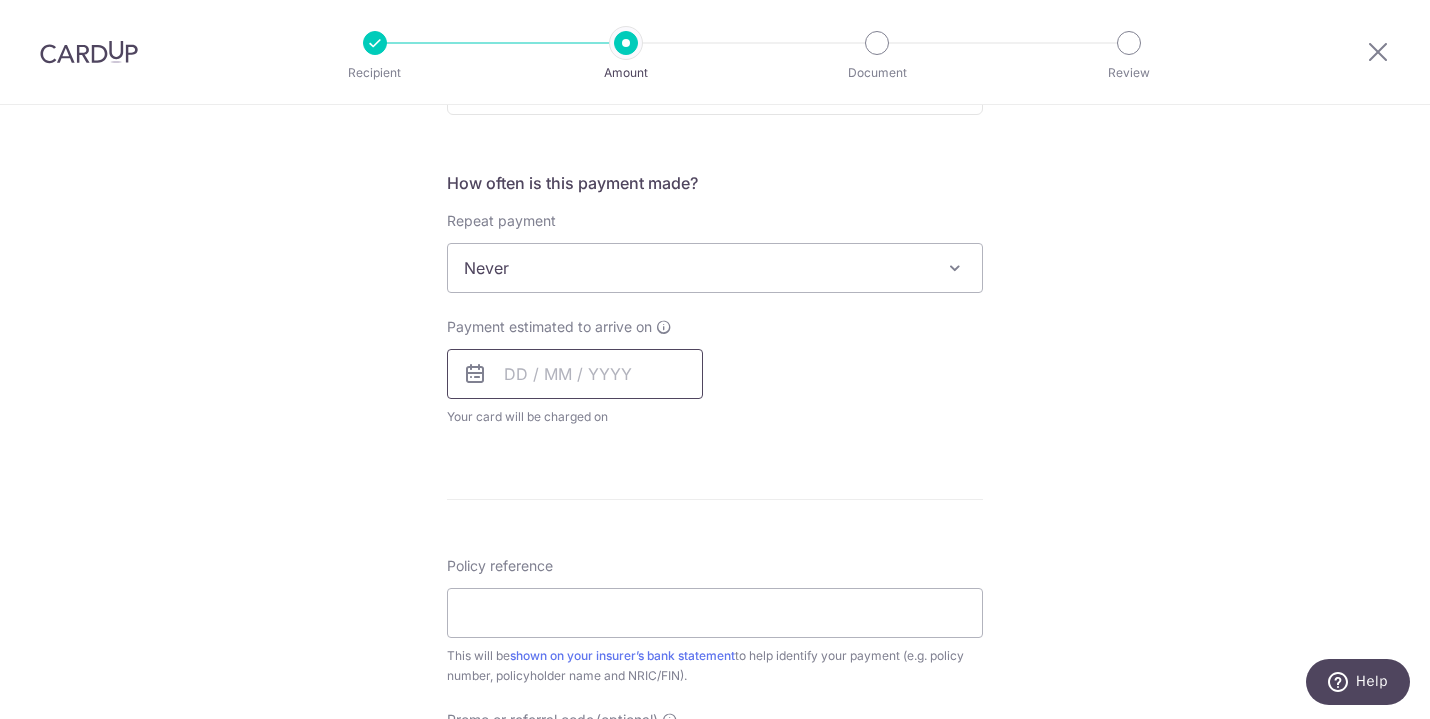 click at bounding box center [575, 374] 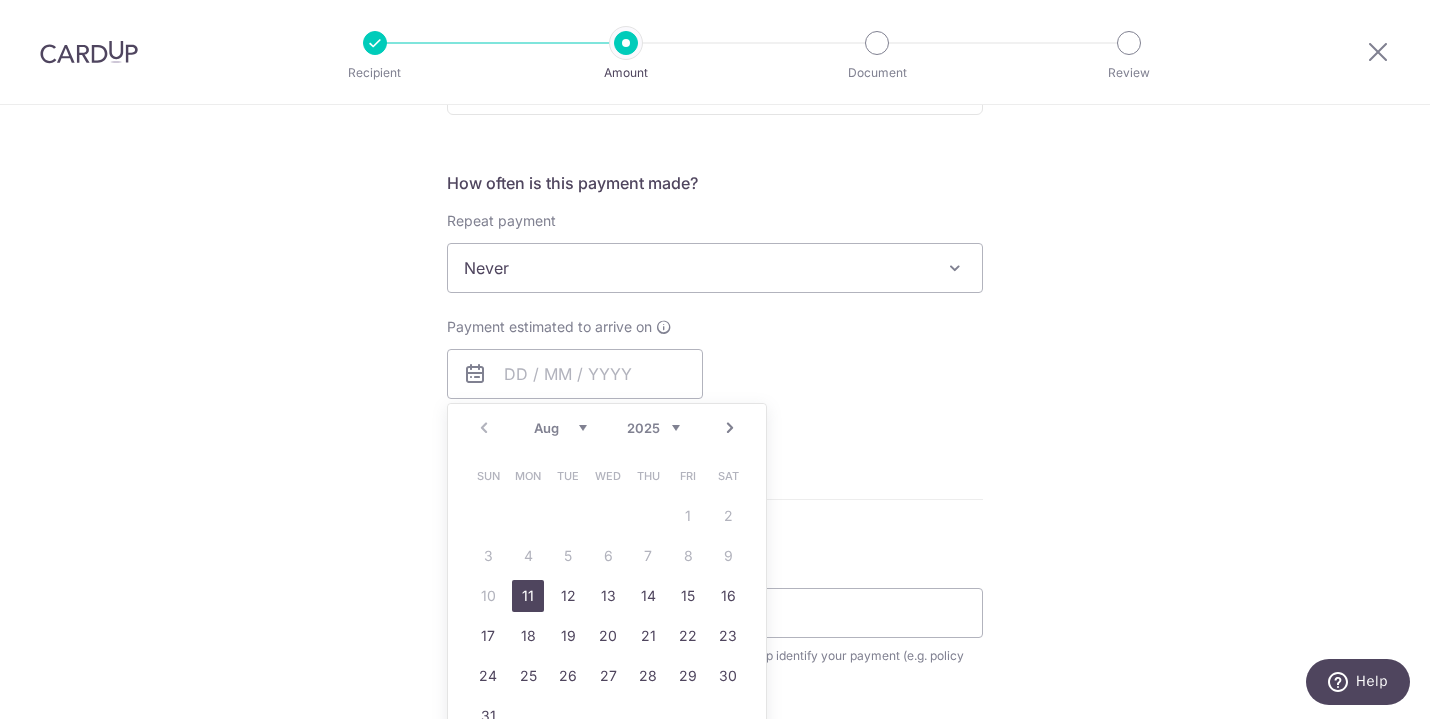 click on "11" at bounding box center [528, 596] 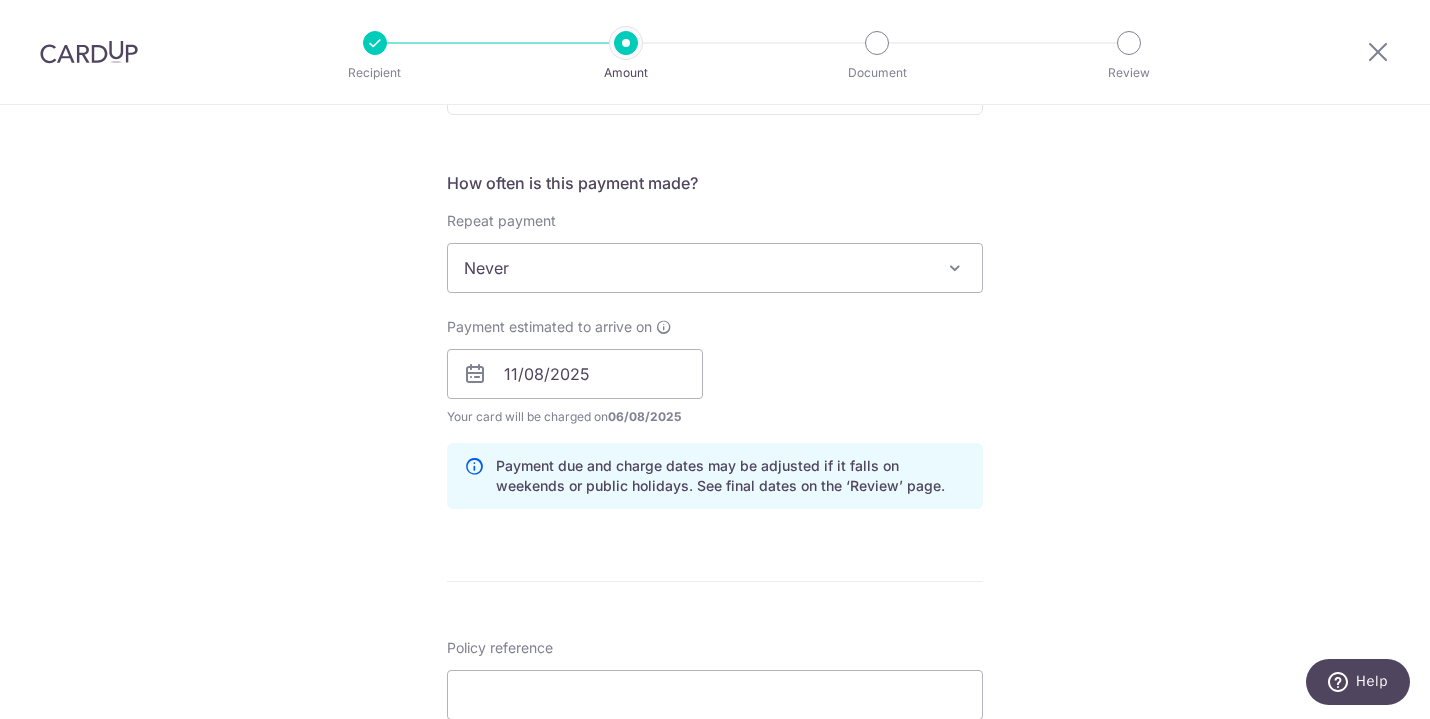 click on "Tell us more about your payment
Enter payment amount
SGD
398.35
398.35
Select Card
**** 1012
Add credit card
Your Cards
**** 1012
Secure 256-bit SSL
Text
New card details
Card
Secure 256-bit SSL" at bounding box center (715, 342) 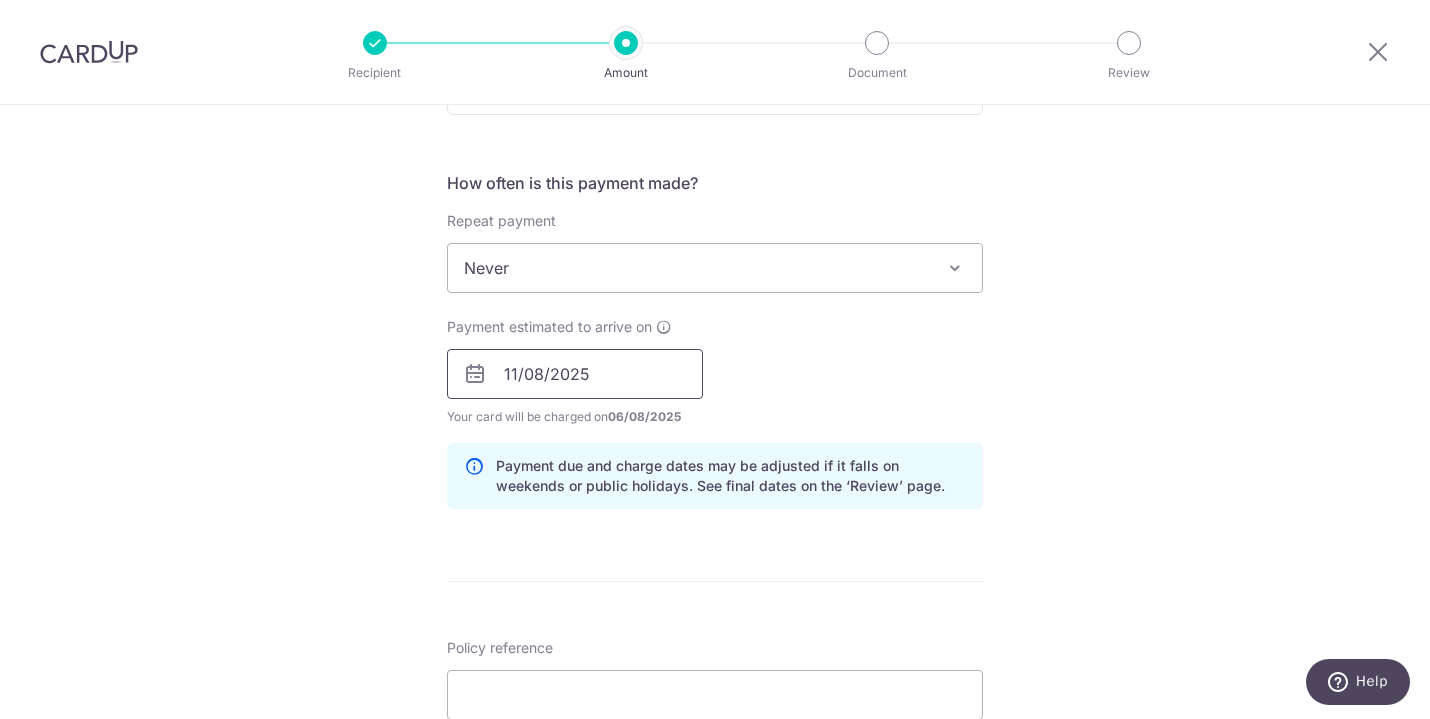 click on "11/08/2025" at bounding box center (575, 374) 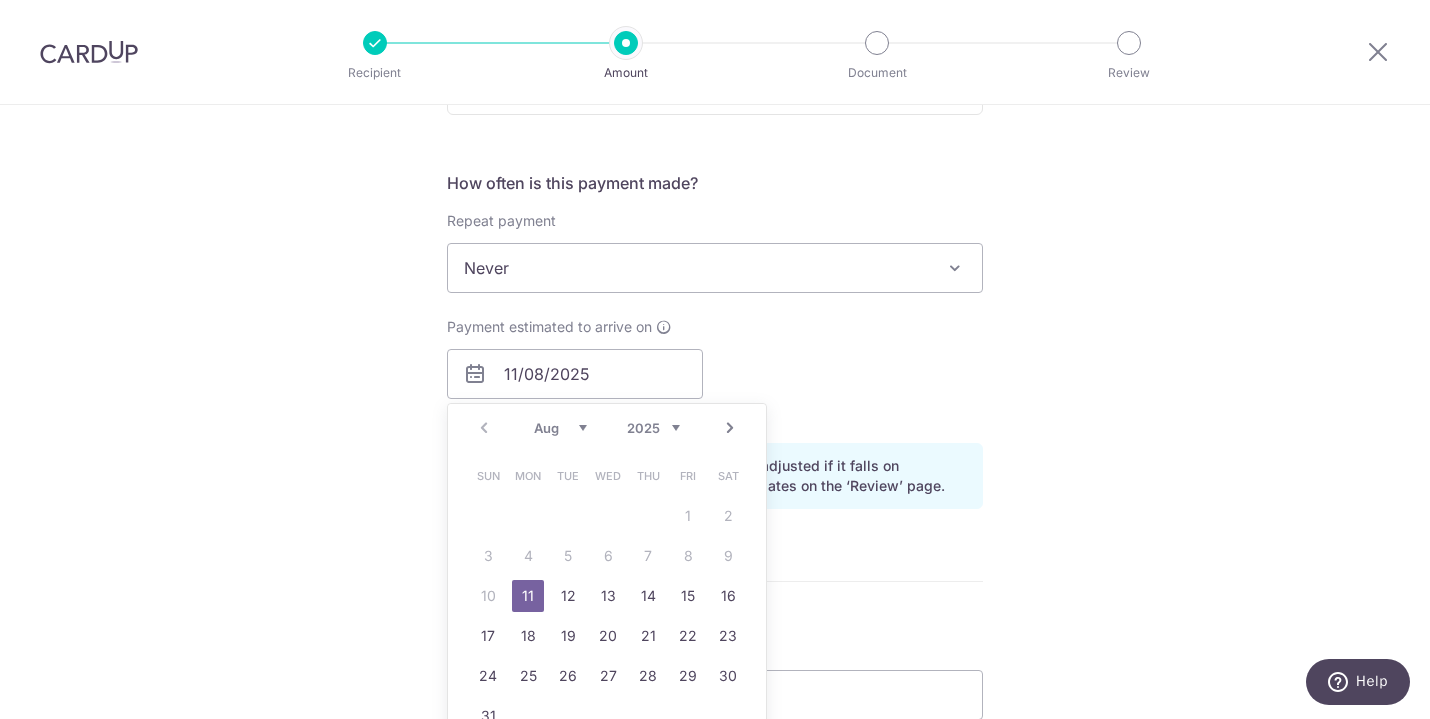 click on "11" at bounding box center [528, 596] 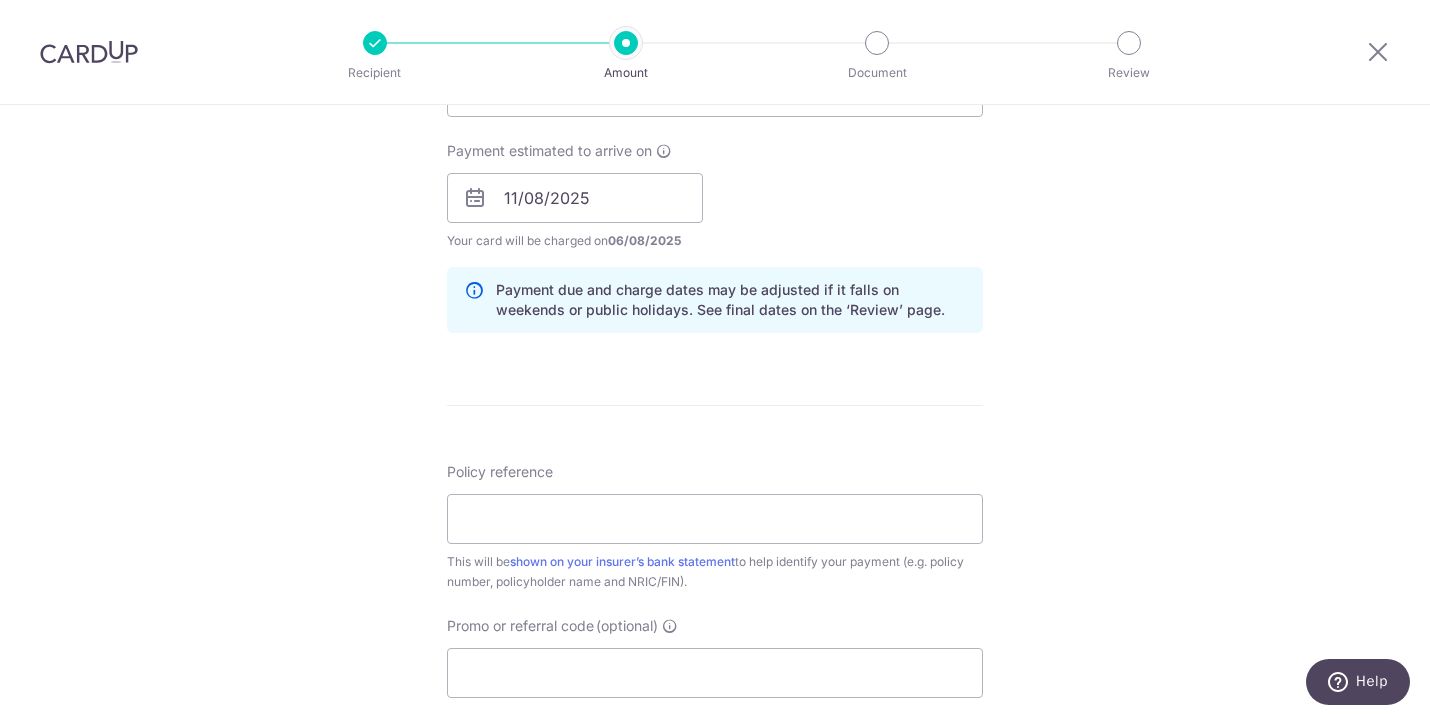 scroll, scrollTop: 899, scrollLeft: 0, axis: vertical 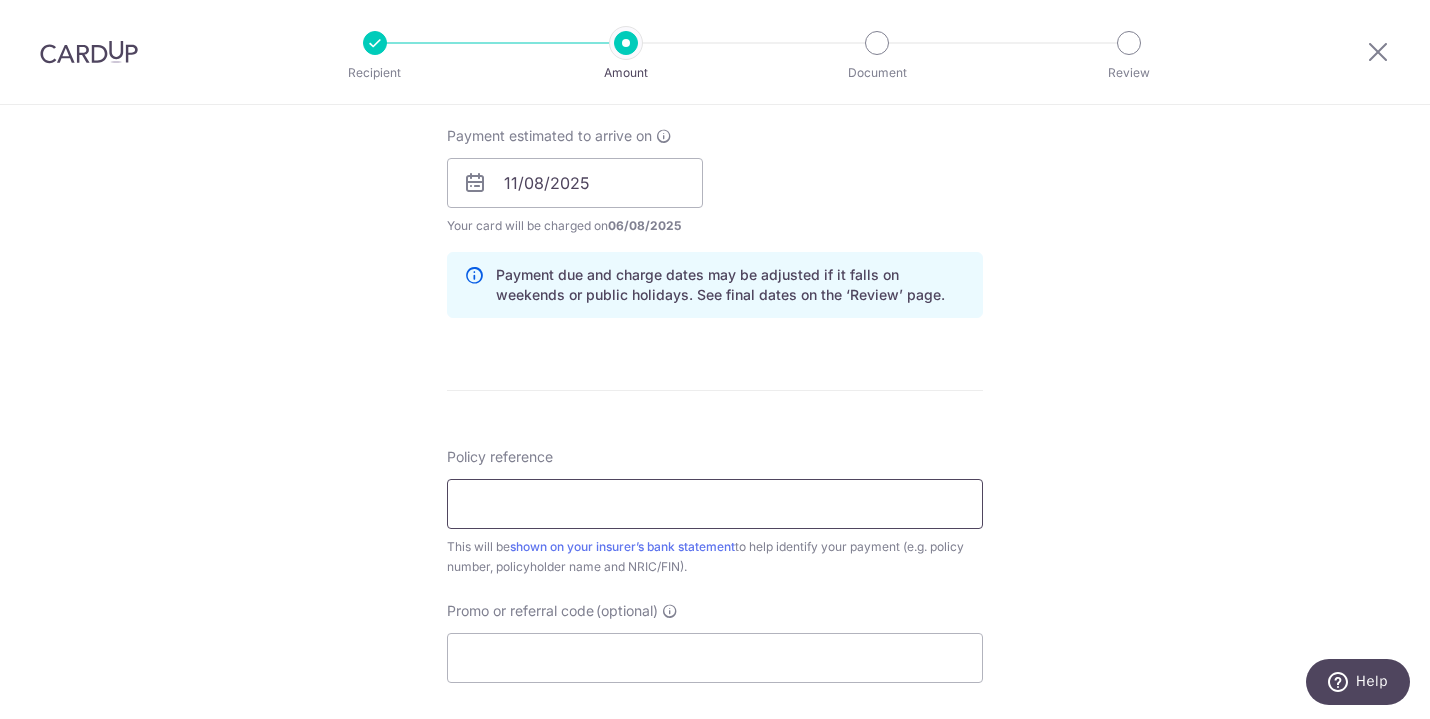 click on "Policy reference" at bounding box center [715, 504] 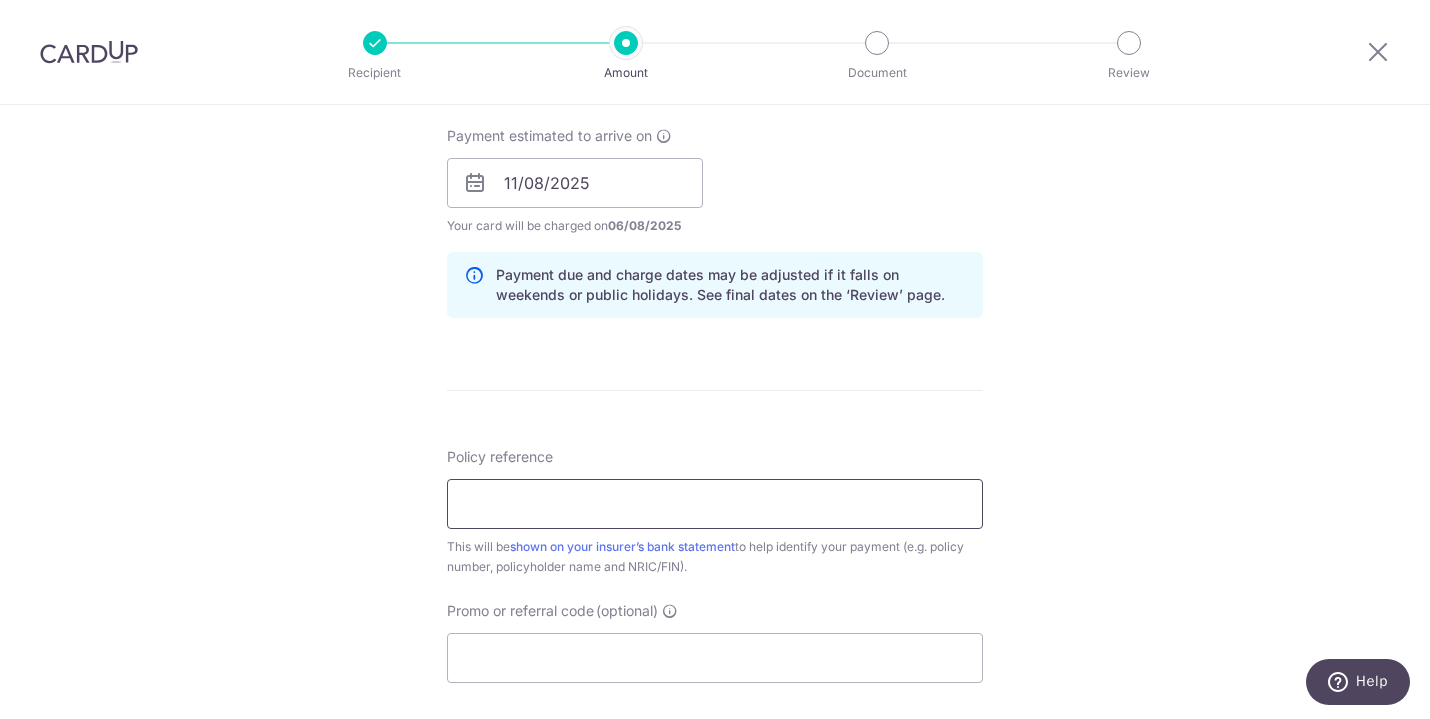 type on "[PASSPORT]" 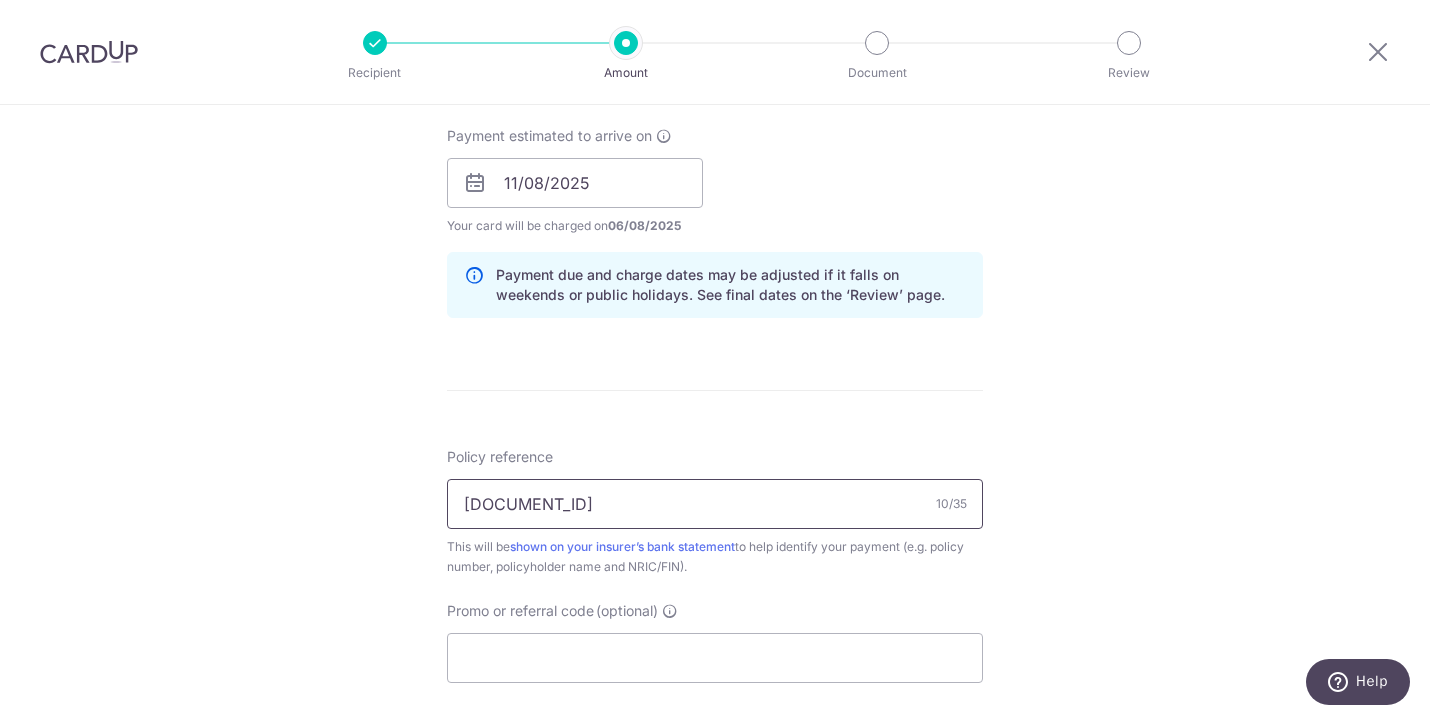 click on "[PASSPORT_NUMBER]" at bounding box center (715, 504) 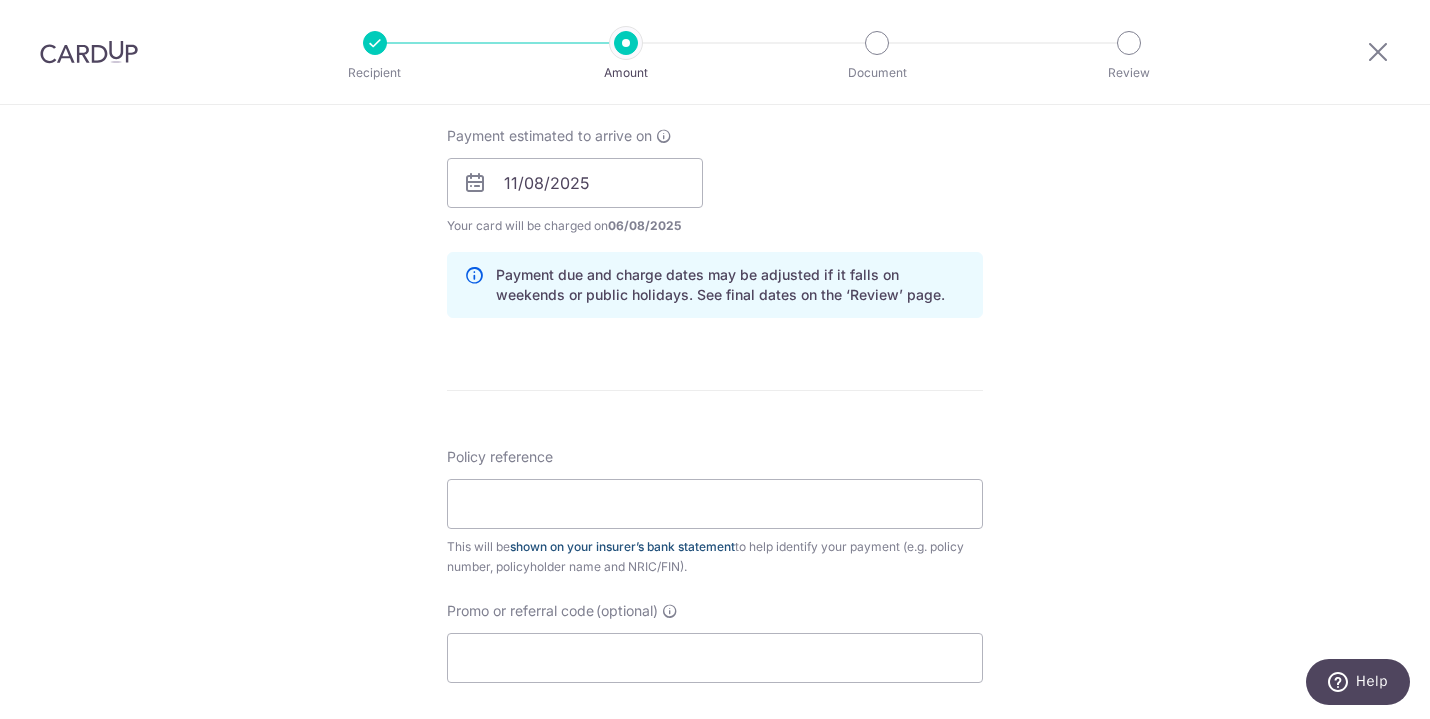 click on "shown on your insurer’s bank statement" at bounding box center [622, 546] 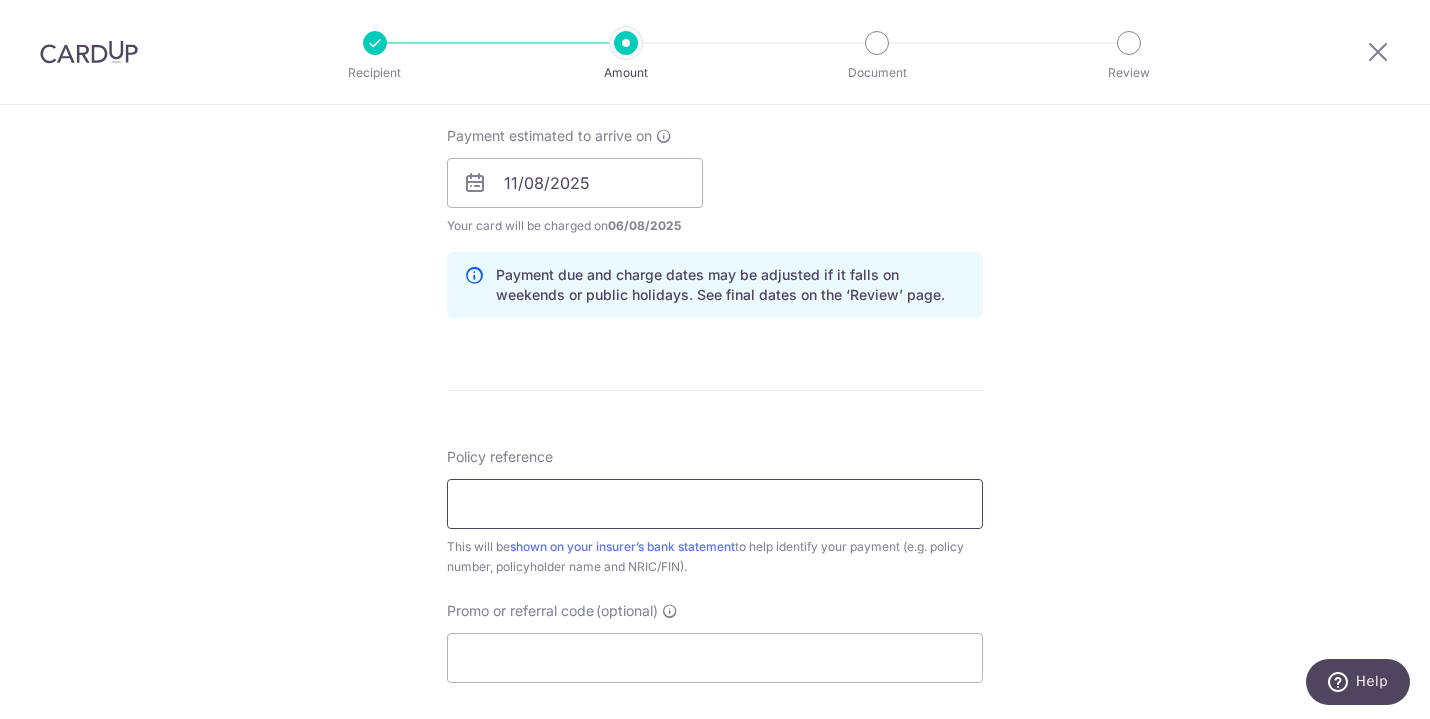 click on "Policy reference" at bounding box center [715, 504] 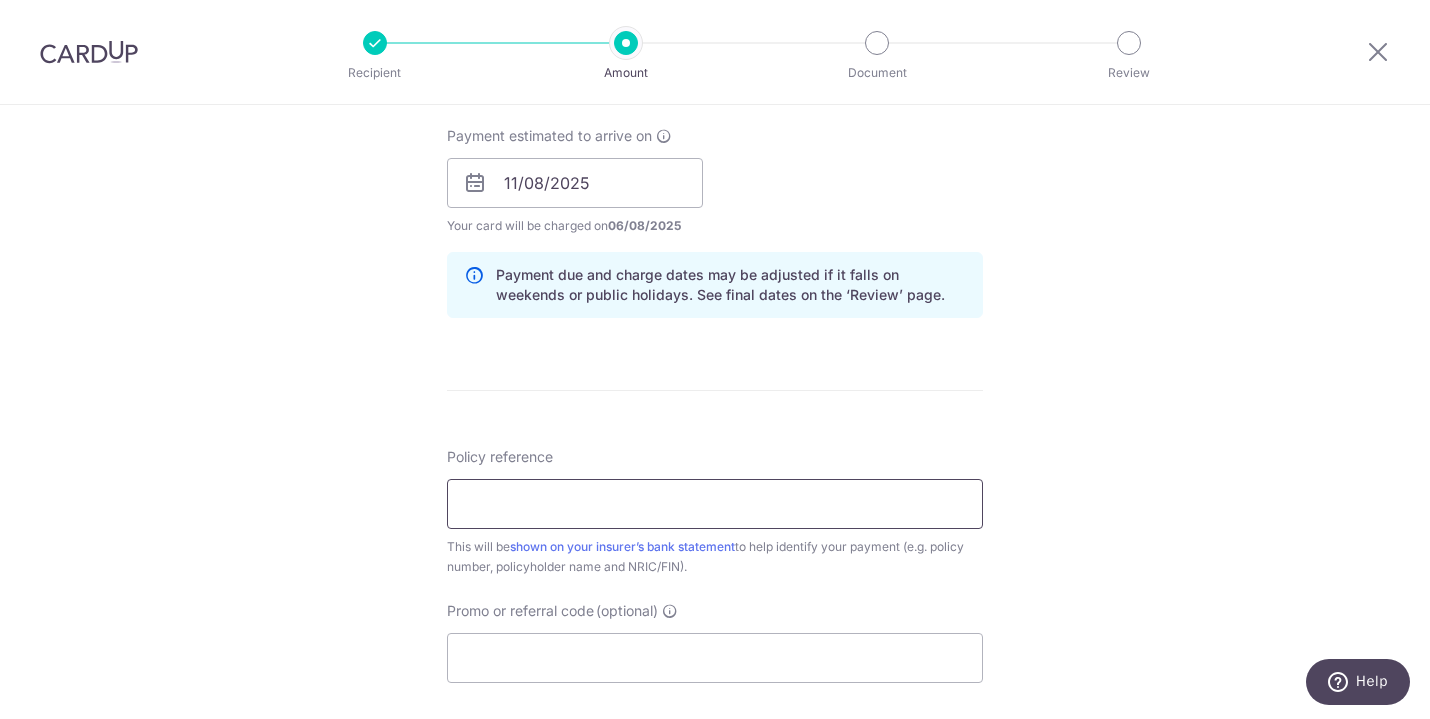 type on "[PASSPORT_NUMBER]" 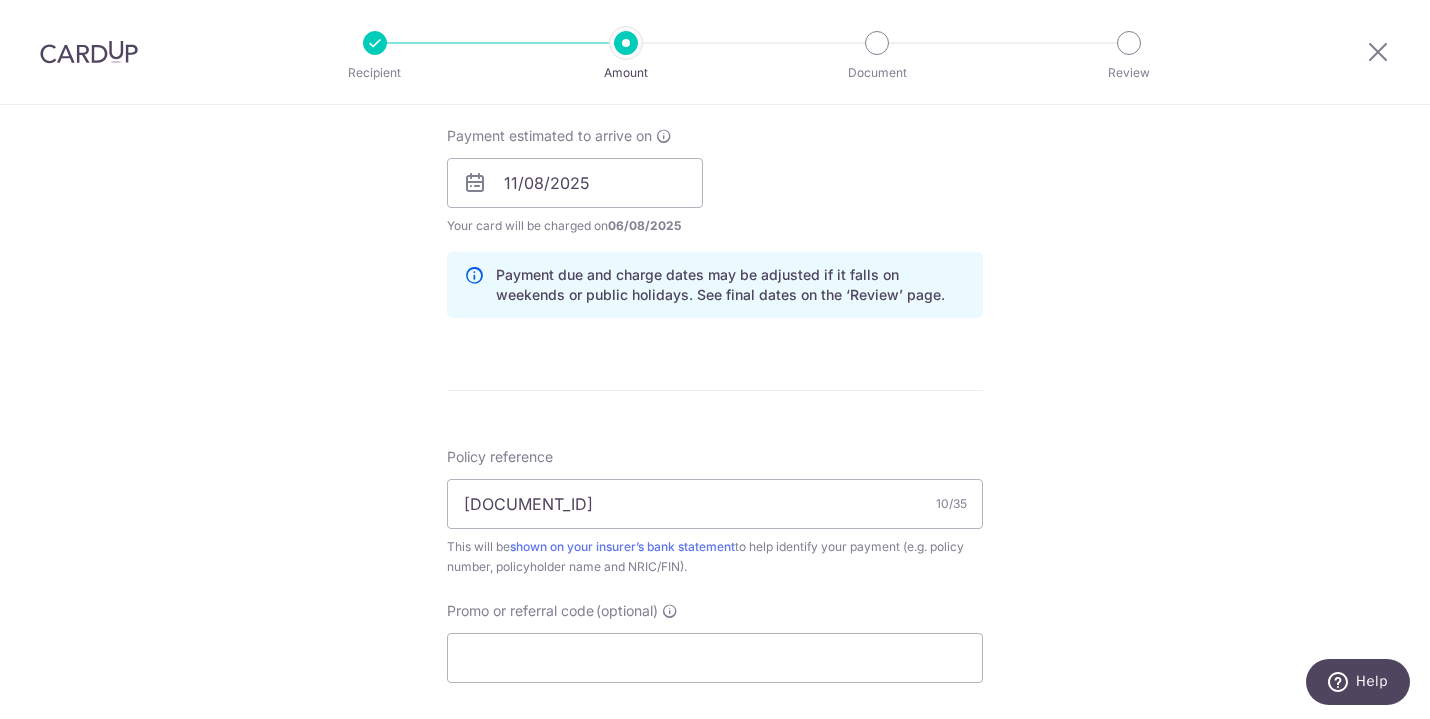 click on "Enter payment amount
SGD
398.35
398.35
Select Card
**** 1012
Add credit card
Your Cards
**** 1012
Secure 256-bit SSL
Text
New card details
Card
Secure 256-bit SSL" at bounding box center [715, 170] 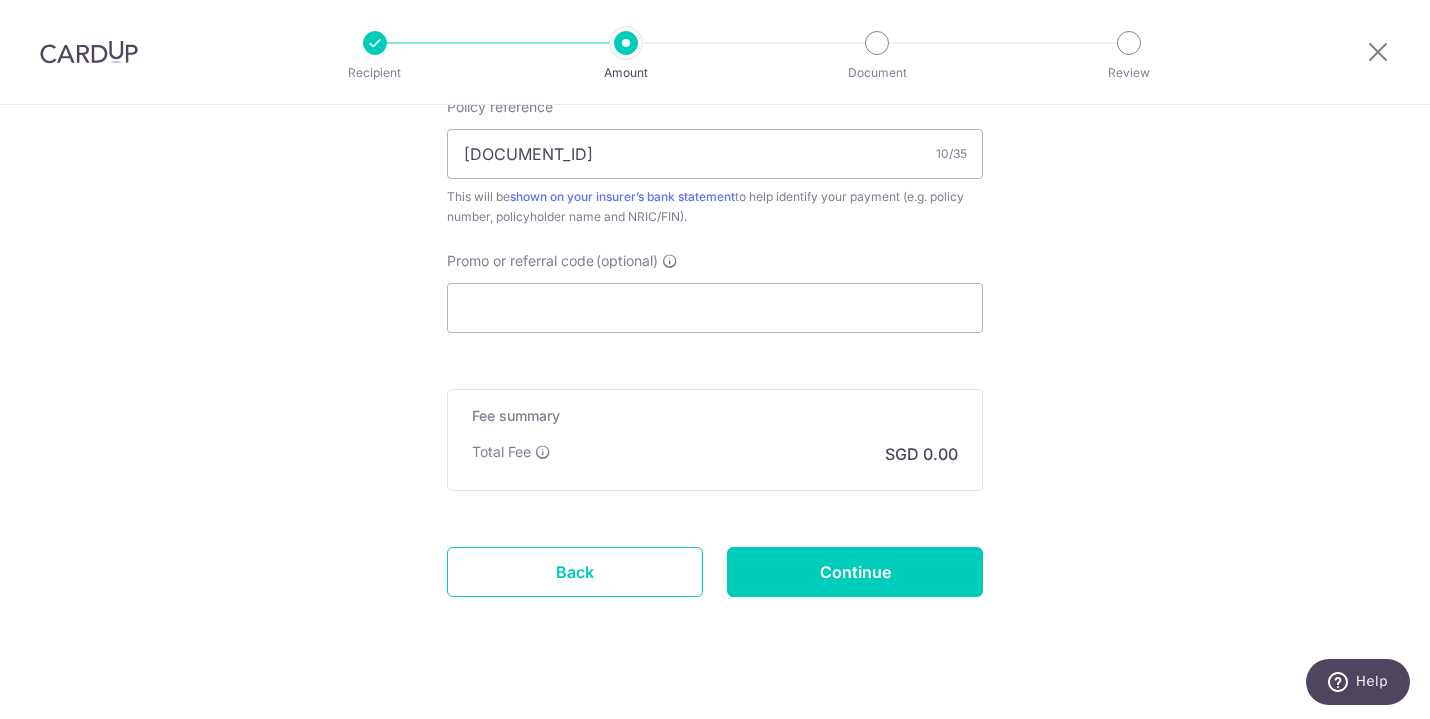 scroll, scrollTop: 1258, scrollLeft: 0, axis: vertical 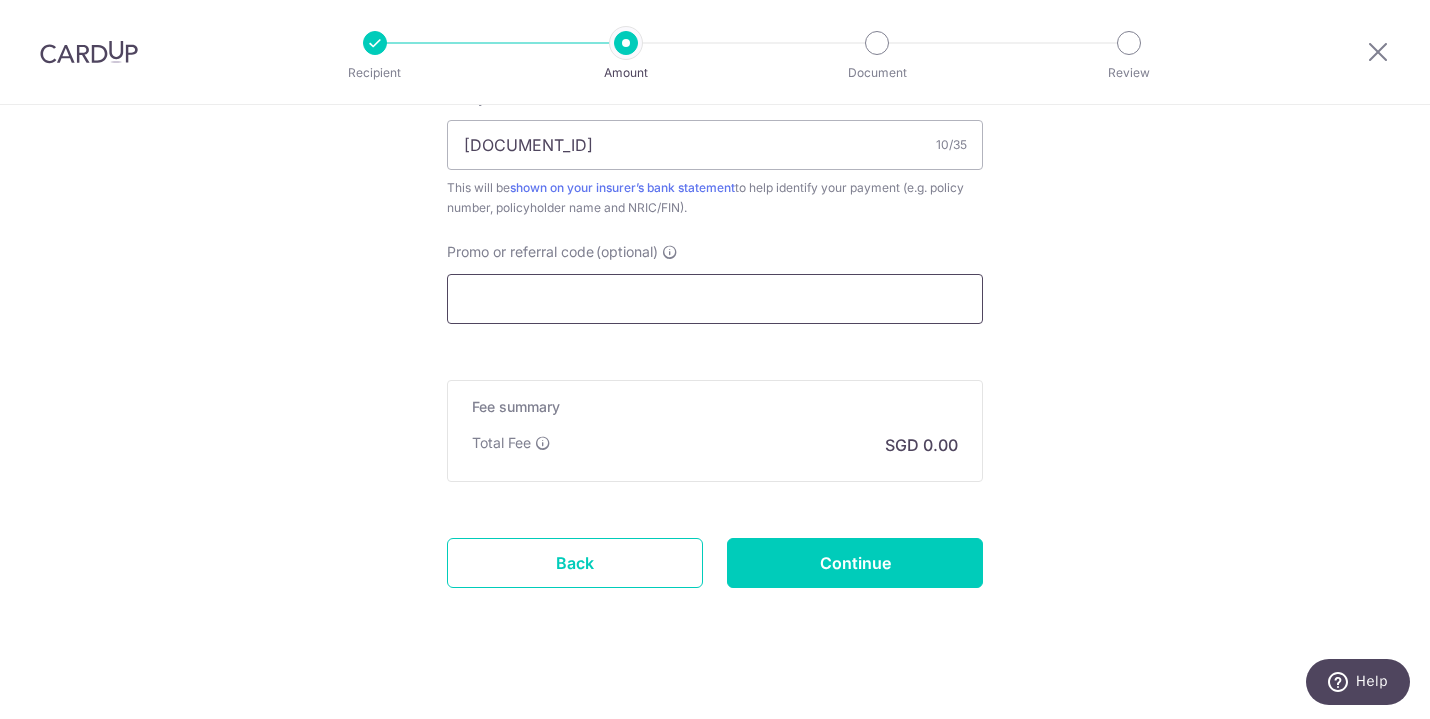 click on "Promo or referral code
(optional)" at bounding box center (715, 299) 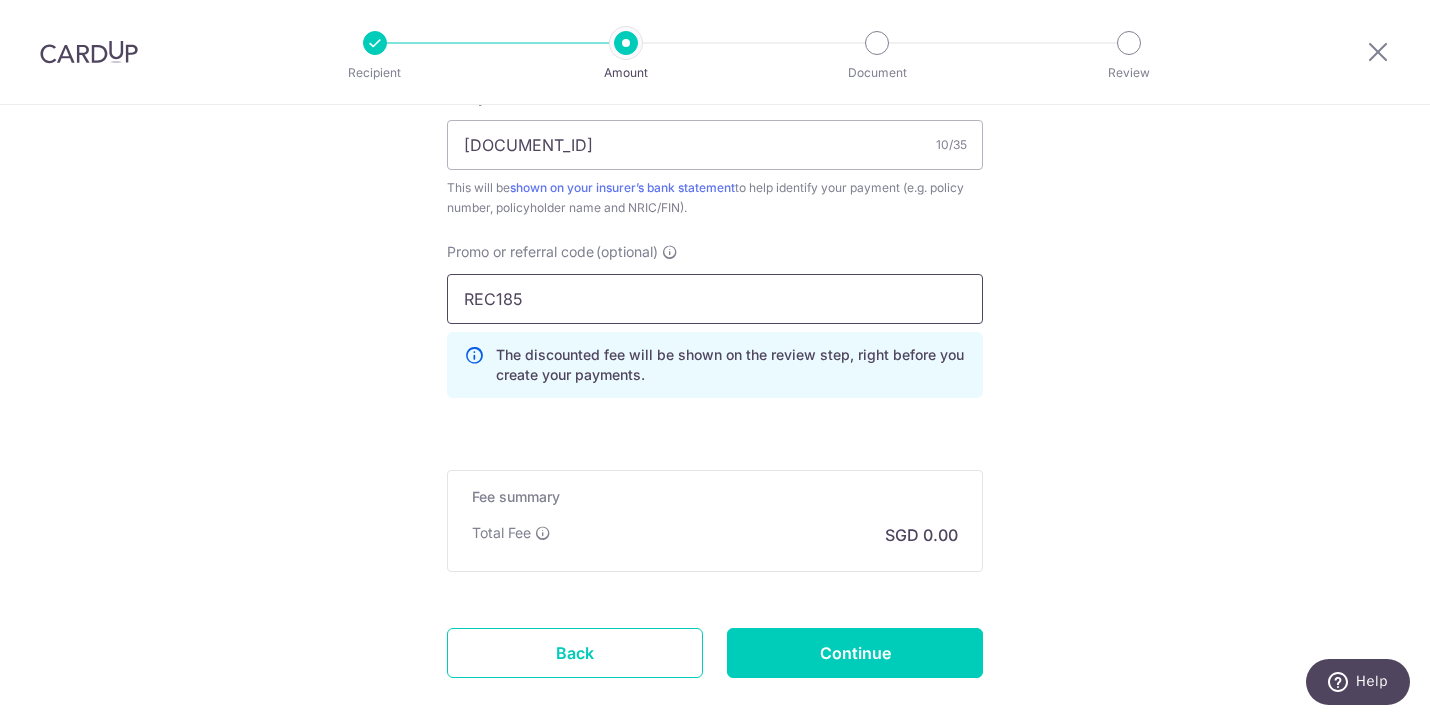 type on "REC185" 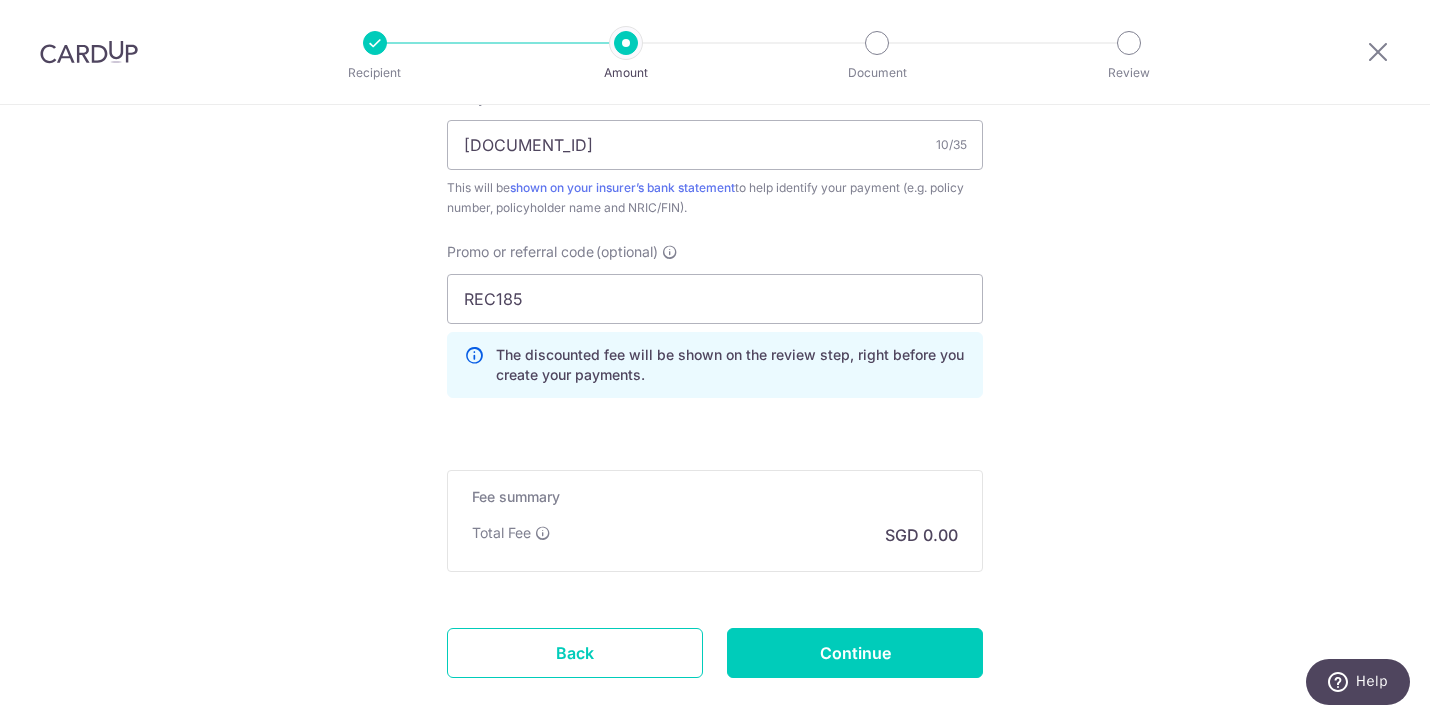 click on "Tell us more about your payment
SGD
398.35
398.35
Select Card
**** [CARD_LAST_FOUR]
Add credit card
Your Cards
**** [CARD_LAST_FOUR]
Secure 256-bit SSL
Text
New card details
Card
Secure 256-bit SSL" at bounding box center (715, -163) 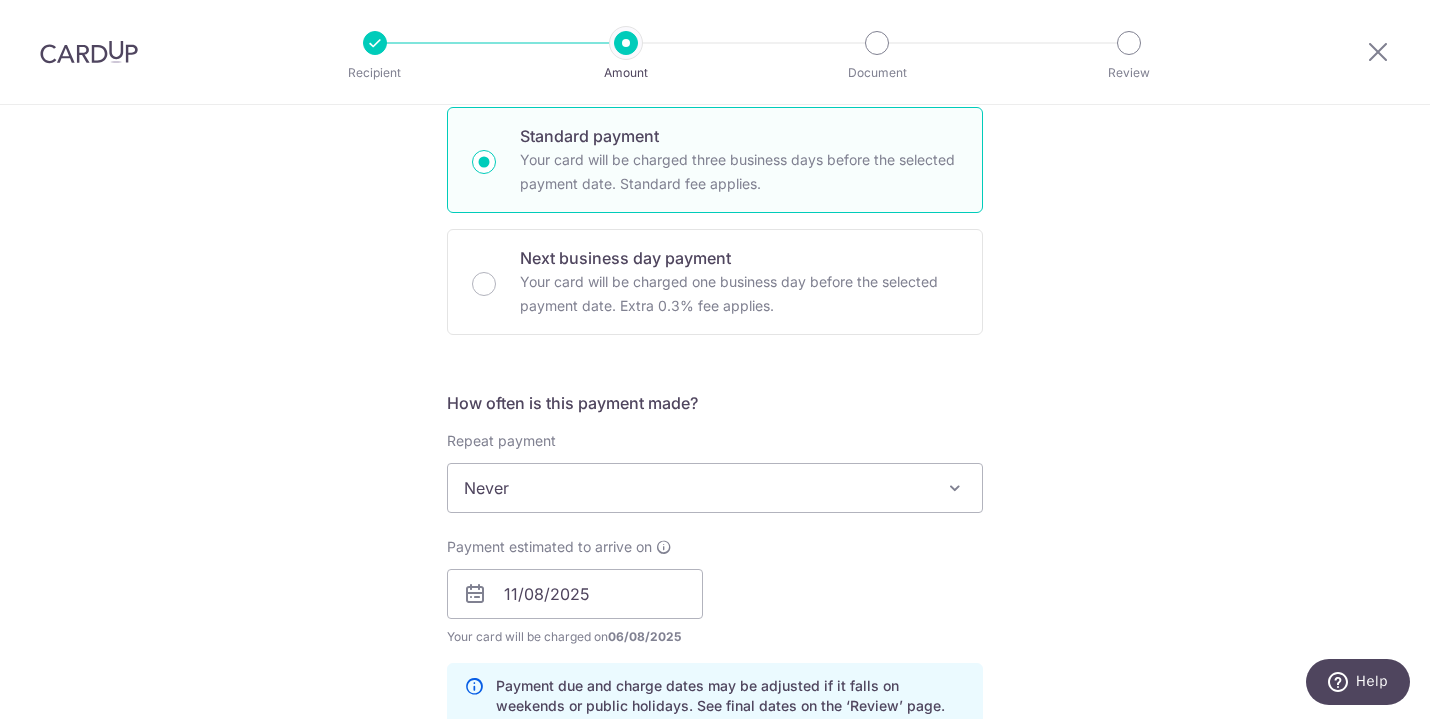 scroll, scrollTop: 495, scrollLeft: 0, axis: vertical 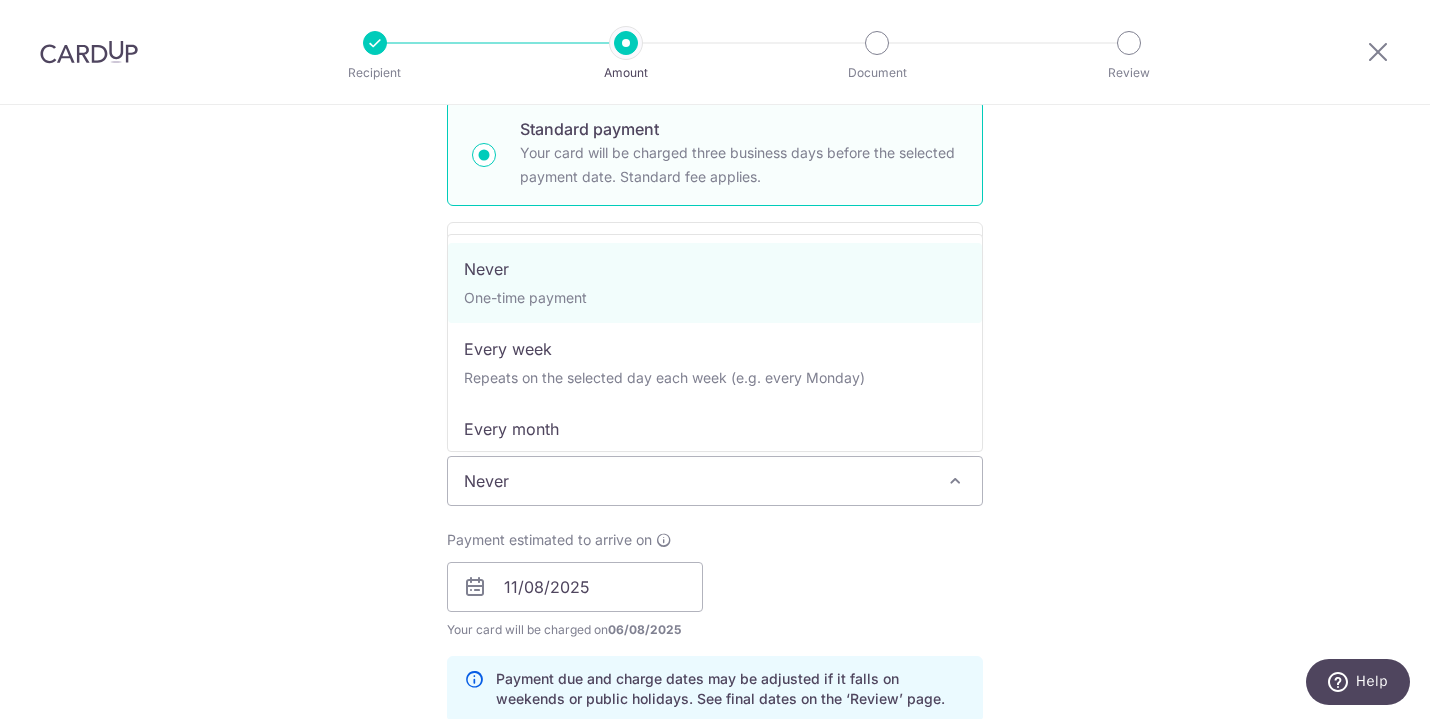 click on "Never" at bounding box center [715, 481] 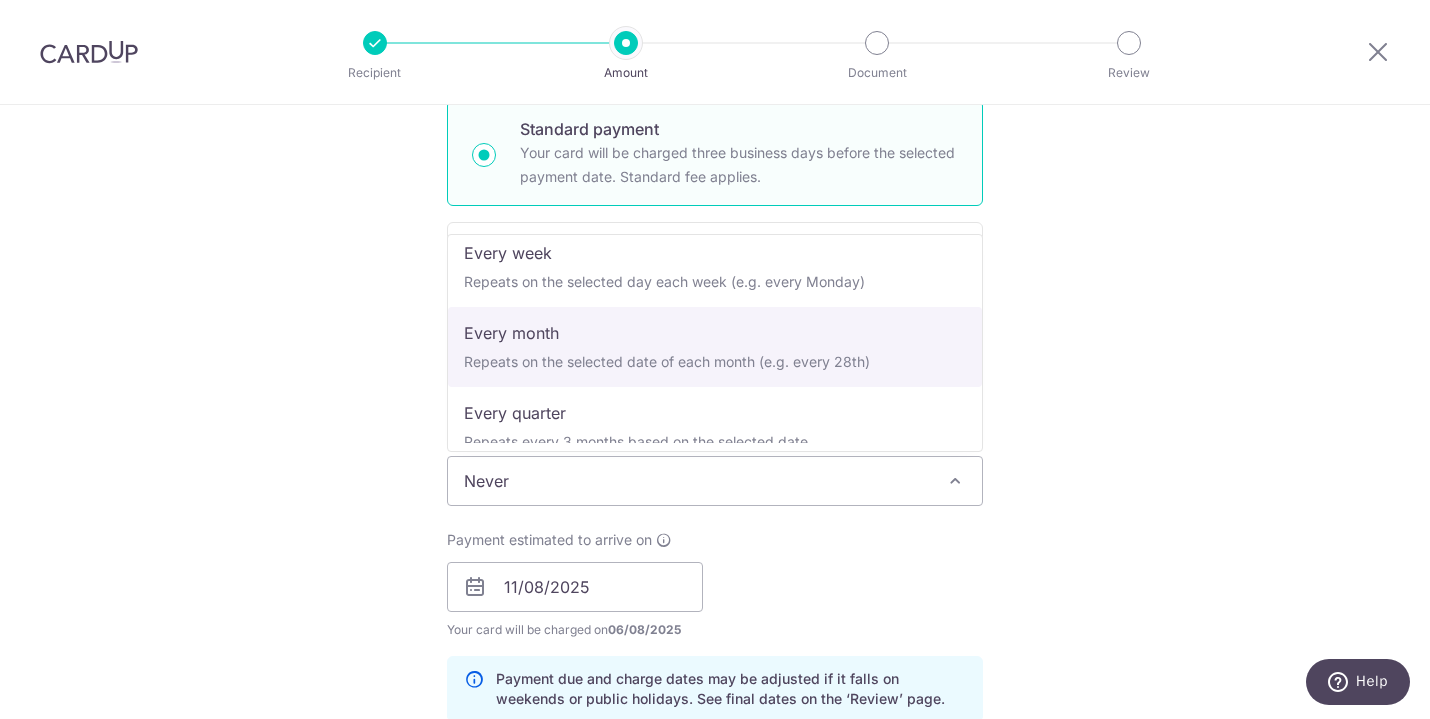 scroll, scrollTop: 109, scrollLeft: 0, axis: vertical 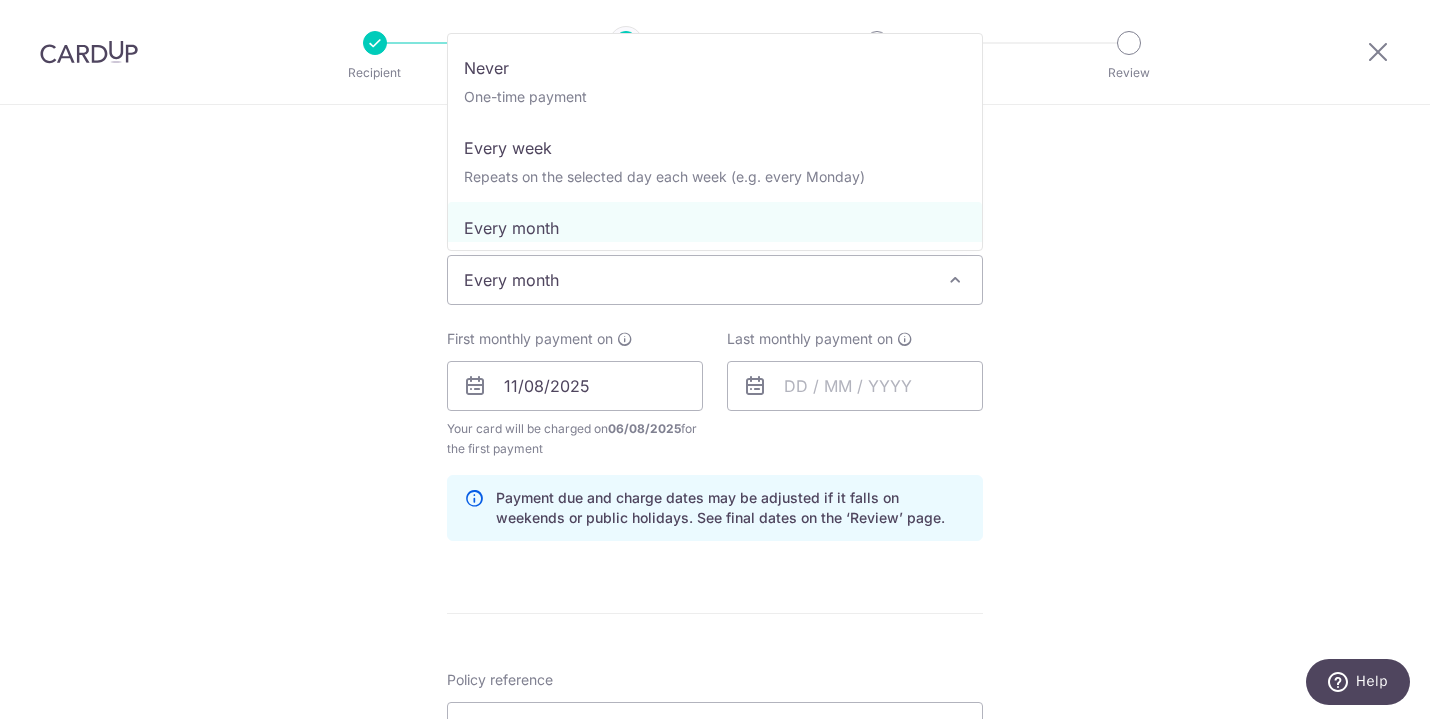 click on "Every month" at bounding box center [715, 280] 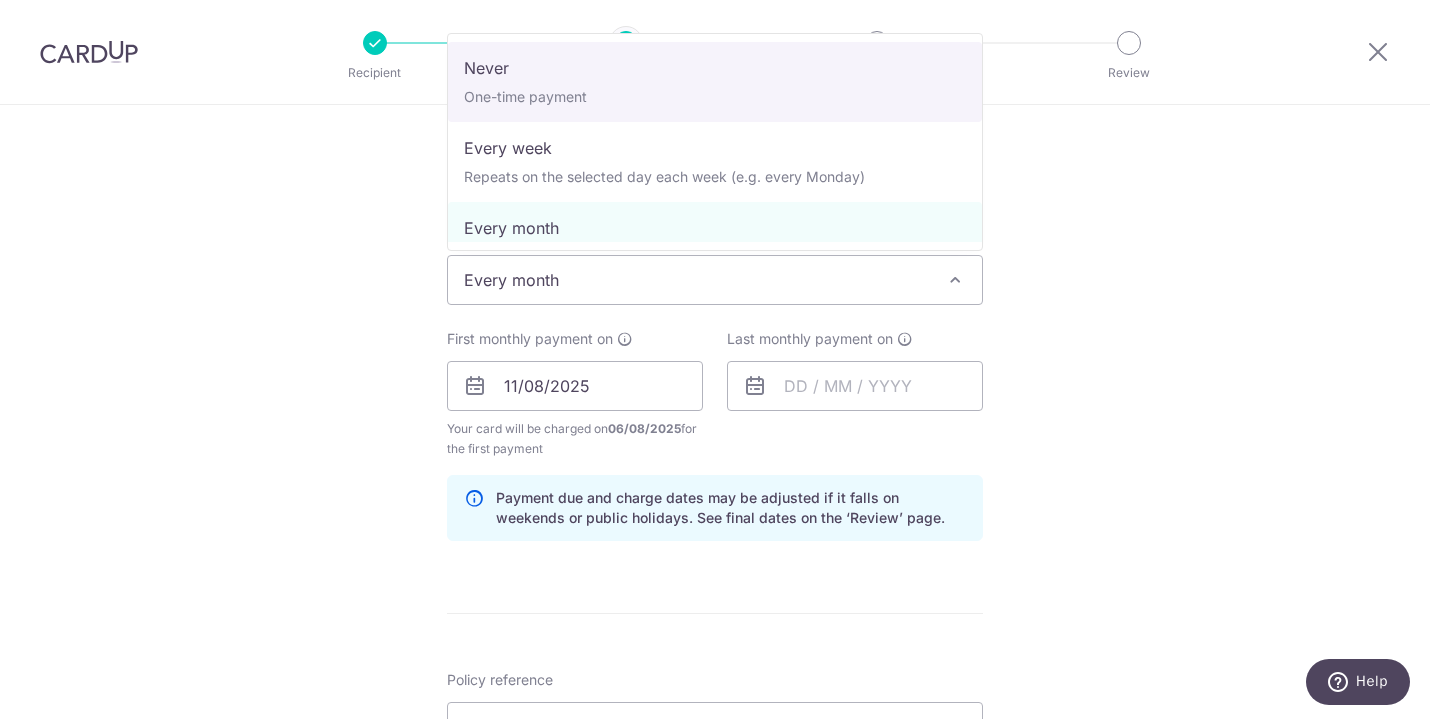 select on "1" 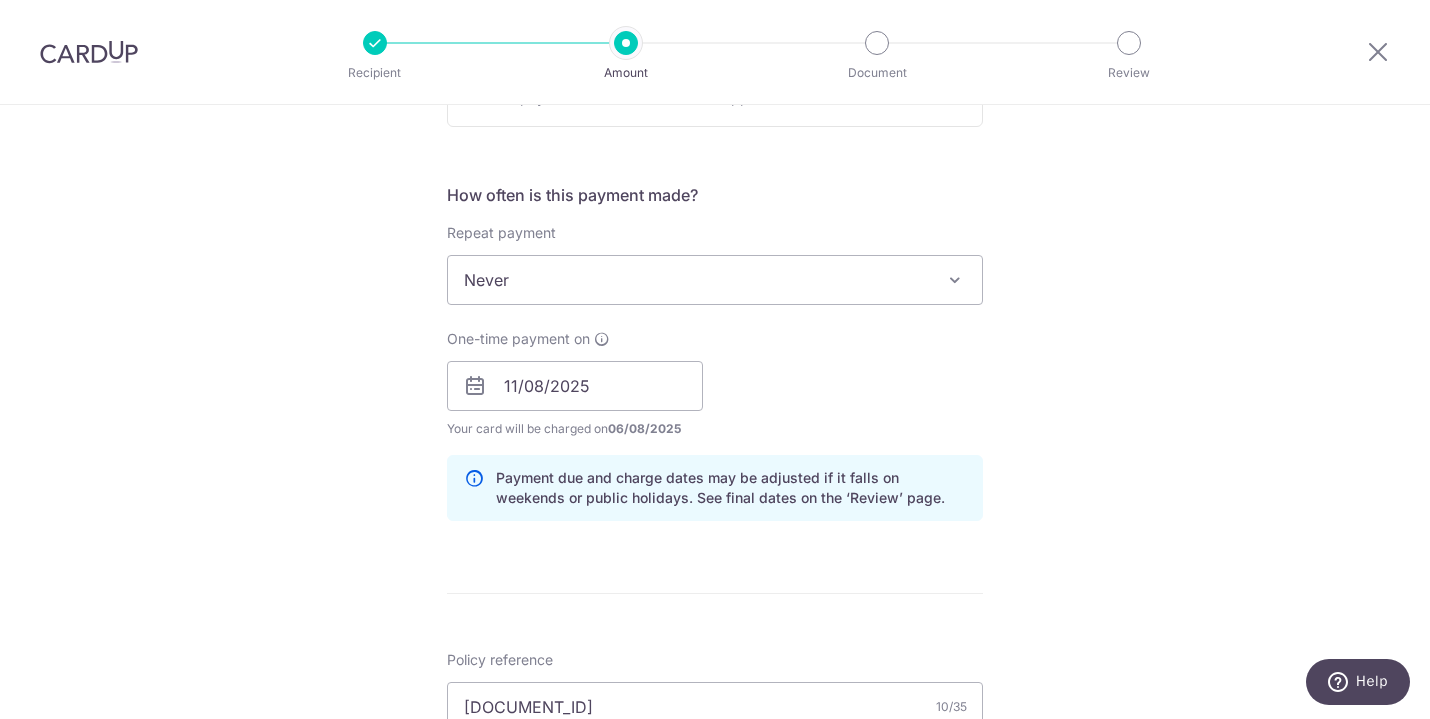 click on "Tell us more about your payment
Enter payment amount
SGD
398.35
398.35
Select Card
**** 1012
Add credit card
Your Cards
**** 1012
Secure 256-bit SSL
Text
New card details
Card
Secure 256-bit SSL" at bounding box center [715, 399] 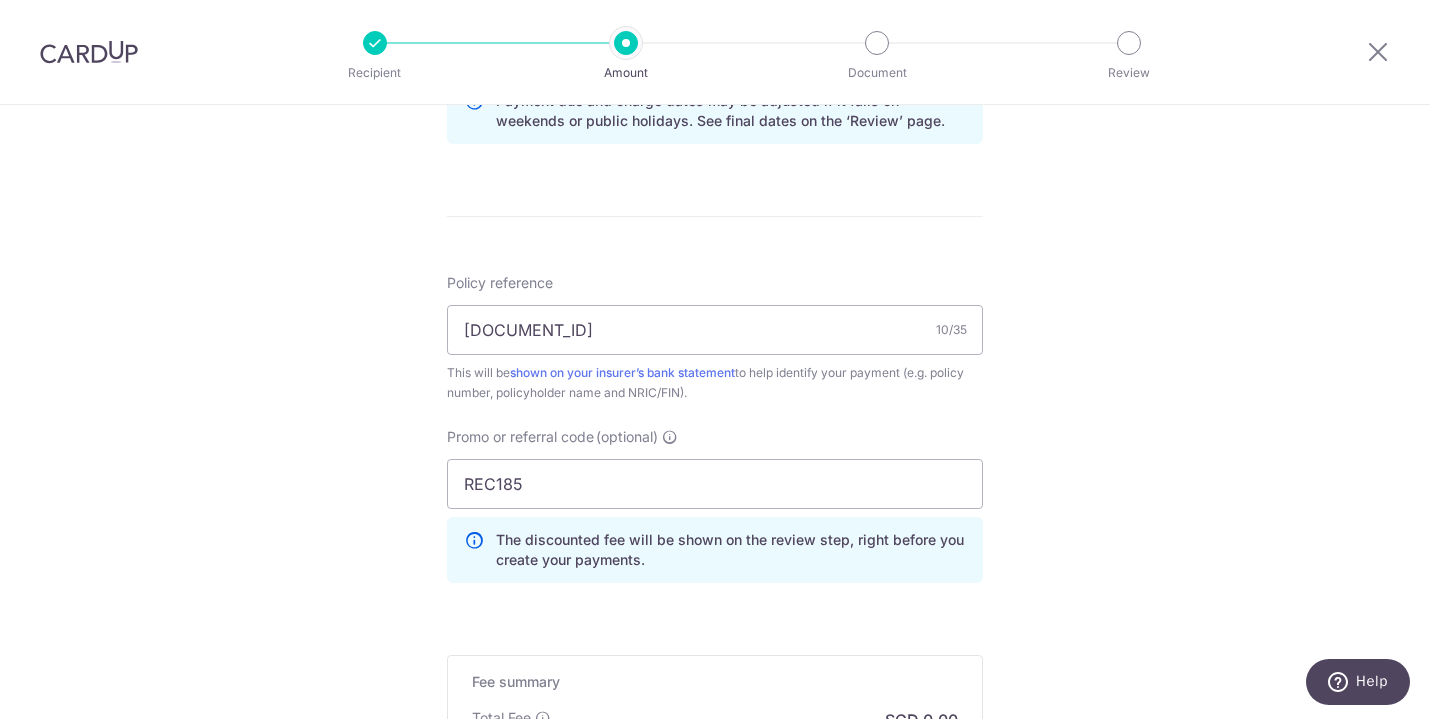 scroll, scrollTop: 1367, scrollLeft: 0, axis: vertical 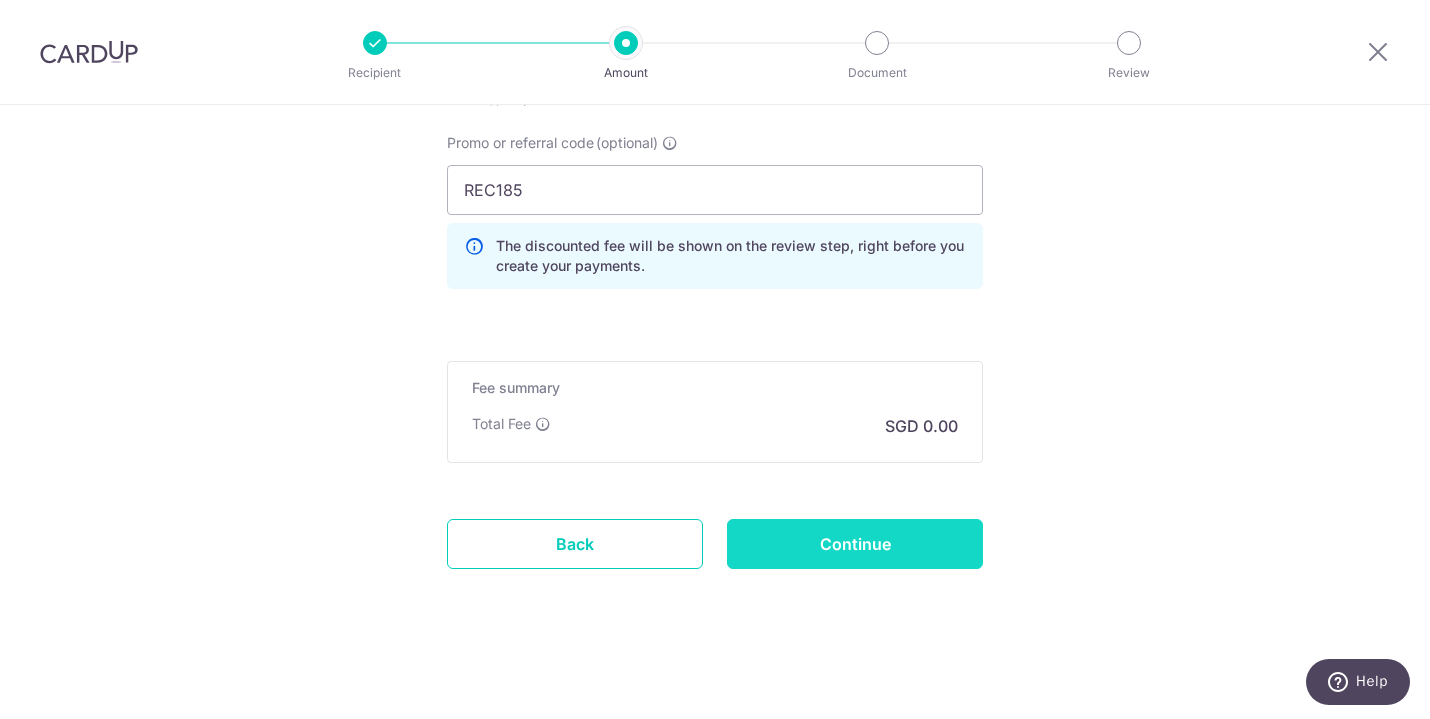 click on "Continue" at bounding box center [855, 544] 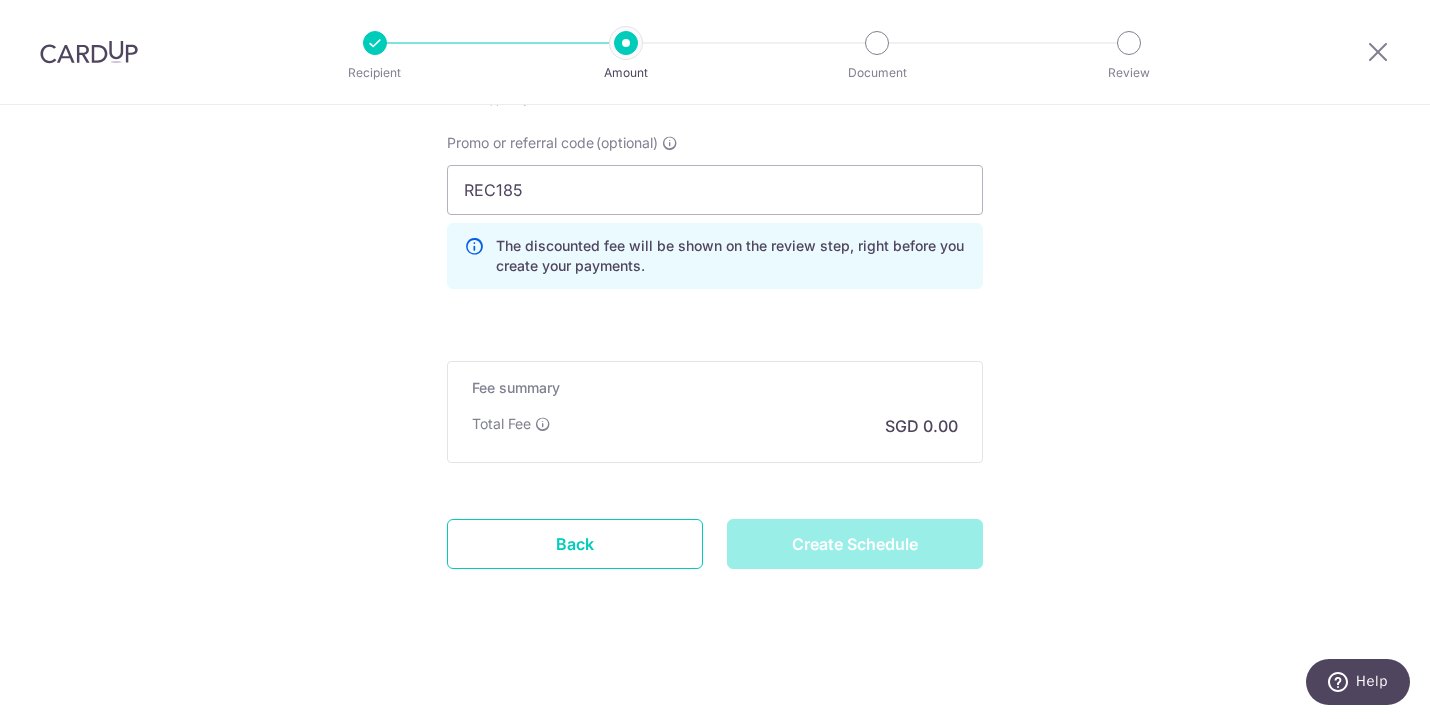 type on "Create Schedule" 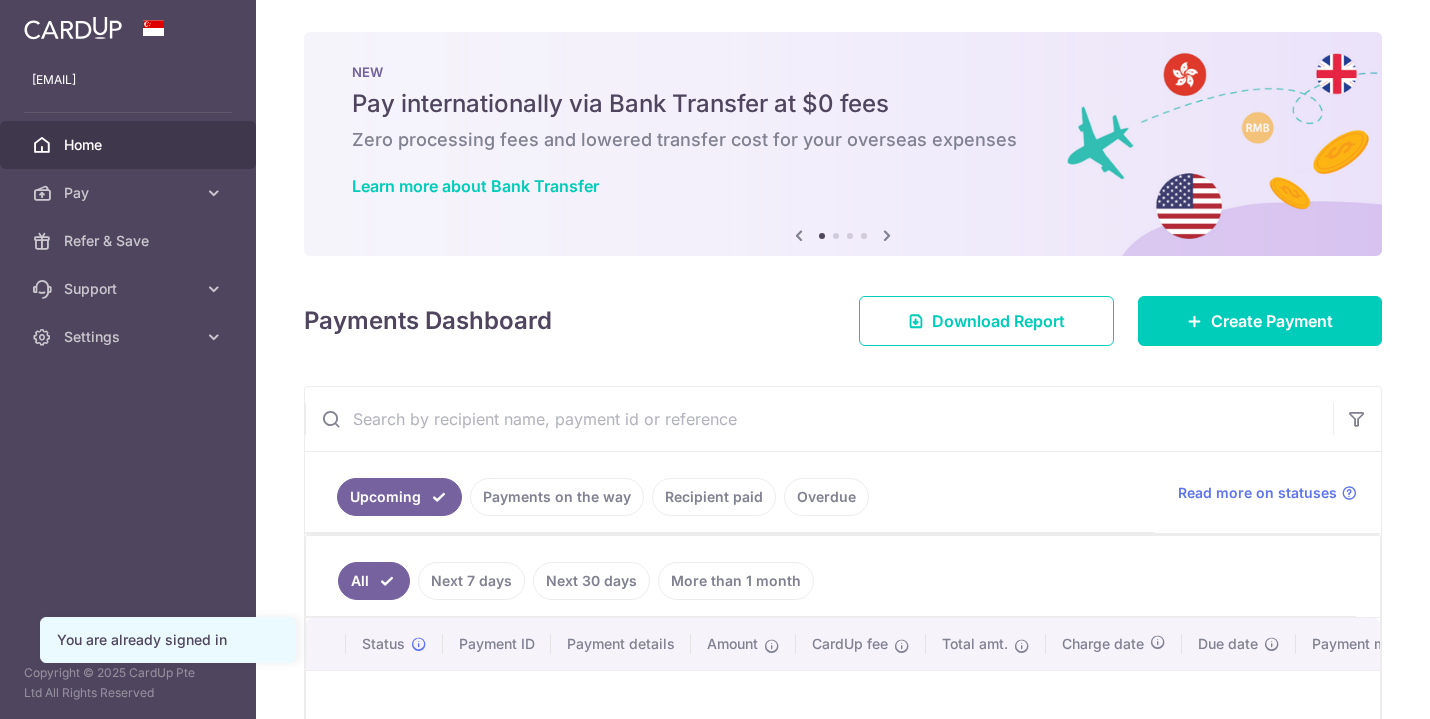 scroll, scrollTop: 0, scrollLeft: 0, axis: both 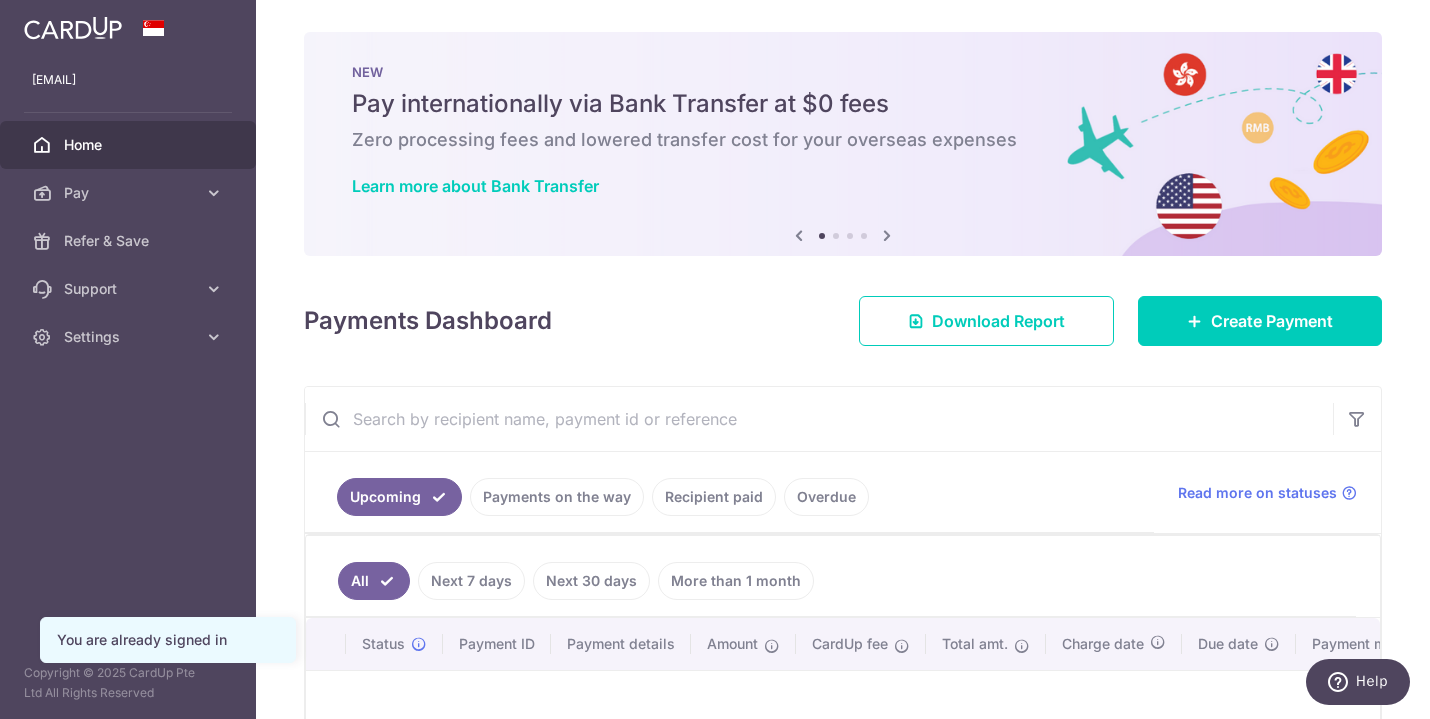 click on "Overdue" at bounding box center [826, 497] 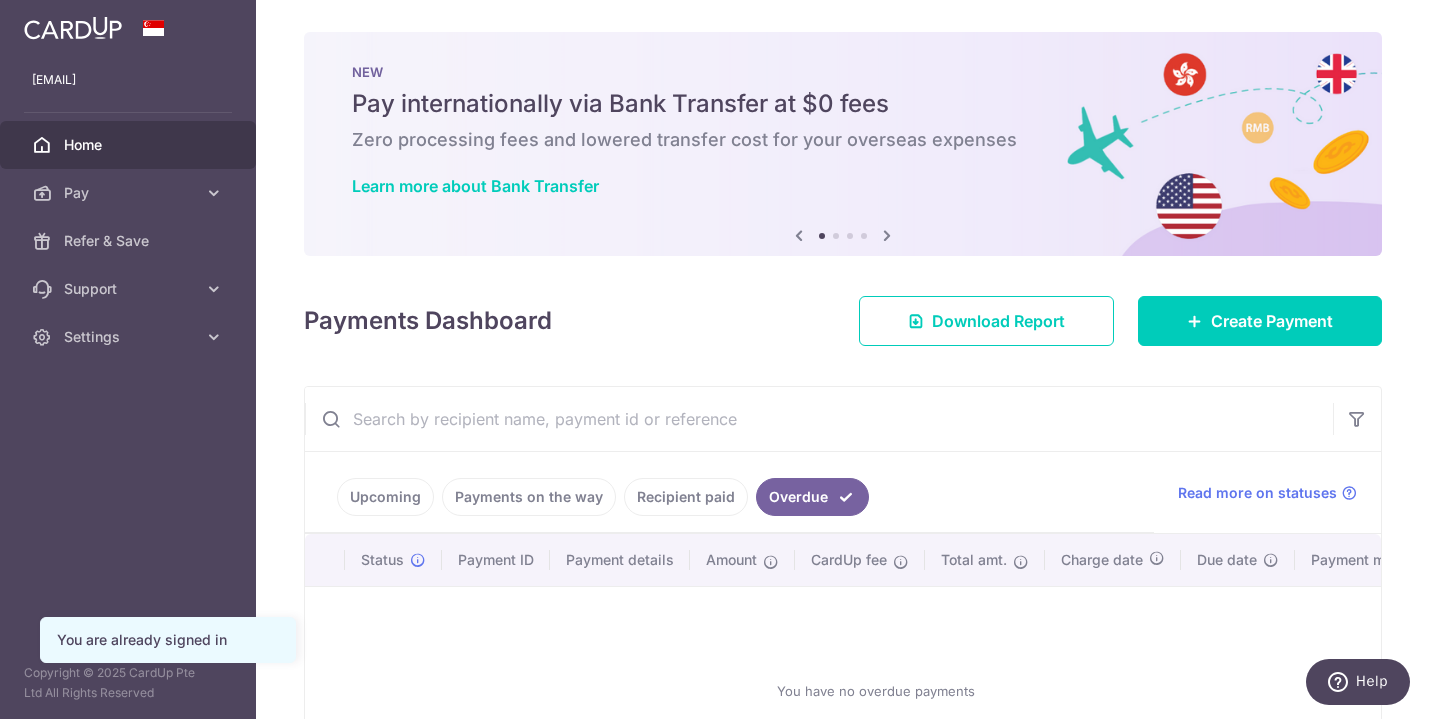 click on "Recipient paid" at bounding box center (686, 497) 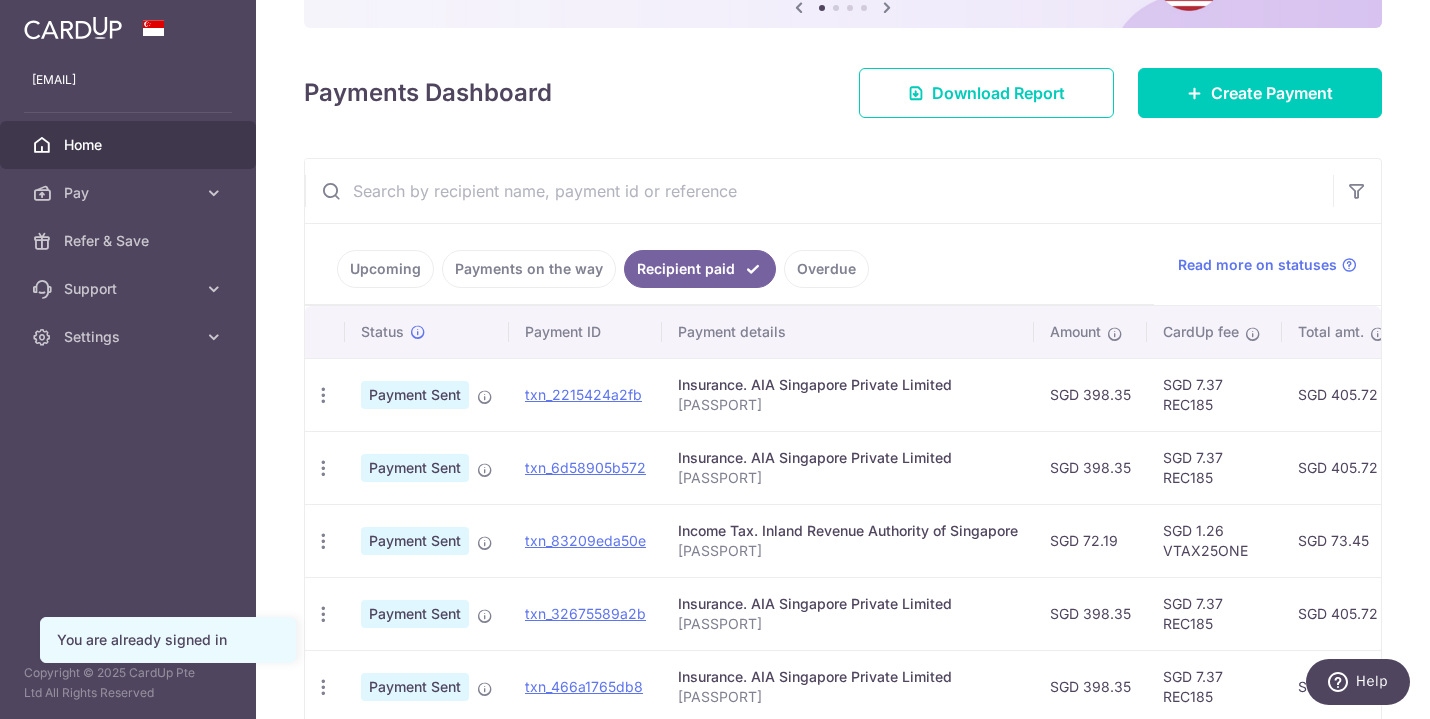 scroll, scrollTop: 231, scrollLeft: 0, axis: vertical 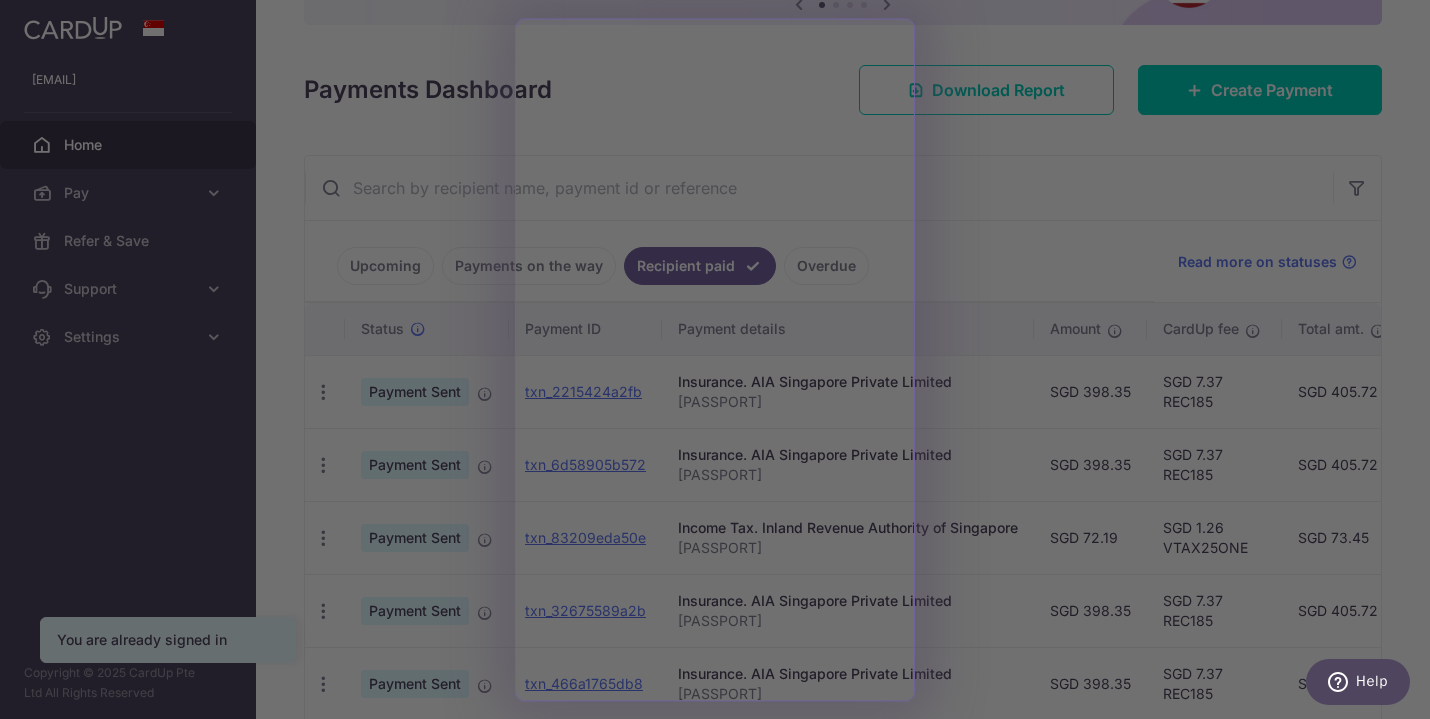 click at bounding box center [722, 363] 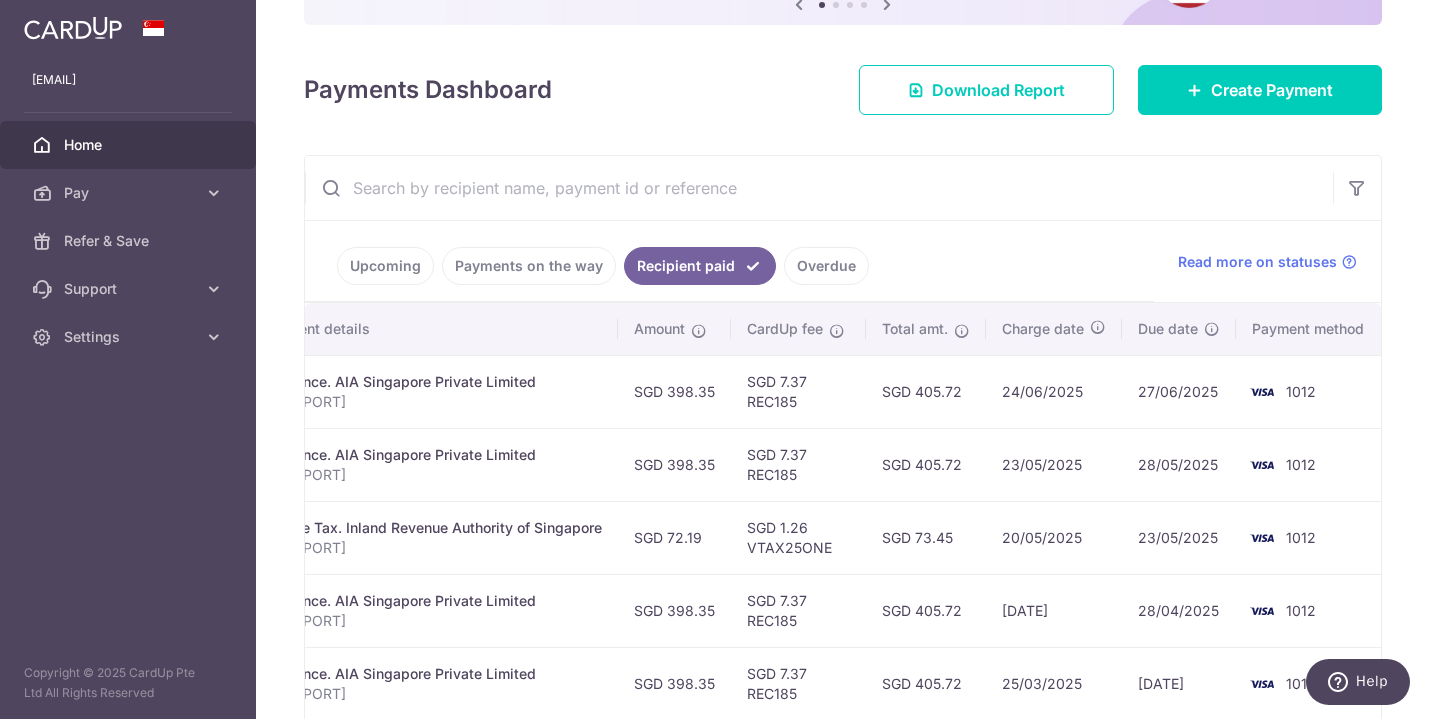 scroll, scrollTop: 0, scrollLeft: 420, axis: horizontal 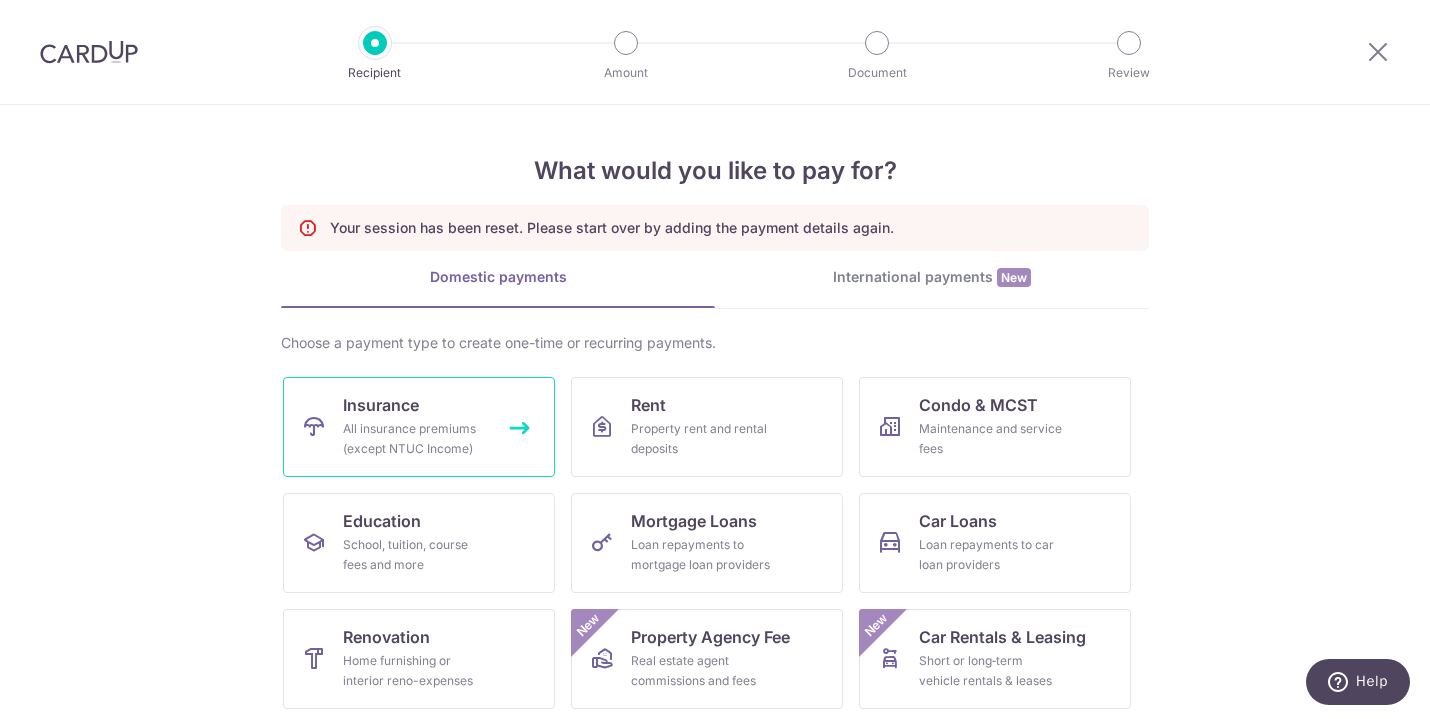 click on "Insurance All insurance premiums (except NTUC Income)" at bounding box center (419, 427) 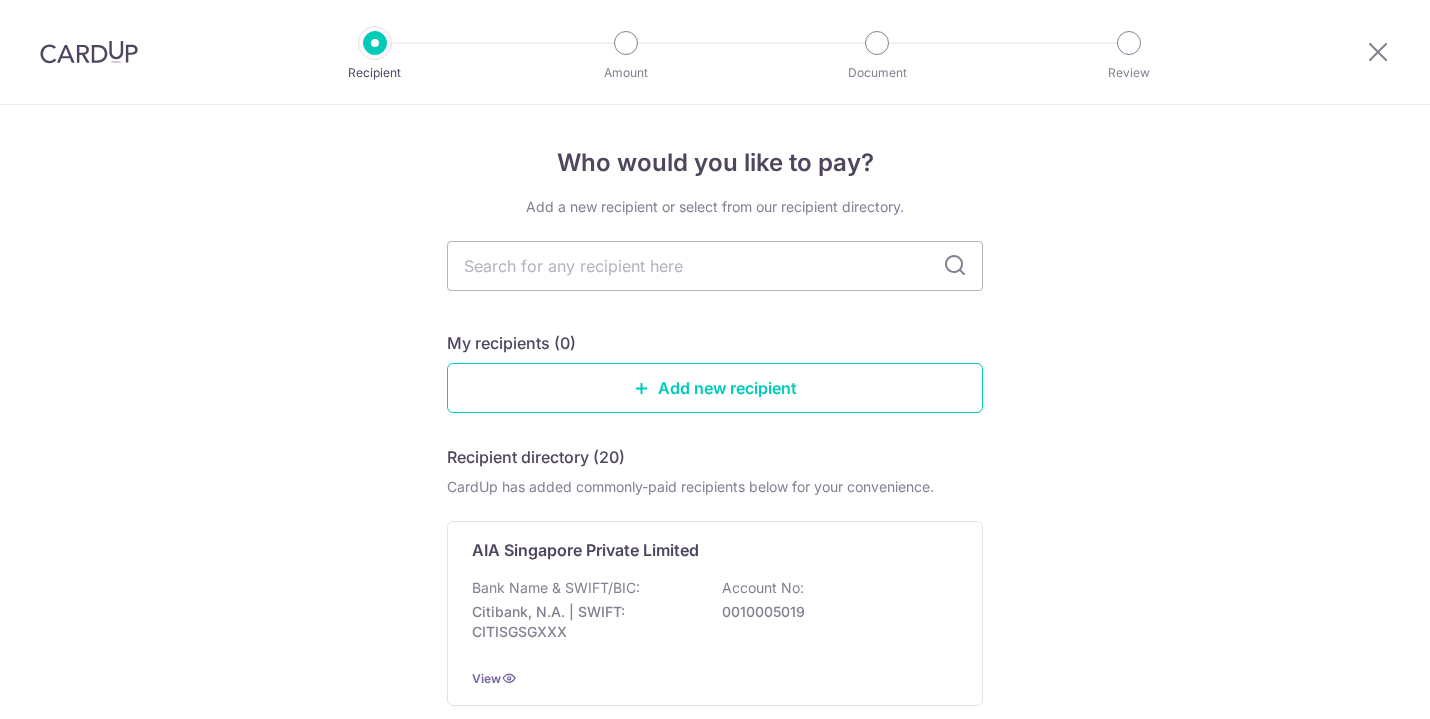 scroll, scrollTop: 0, scrollLeft: 0, axis: both 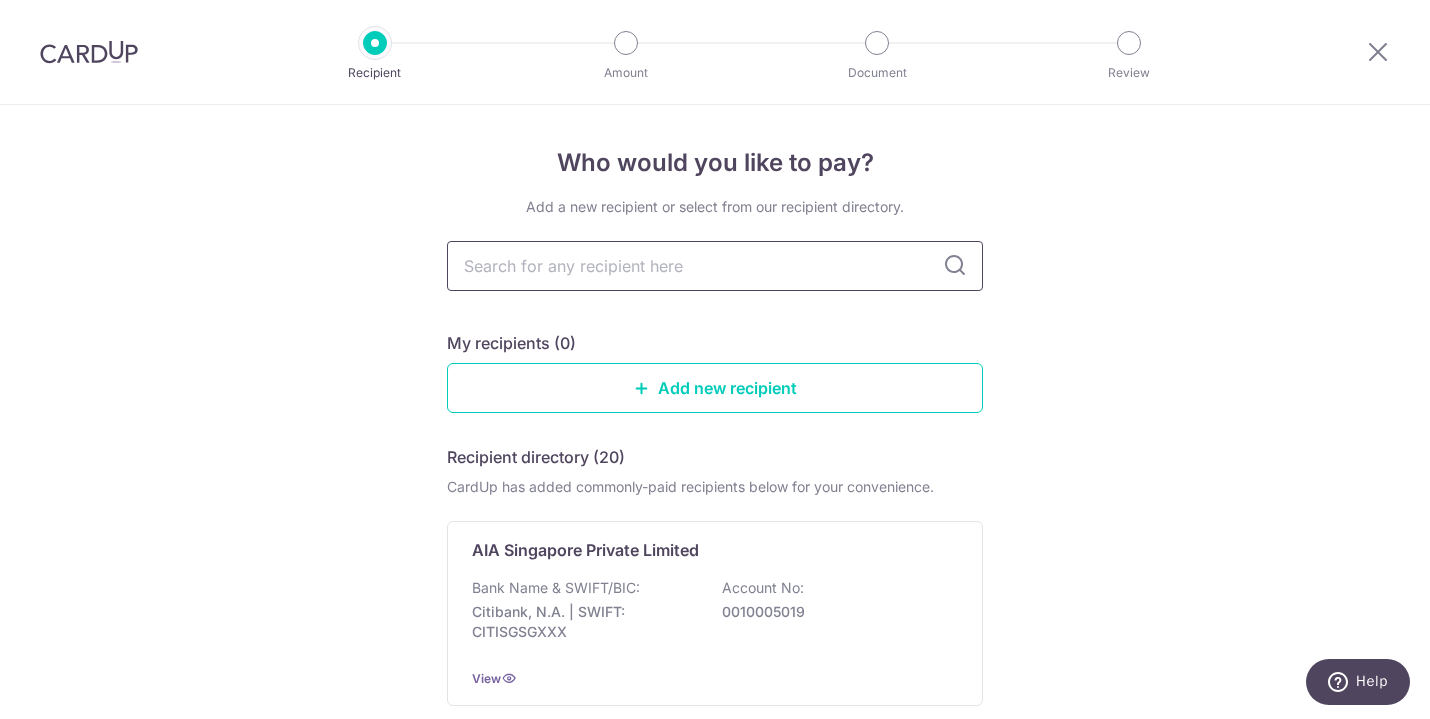 click at bounding box center (715, 266) 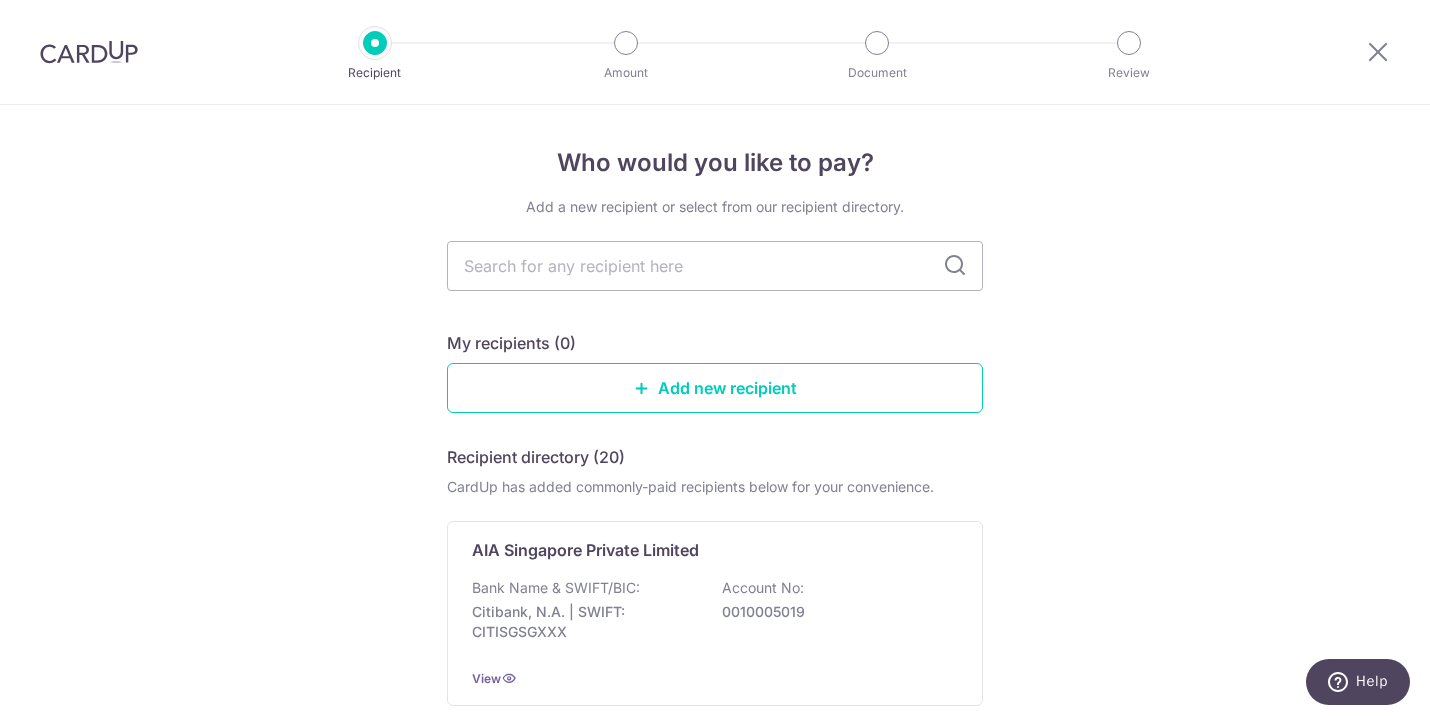 click on "Who would you like to pay?
Add a new recipient or select from our recipient directory.
My recipients (0)
Add new recipient
Recipient directory (20)
CardUp has added commonly-paid recipients below for your convenience.
AIA Singapore Private Limited
Bank Name & SWIFT/BIC:
Citibank, N.A. | SWIFT: CITISGSGXXX
Account No:
0010005019
View
AIG Asia Pacific Insurance Pte Ltd
Bank Name & SWIFT/BIC:
Citibank, N.A. | SWIFT: CITISGSGXXX
Account No:" at bounding box center (715, 1418) 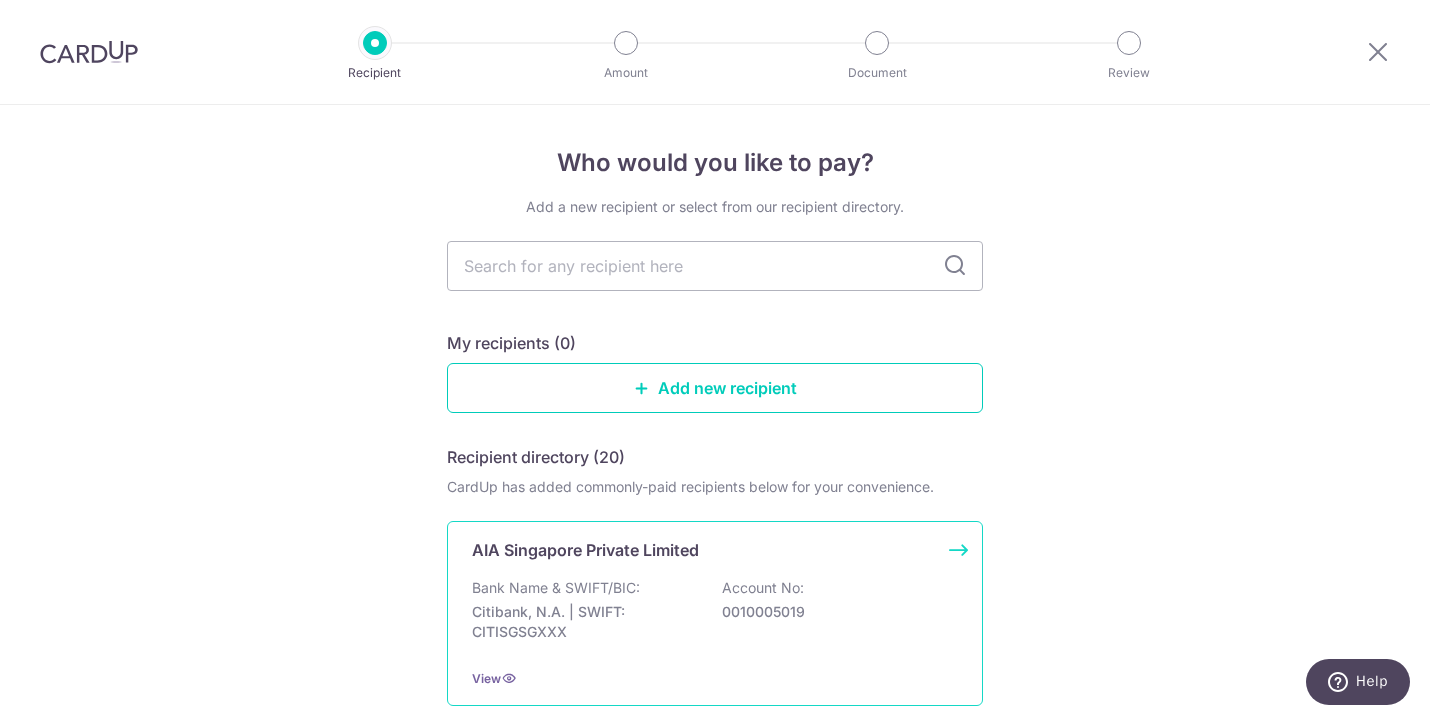 click on "AIA Singapore Private Limited
Bank Name & SWIFT/BIC:
Citibank, N.A. | SWIFT: CITISGSGXXX
Account No:
0010005019
View" at bounding box center [715, 613] 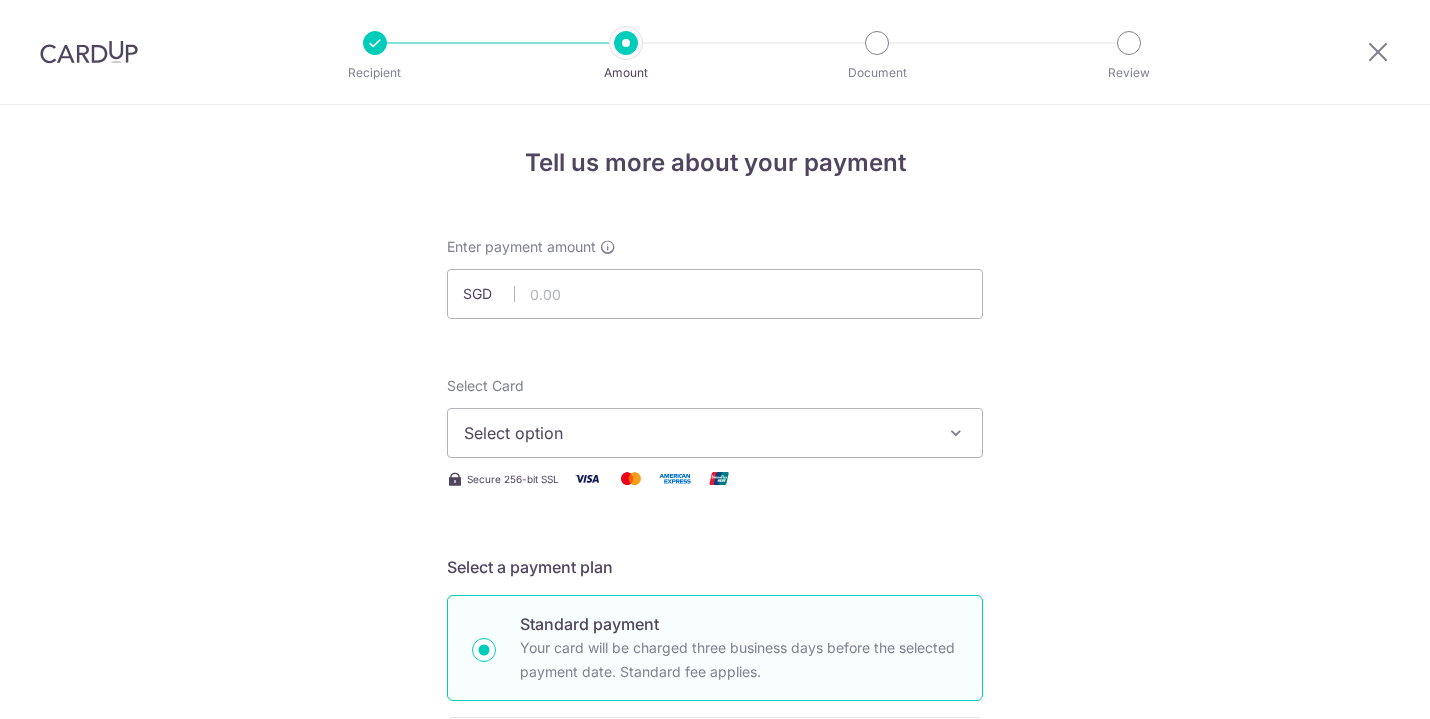 scroll, scrollTop: 0, scrollLeft: 0, axis: both 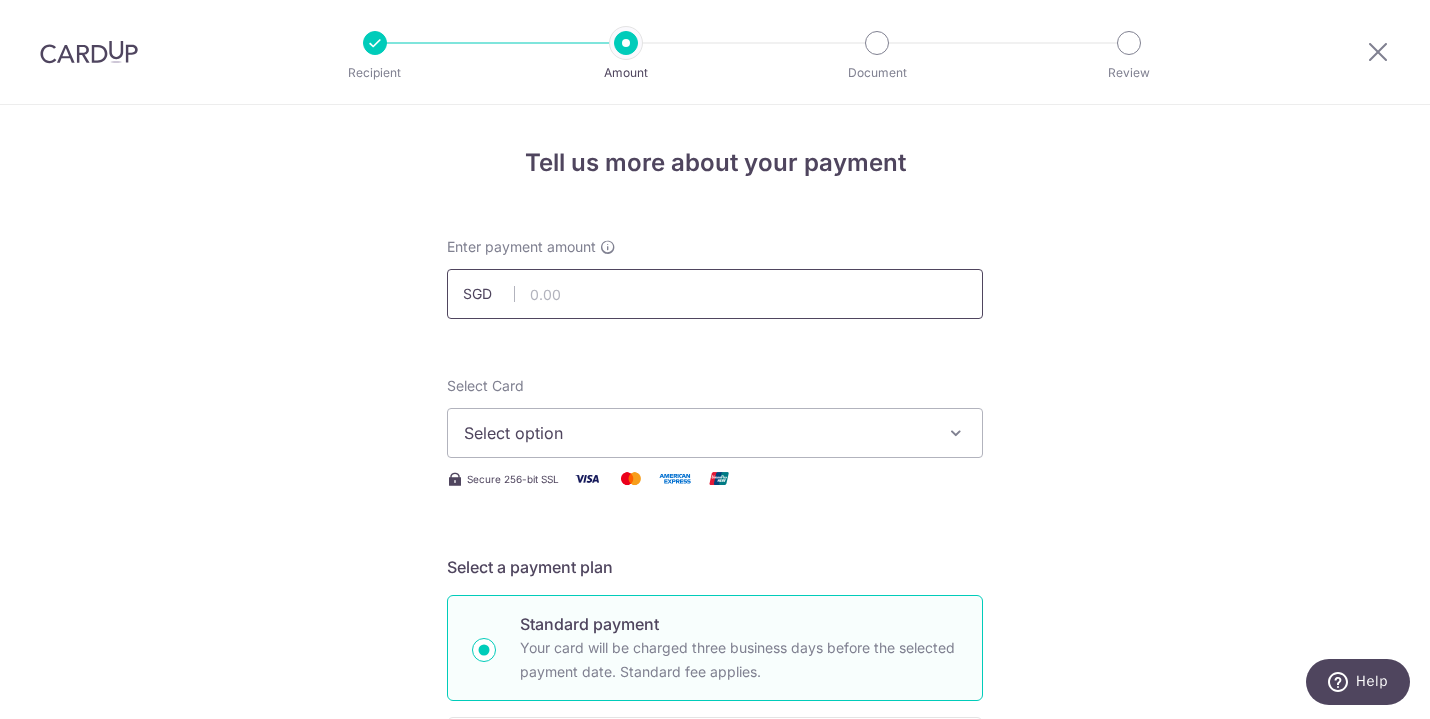 click at bounding box center (715, 294) 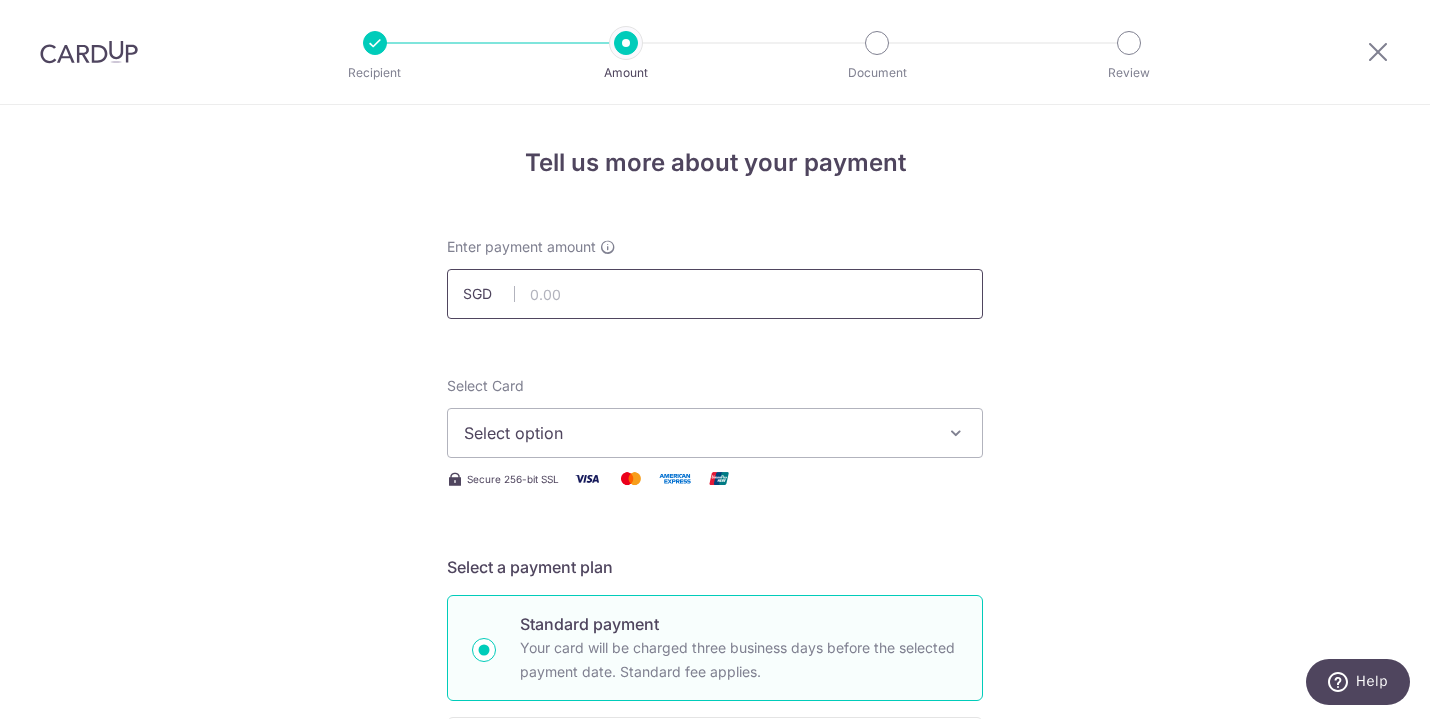 type on "398.35" 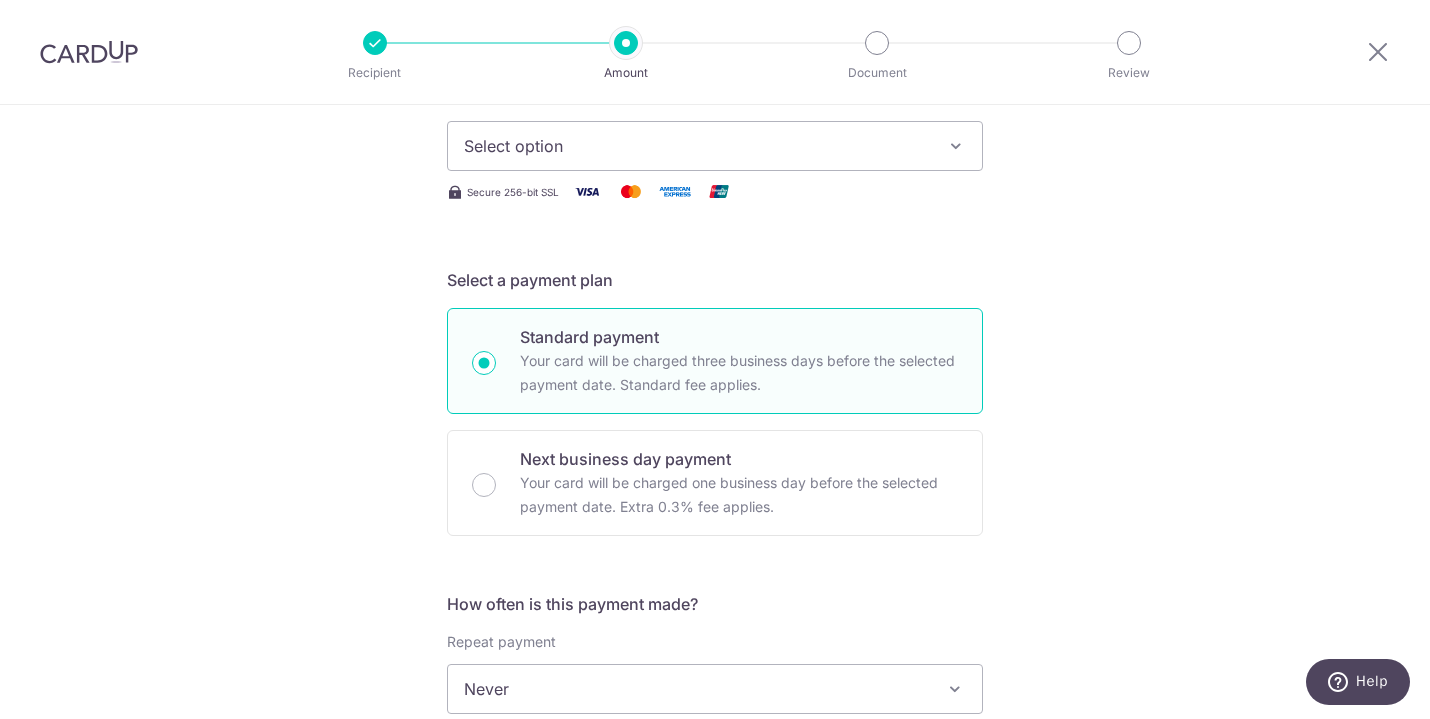scroll, scrollTop: 292, scrollLeft: 0, axis: vertical 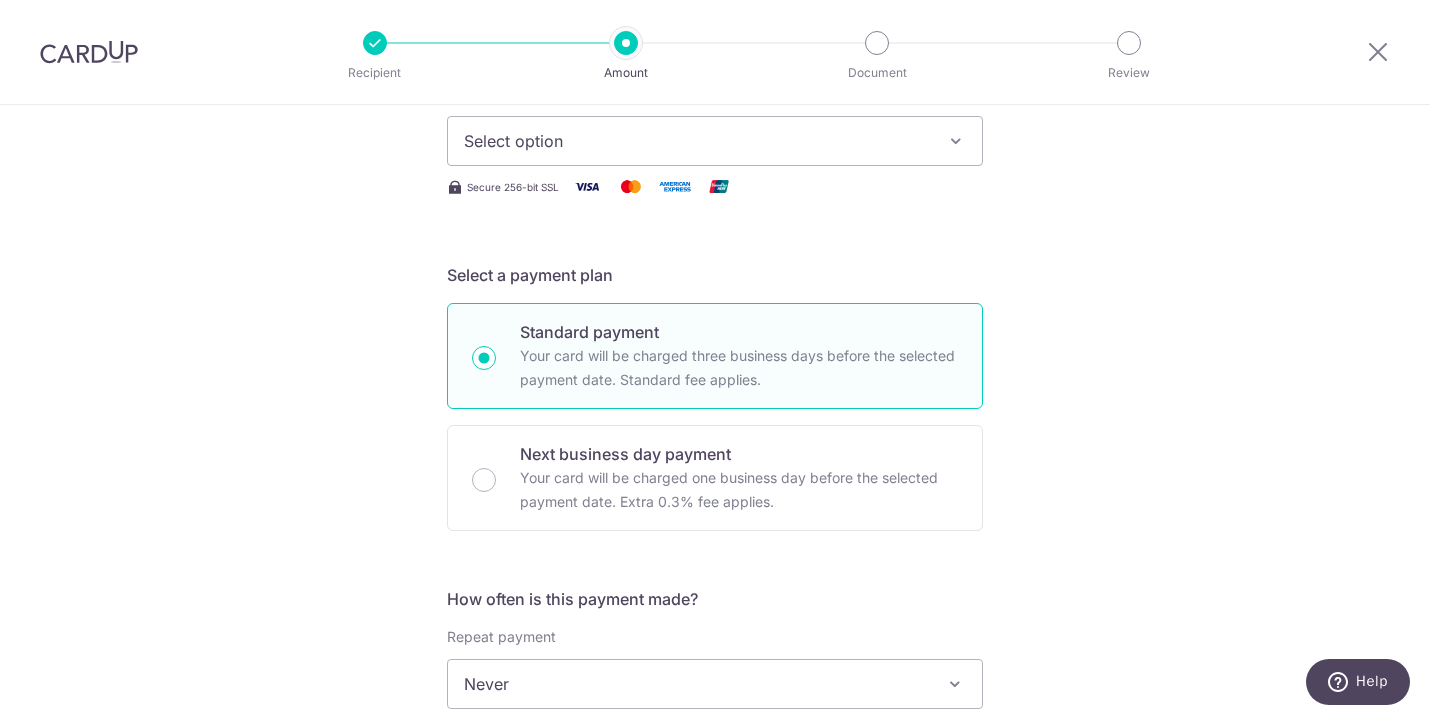 click on "Select option" at bounding box center (715, 141) 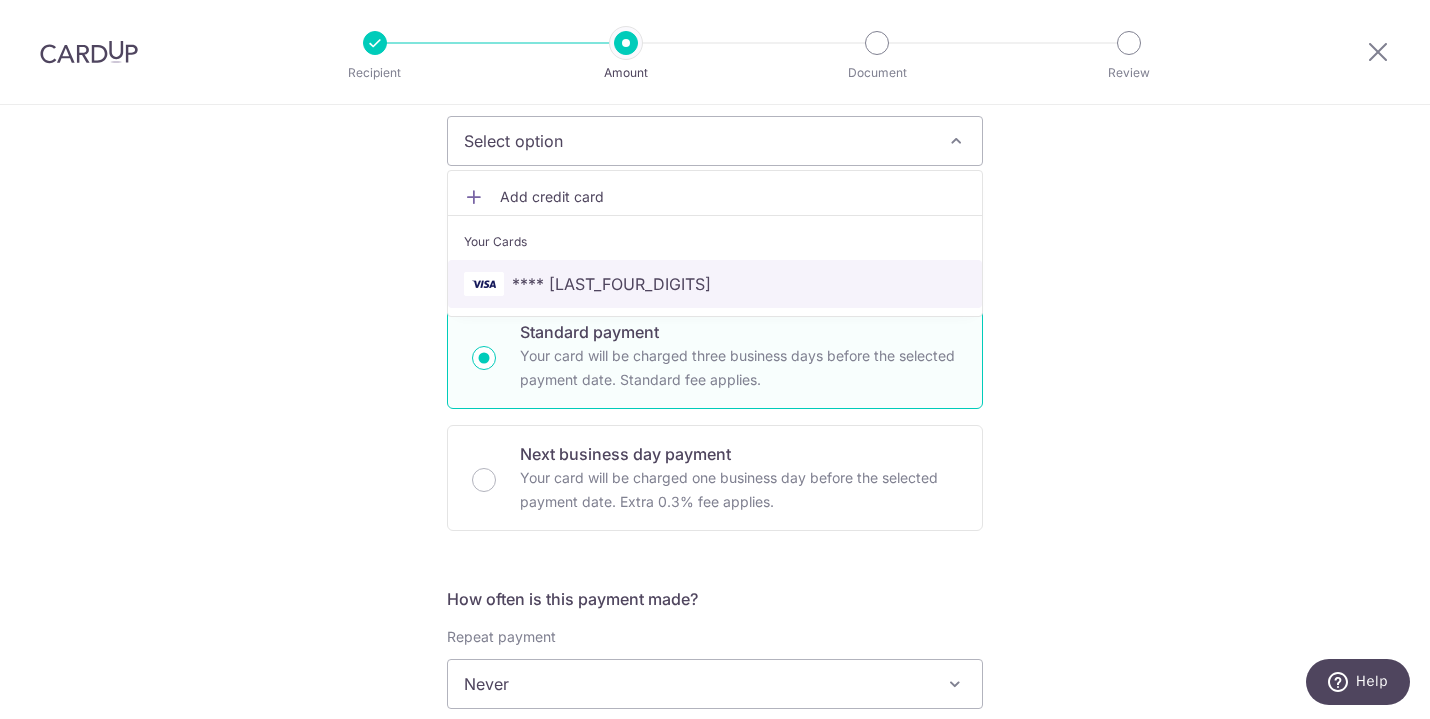 click on "**** [CARD_LAST_FOUR]" at bounding box center [715, 284] 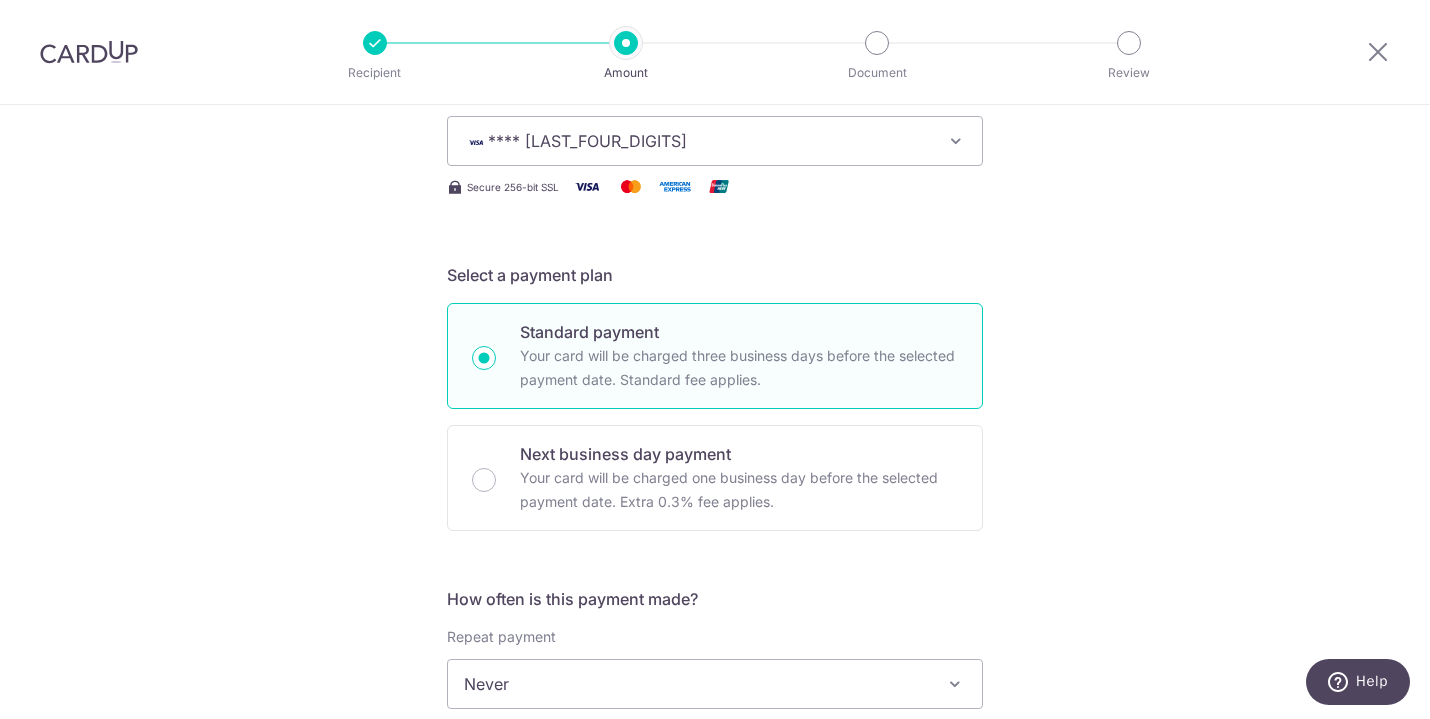 scroll, scrollTop: 495, scrollLeft: 0, axis: vertical 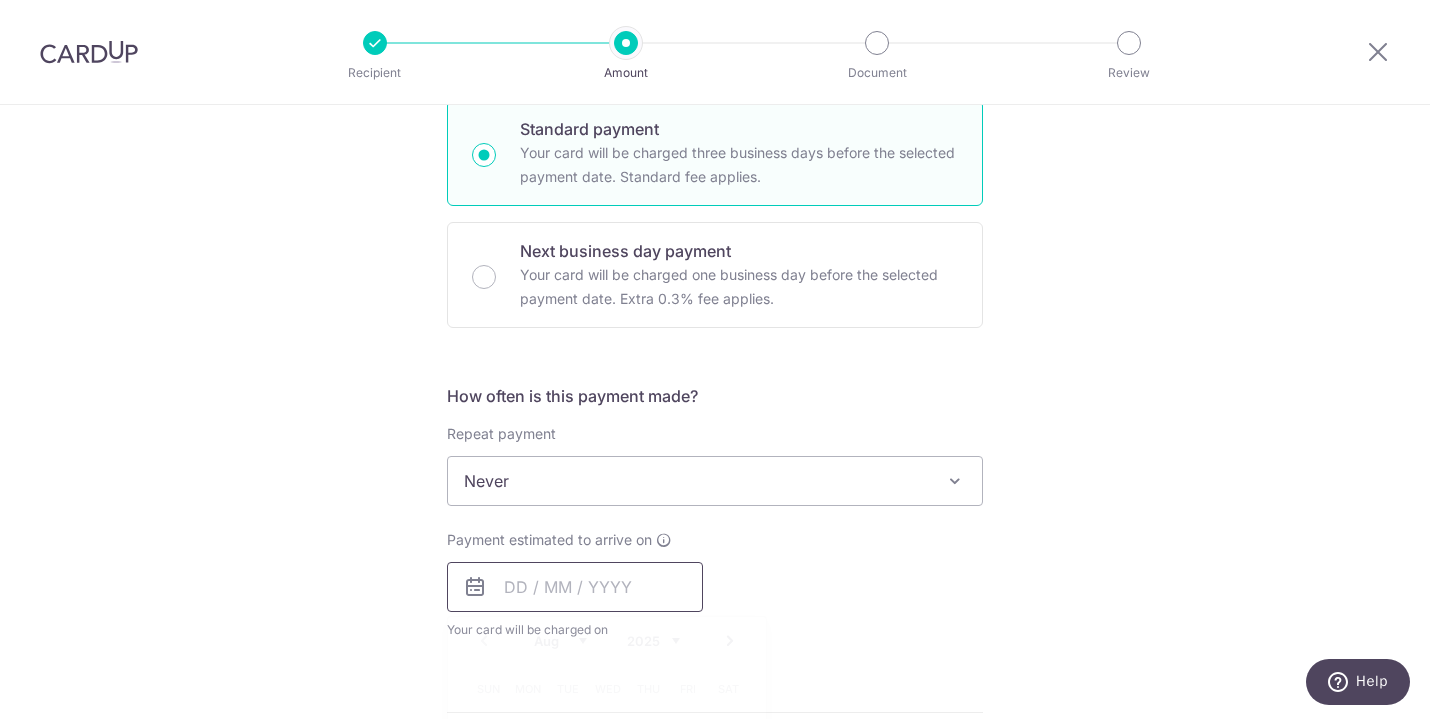 click at bounding box center [575, 587] 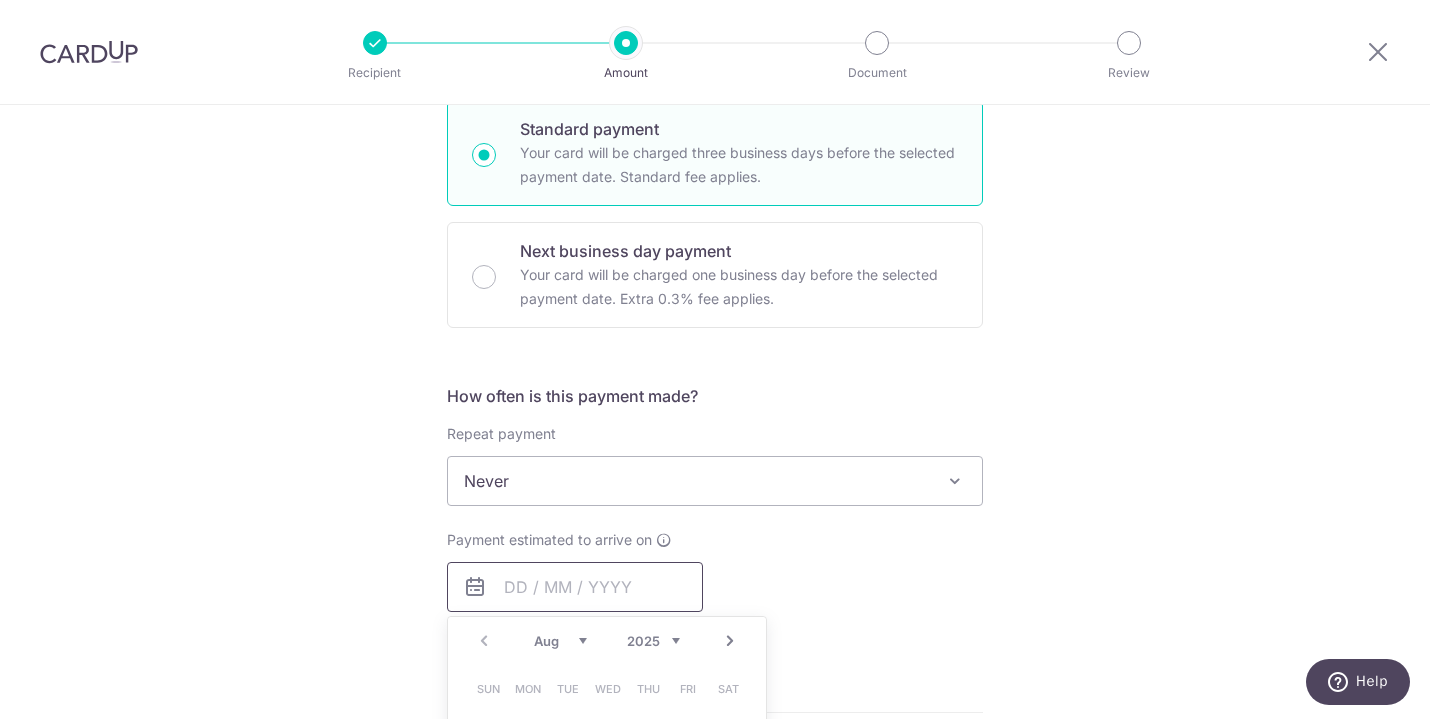 scroll, scrollTop: 761, scrollLeft: 0, axis: vertical 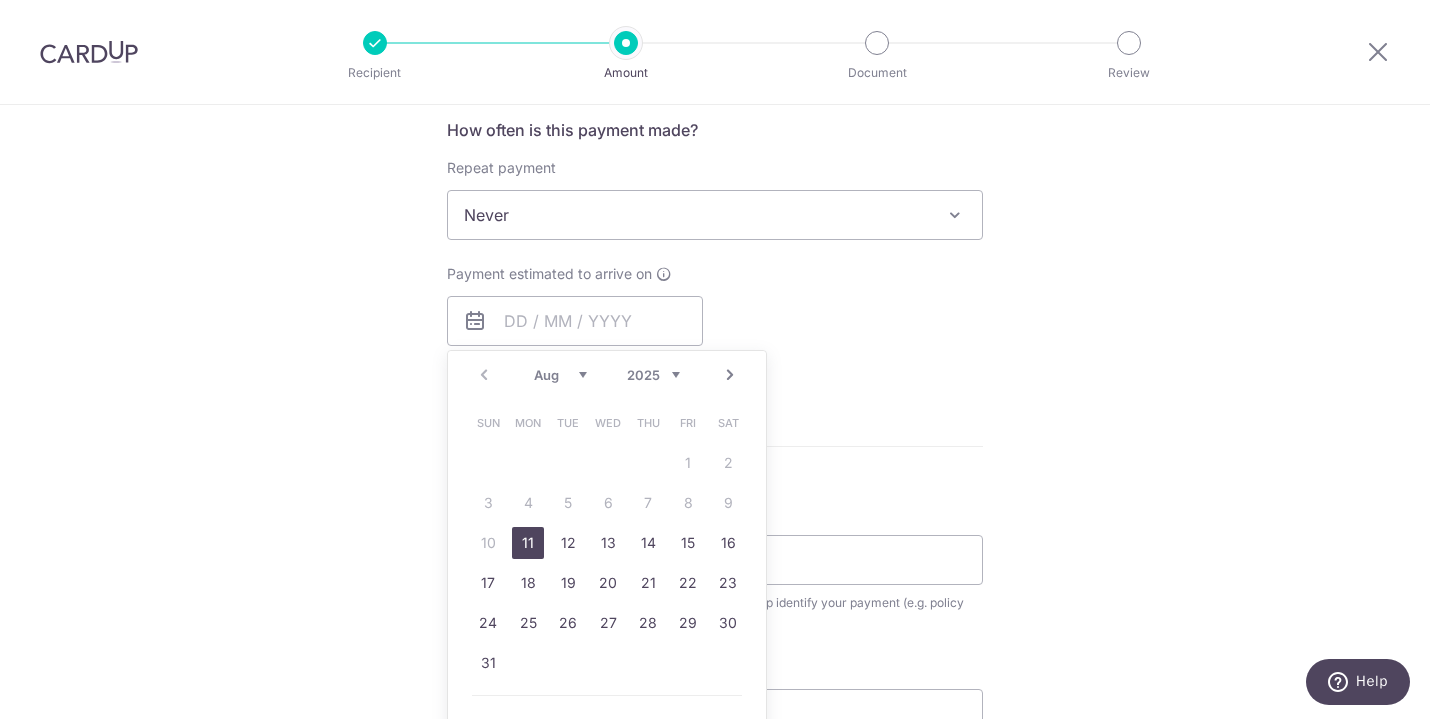 click on "11" at bounding box center [528, 543] 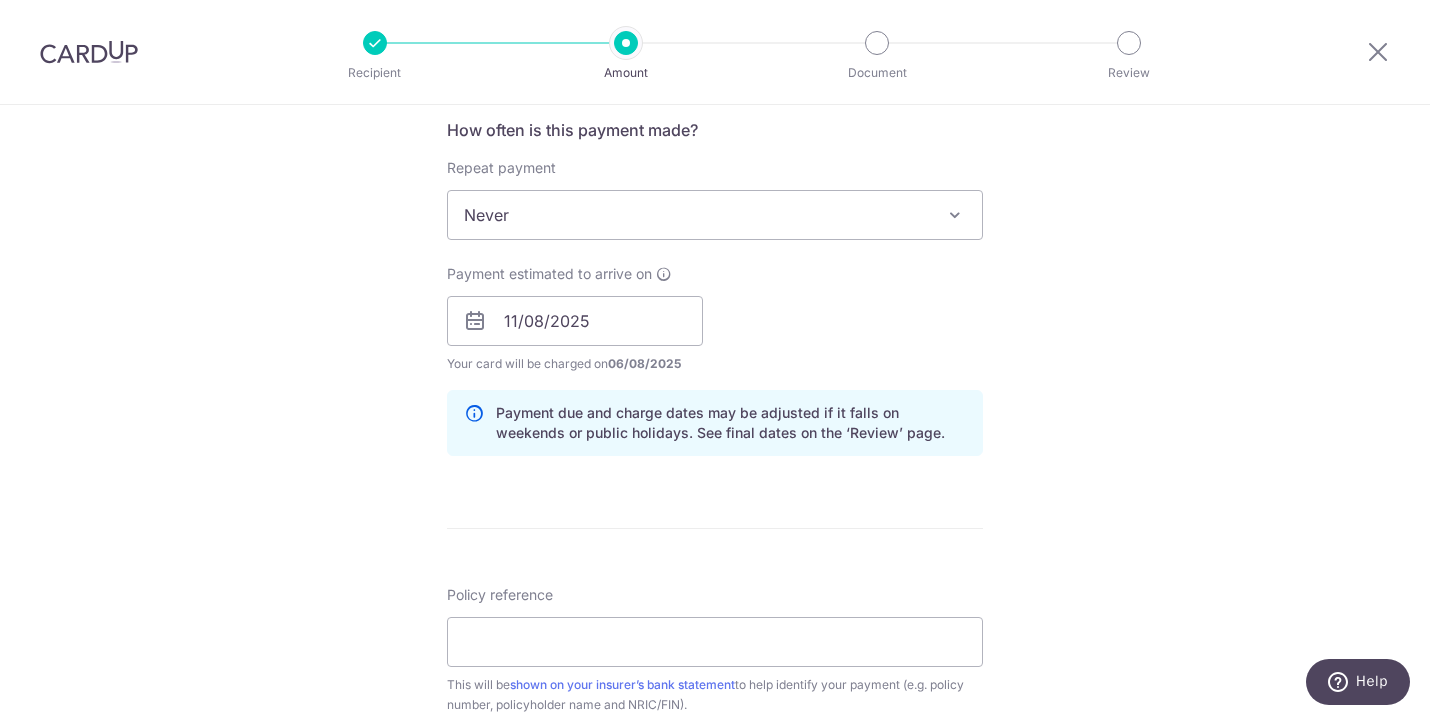 click on "Payment estimated to arrive on
11/08/2025
Prev Next Aug Sep Oct Nov Dec 2025 2026 2027 2028 2029 2030 2031 2032 2033 2034 2035 Sun Mon Tue Wed Thu Fri Sat           1 2 3 4 5 6 7 8 9 10 11 12 13 14 15 16 17 18 19 20 21 22 23 24 25 26 27 28 29 30 31
Your card will be charged on  06/08/2025  for the first payment
* If your payment is funded by  9:00am SGT on Thursday 07/08/2025
07/08/2025
No. of Payments" at bounding box center (715, 319) 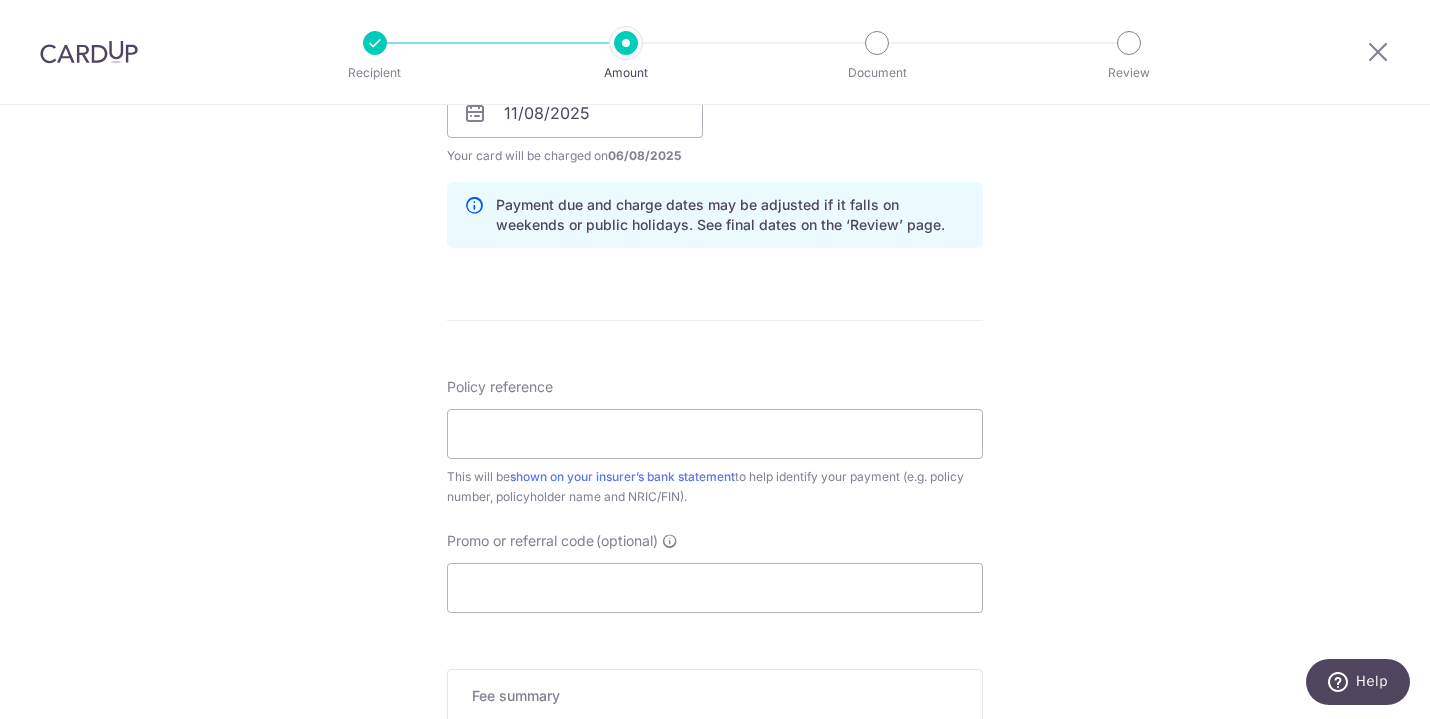 scroll, scrollTop: 970, scrollLeft: 0, axis: vertical 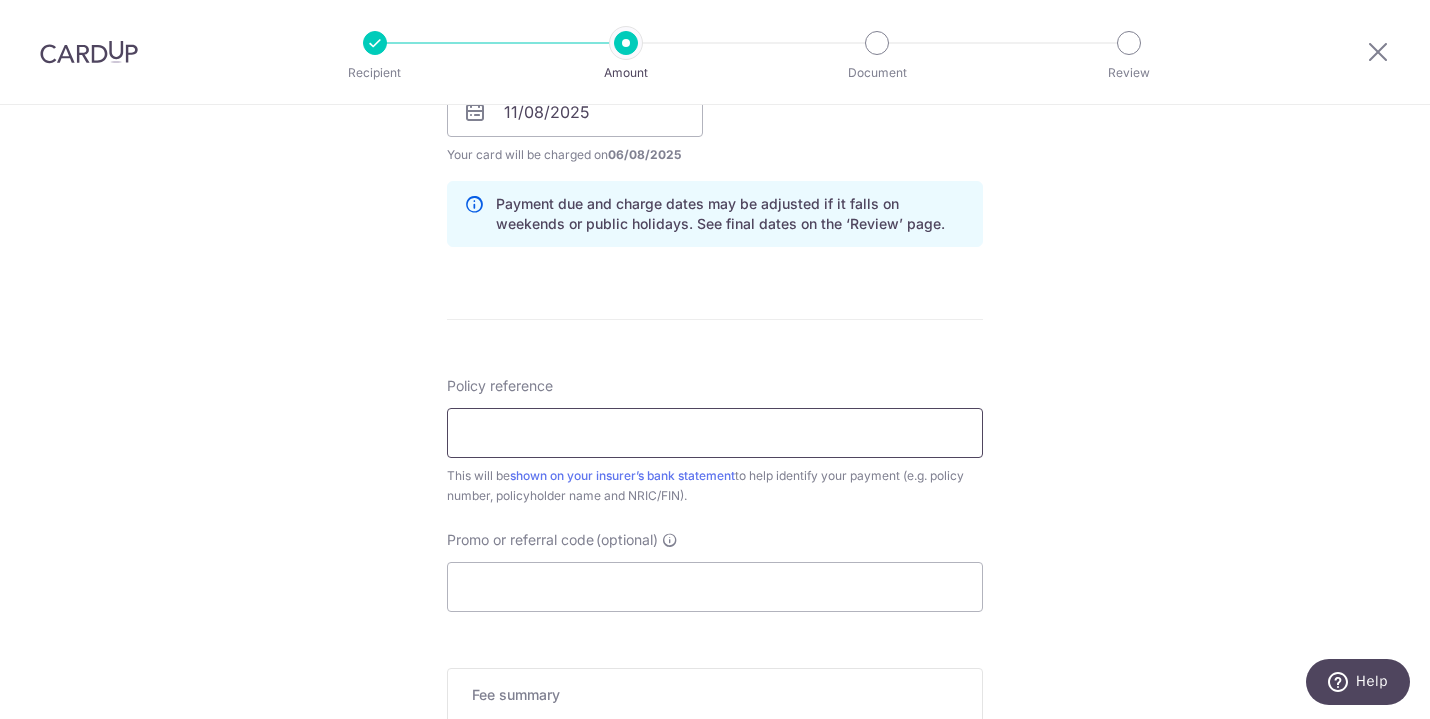 click on "Policy reference" at bounding box center (715, 433) 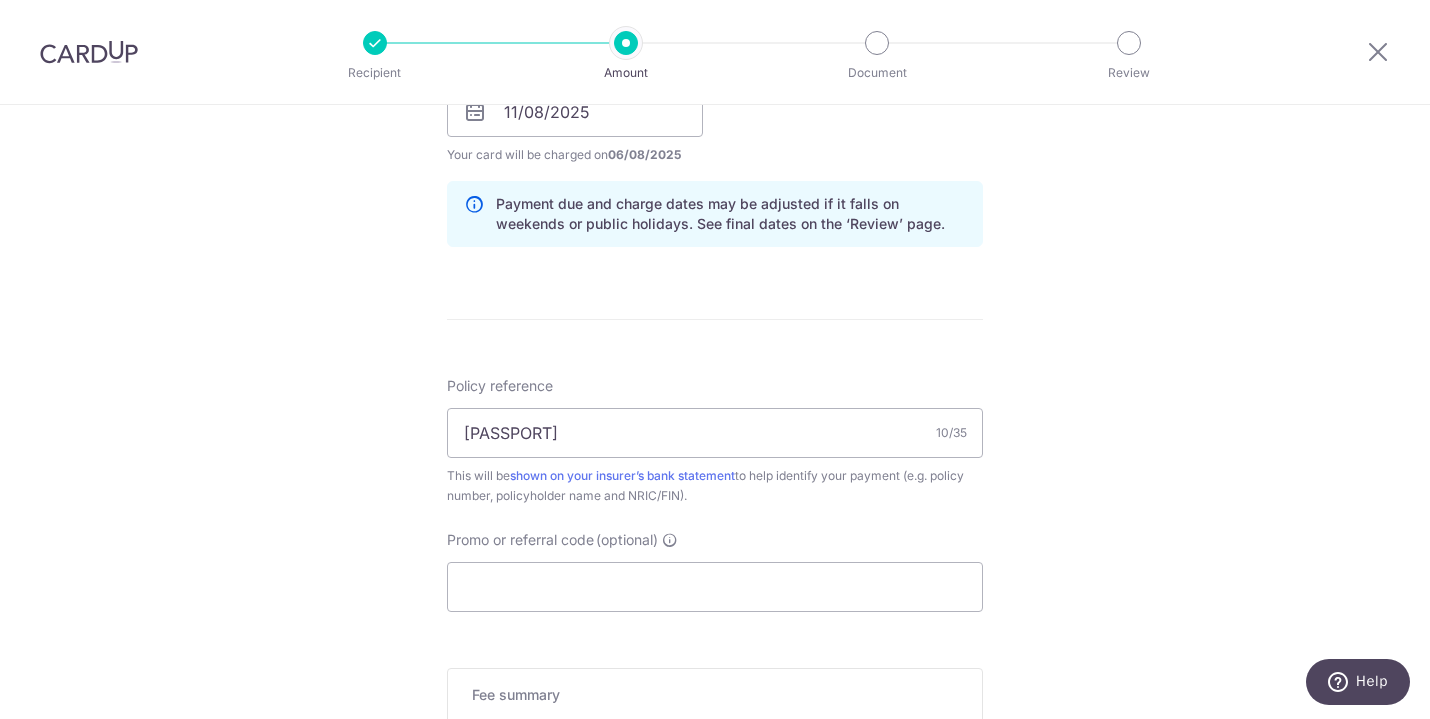 click on "Promo or referral code
(optional)
The discounted fee will be shown on the review step, right before you create your payments.
Add" at bounding box center (715, 571) 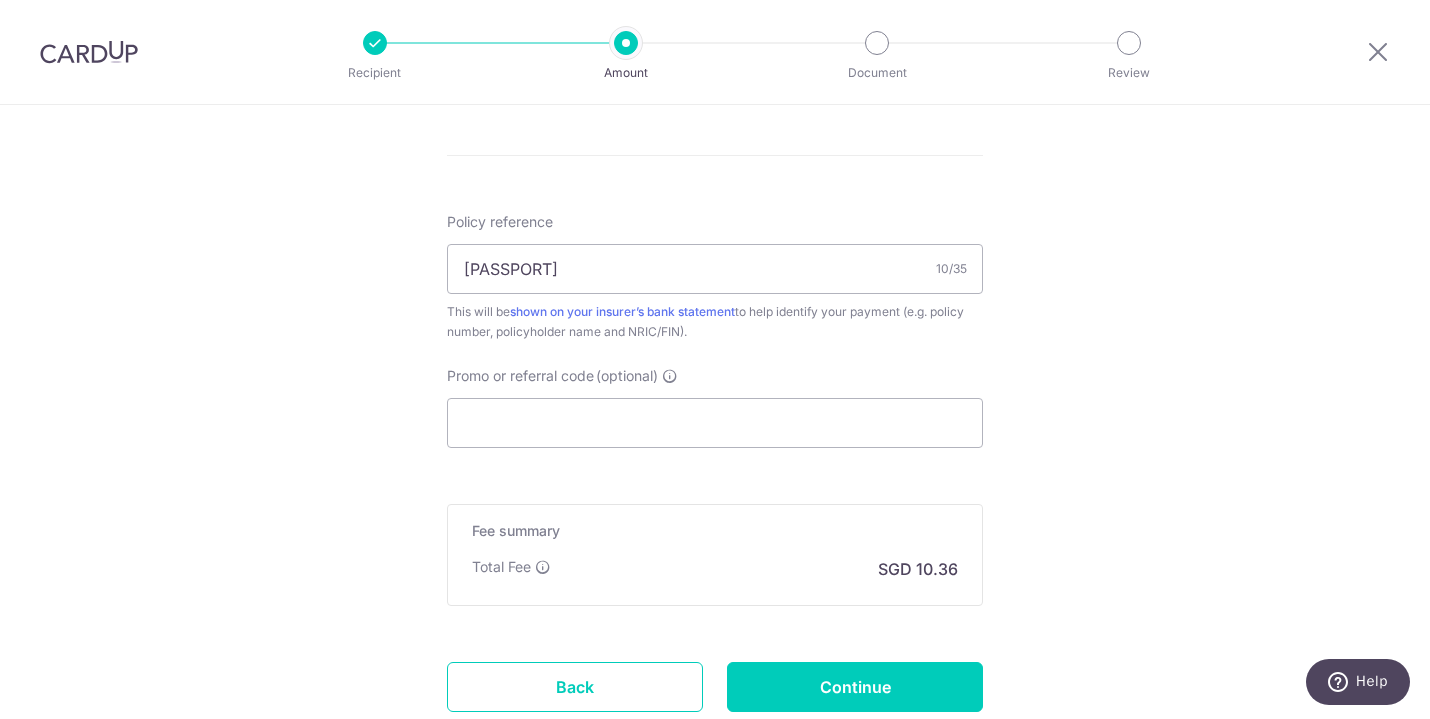 scroll, scrollTop: 1165, scrollLeft: 0, axis: vertical 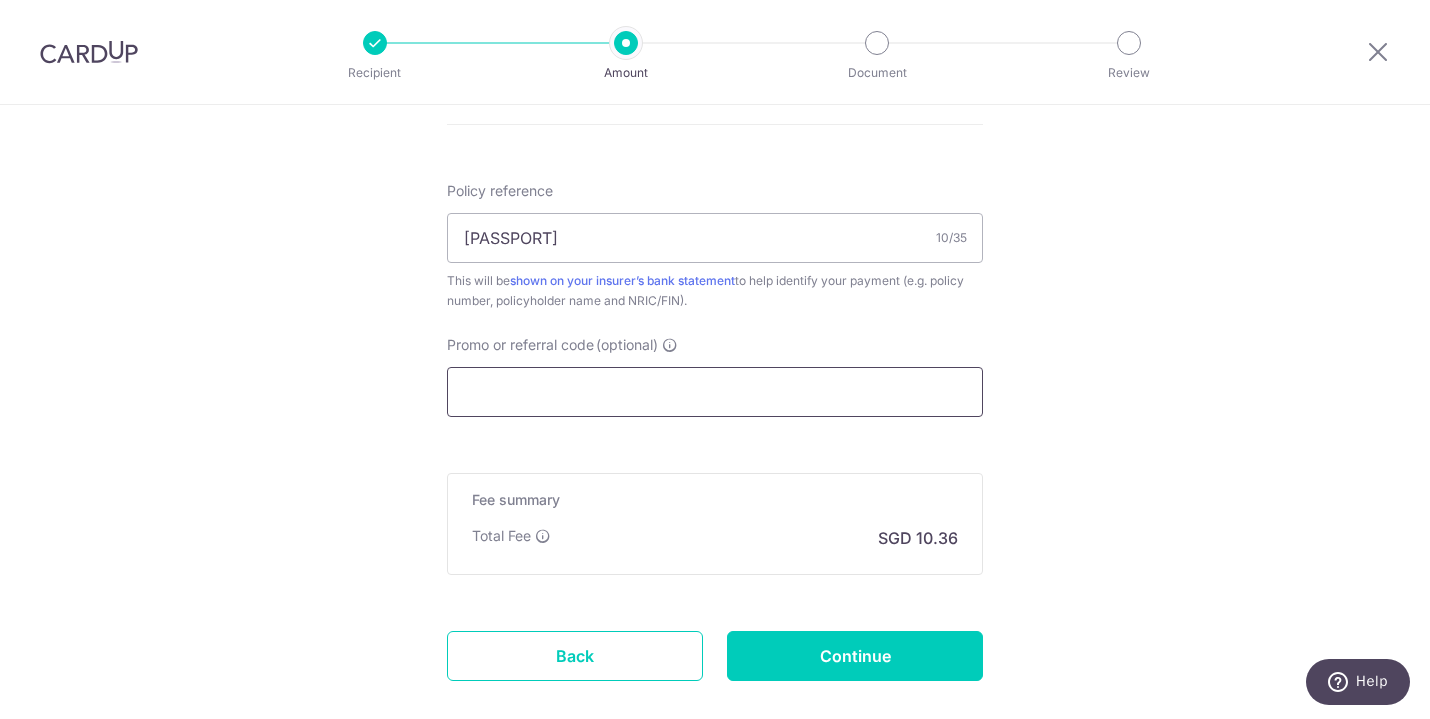 click on "Promo or referral code
(optional)" at bounding box center [715, 392] 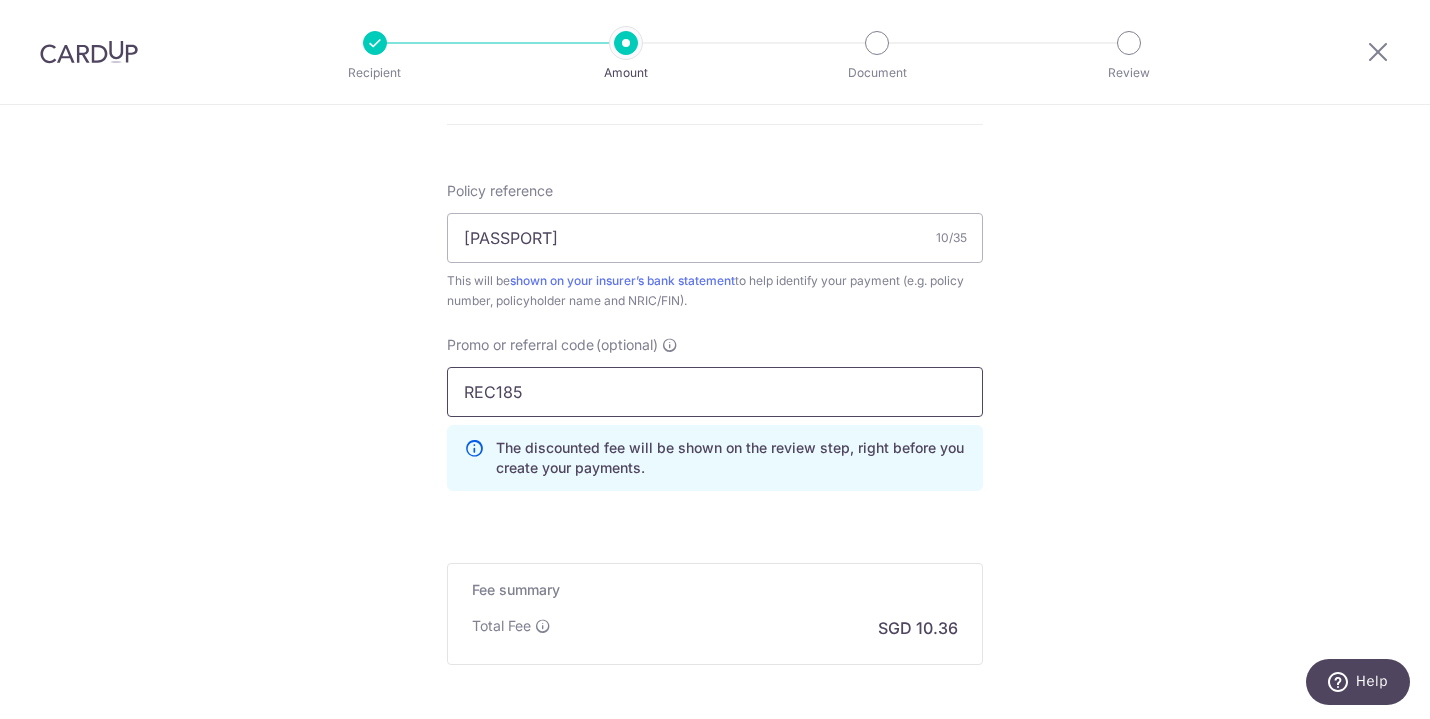 type on "REC185" 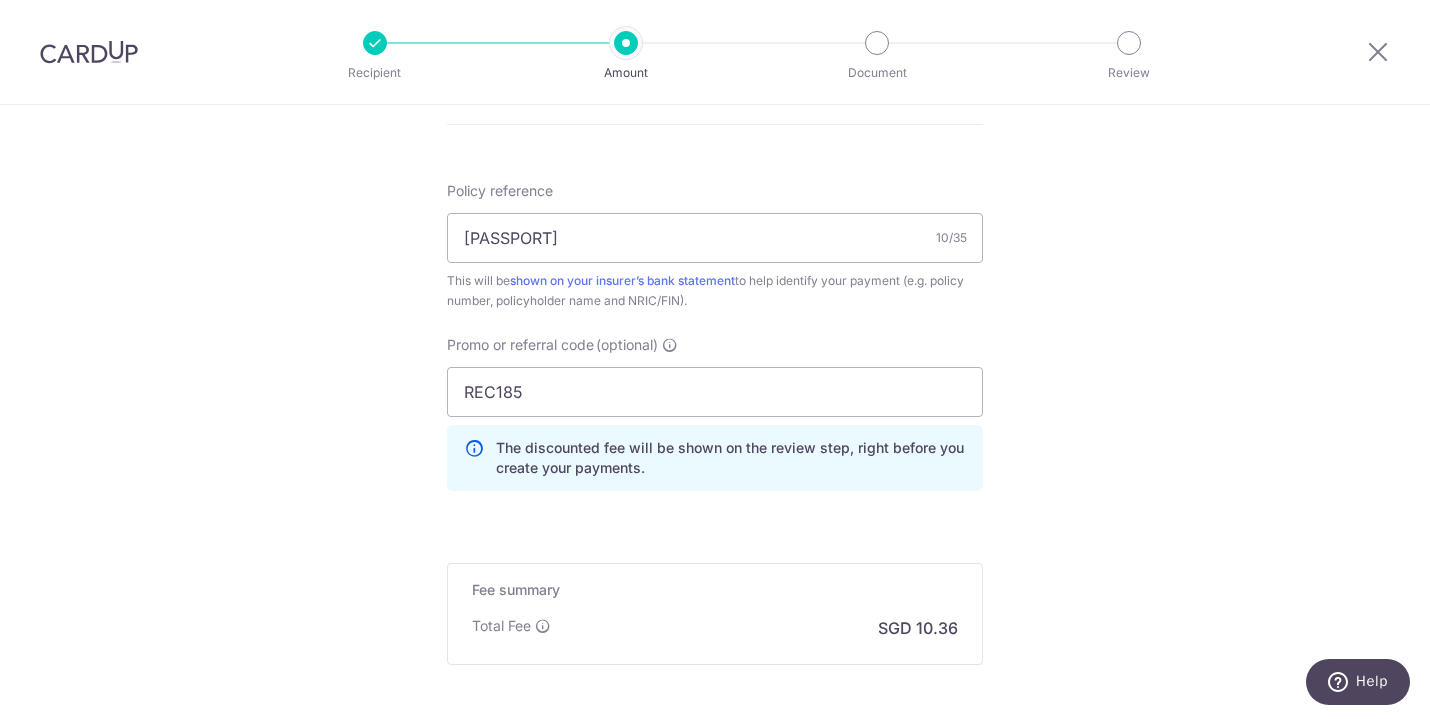 click on "Tell us more about your payment
Enter payment amount
SGD
398.35
398.35
Select Card
**** [CARD_LAST_FOUR]
Add credit card
Your Cards
**** [CARD_LAST_FOUR]
Secure 256-bit SSL
Text
New card details
Card
Secure 256-bit SSL" at bounding box center [715, -70] 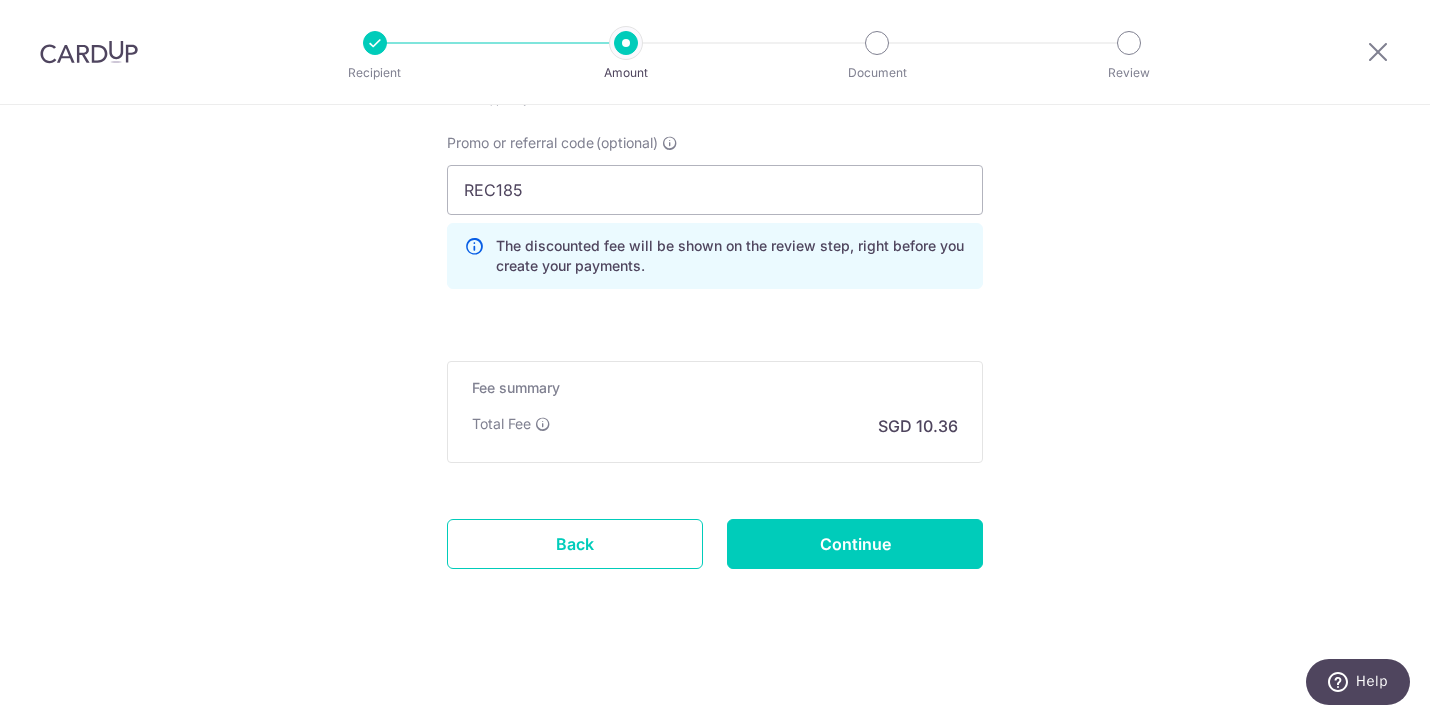 scroll, scrollTop: 1366, scrollLeft: 0, axis: vertical 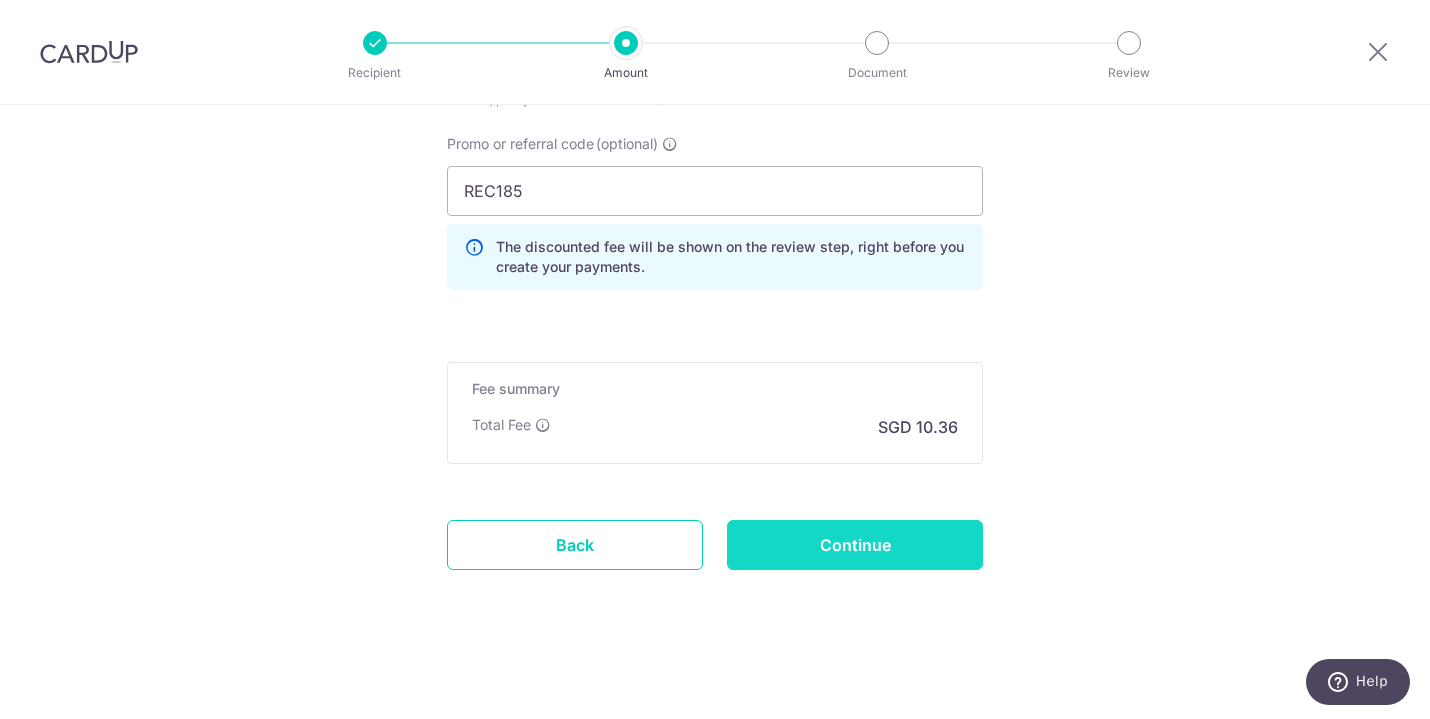 click on "Continue" at bounding box center (855, 545) 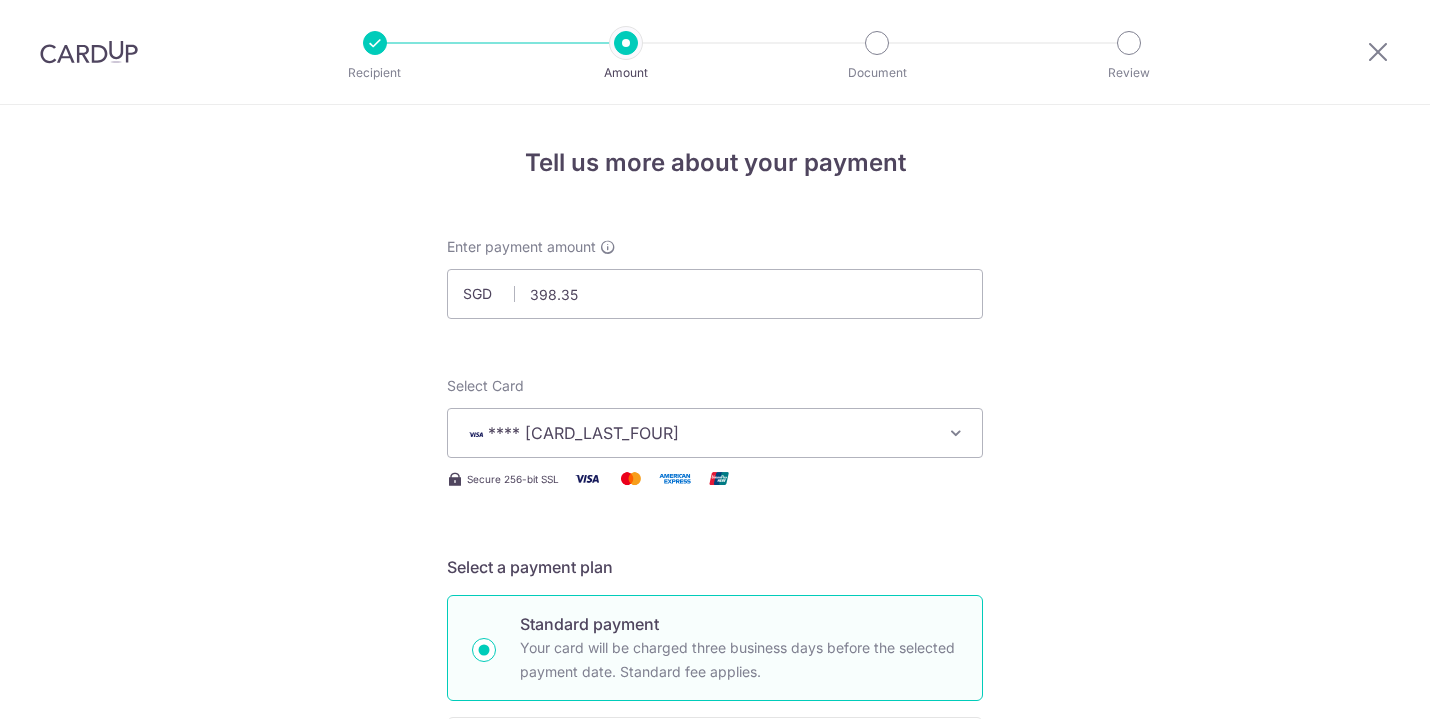 scroll, scrollTop: 0, scrollLeft: 0, axis: both 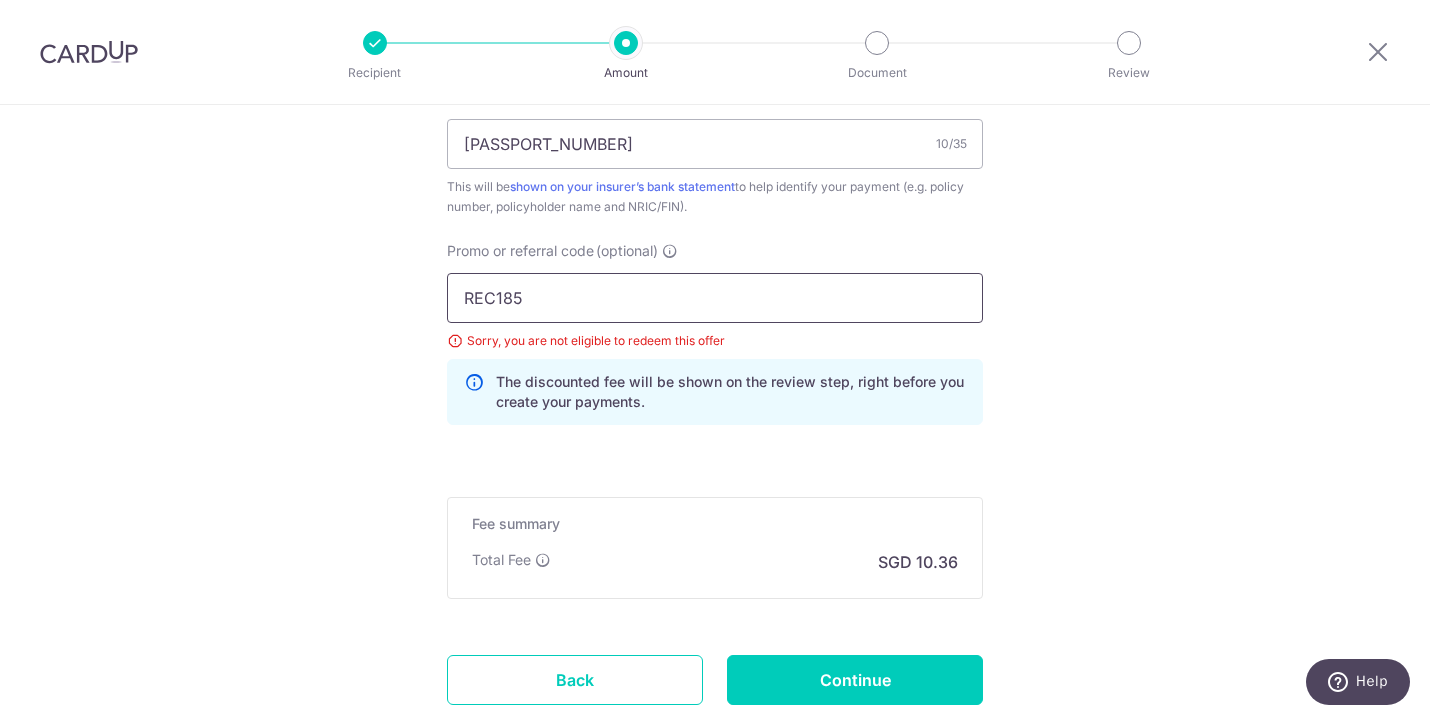drag, startPoint x: 578, startPoint y: 301, endPoint x: 259, endPoint y: 300, distance: 319.00156 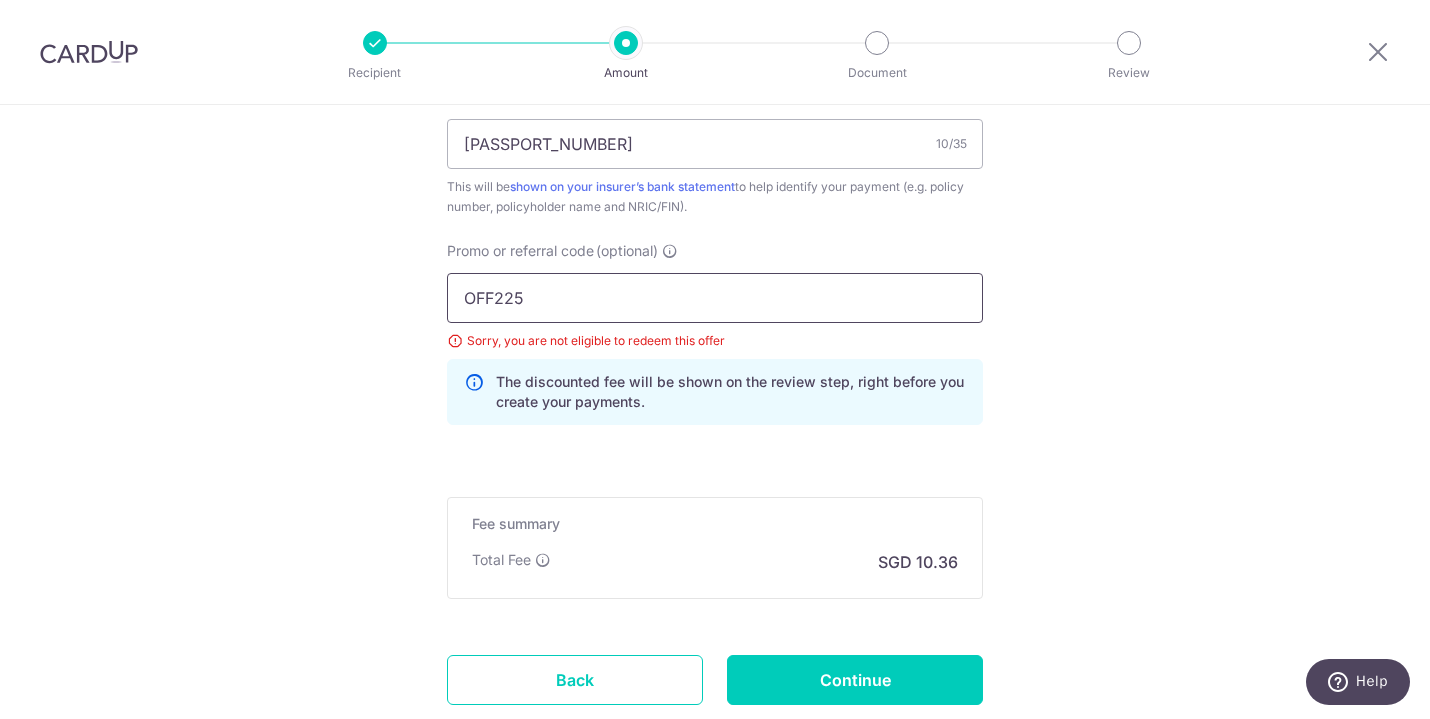 type on "OFF225" 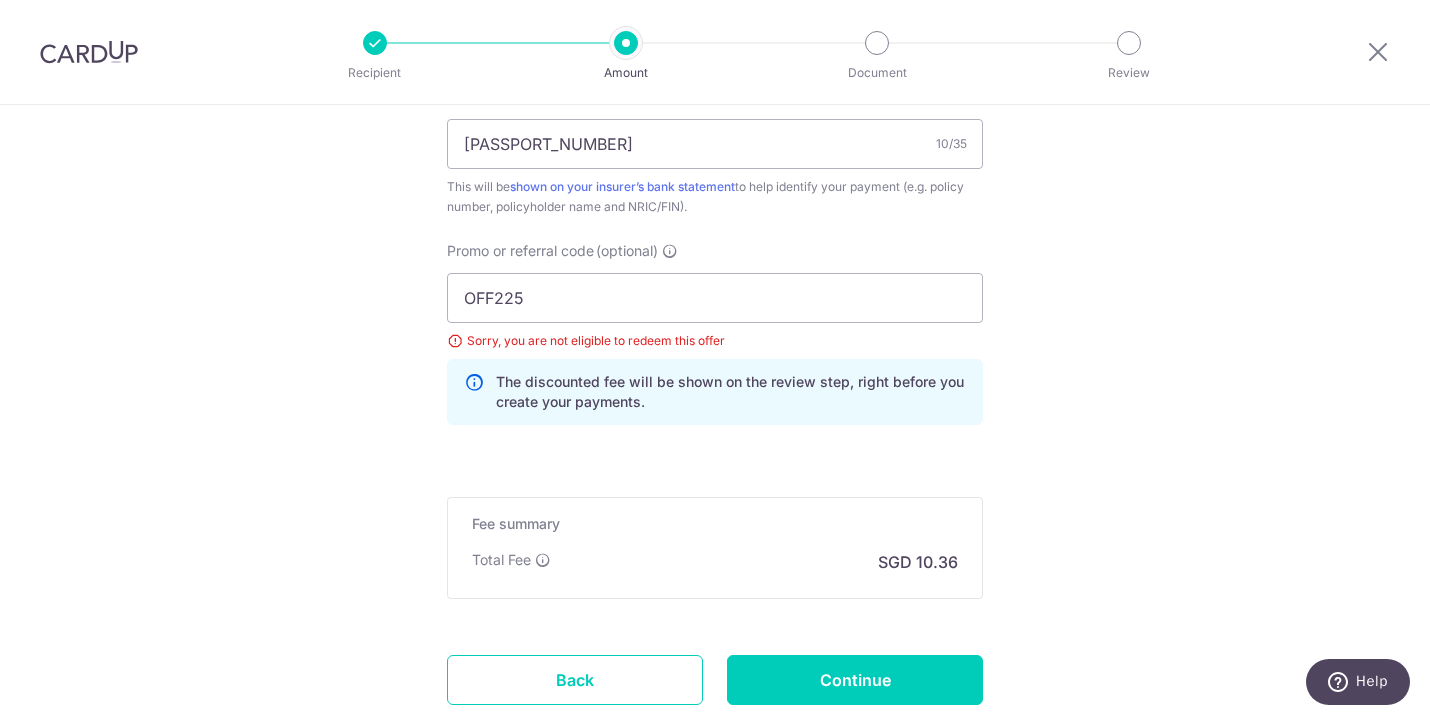 click on "Tell us more about your payment
SGD
398.35
398.35
Select Card
**** [CARD_LAST_FOUR]
Add credit card
Your Cards
**** [CARD_LAST_FOUR]
Secure 256-bit SSL
Text
New card details
Card
Secure 256-bit SSL" at bounding box center (715, -150) 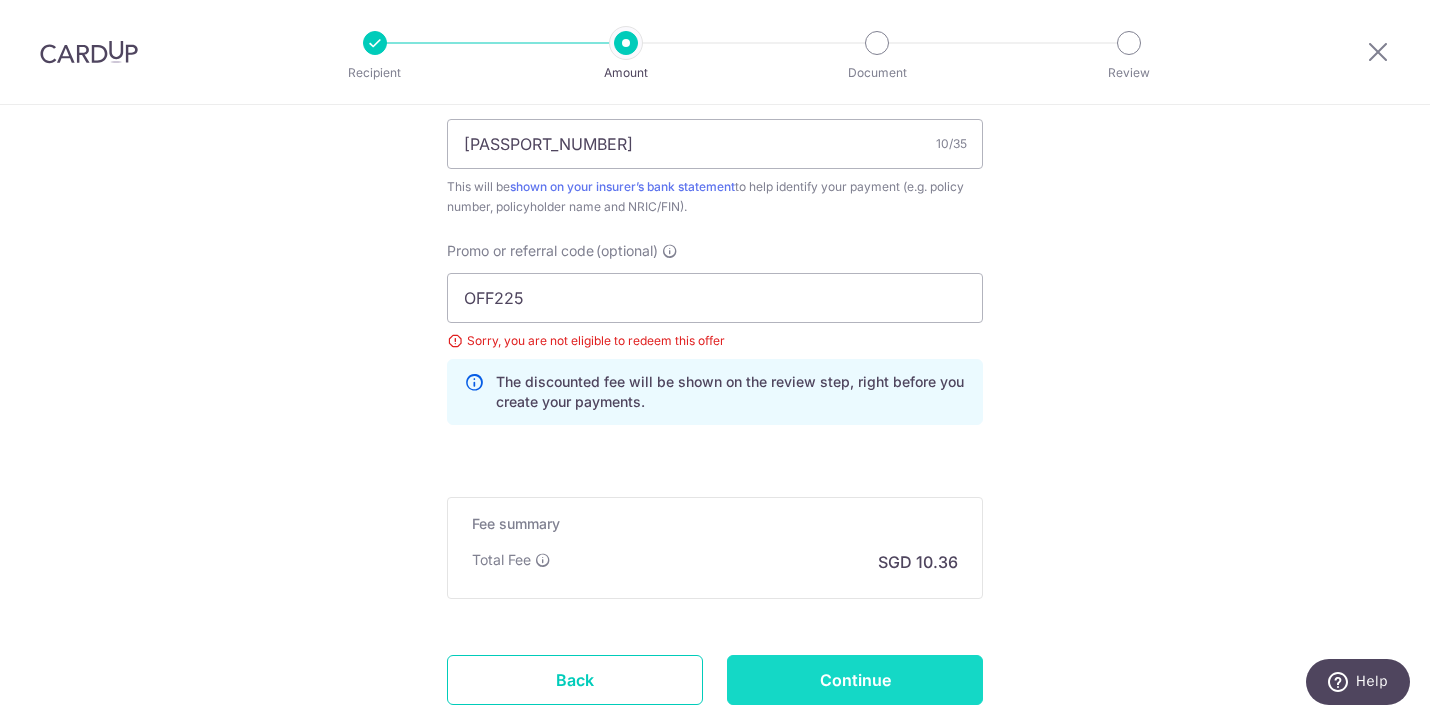 click on "Continue" at bounding box center (855, 680) 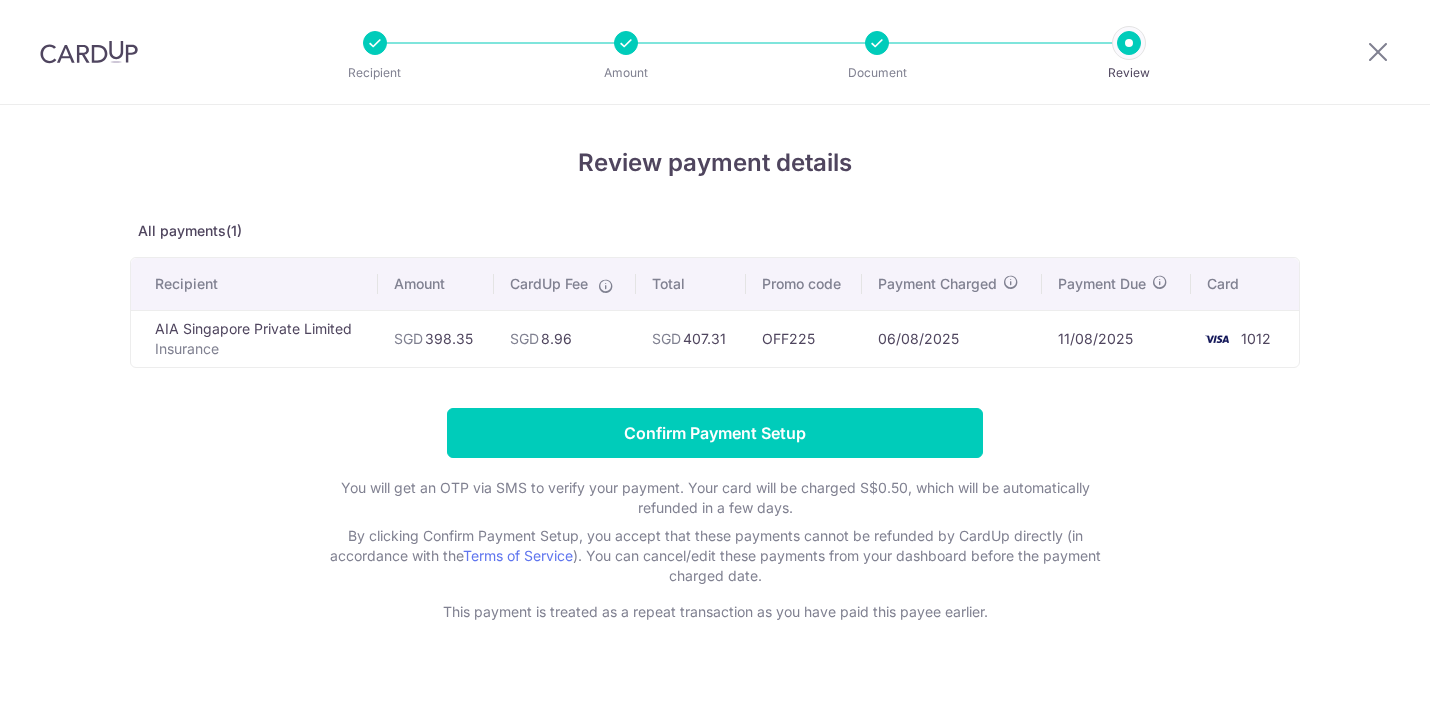 scroll, scrollTop: 0, scrollLeft: 0, axis: both 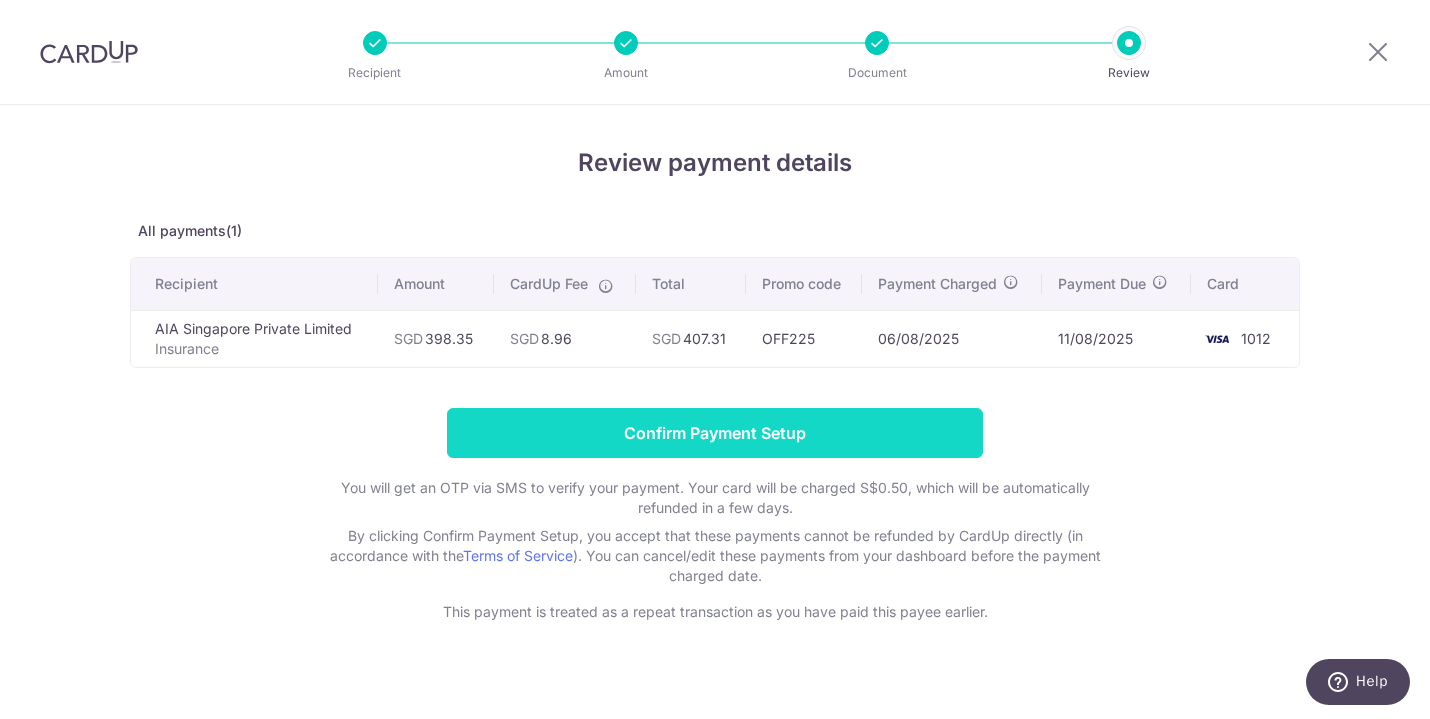 click on "Confirm Payment Setup" at bounding box center [715, 433] 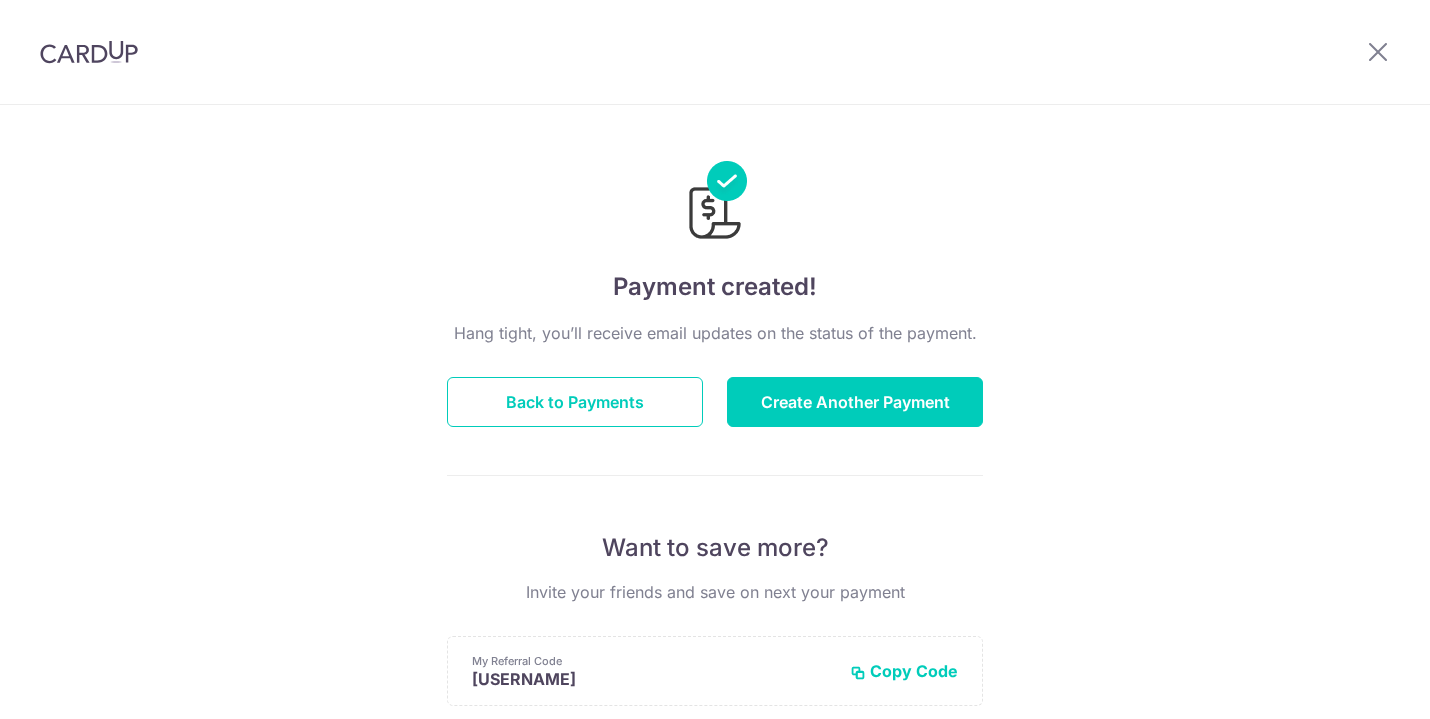 scroll, scrollTop: 0, scrollLeft: 0, axis: both 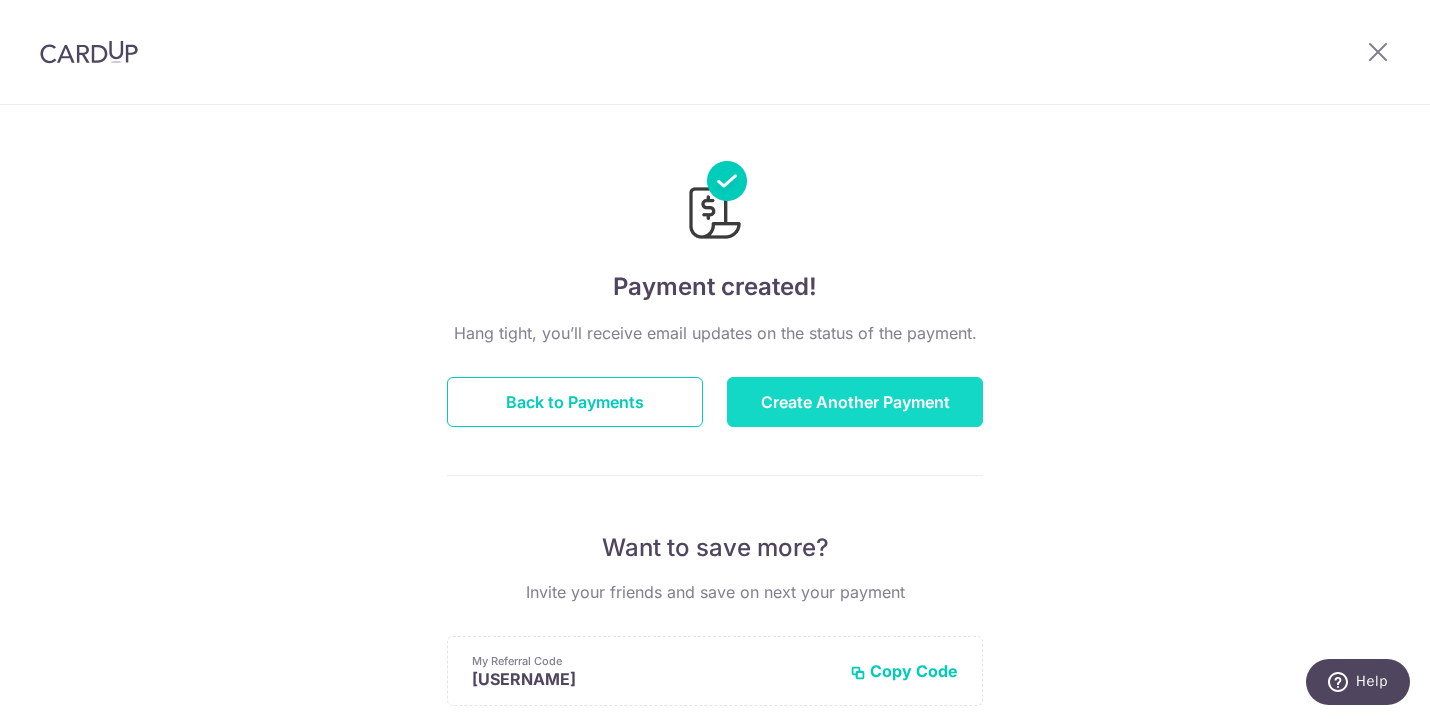 click on "Create Another Payment" at bounding box center (855, 402) 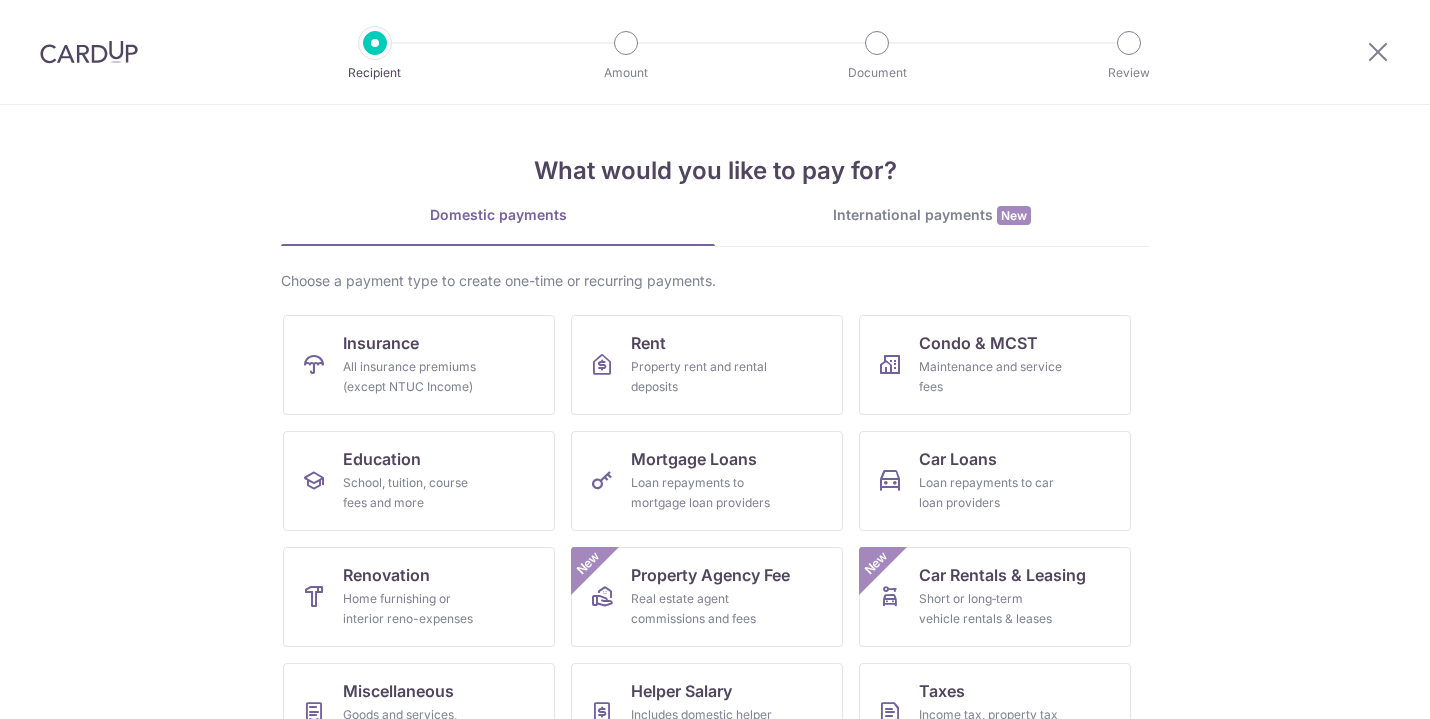 scroll, scrollTop: 0, scrollLeft: 0, axis: both 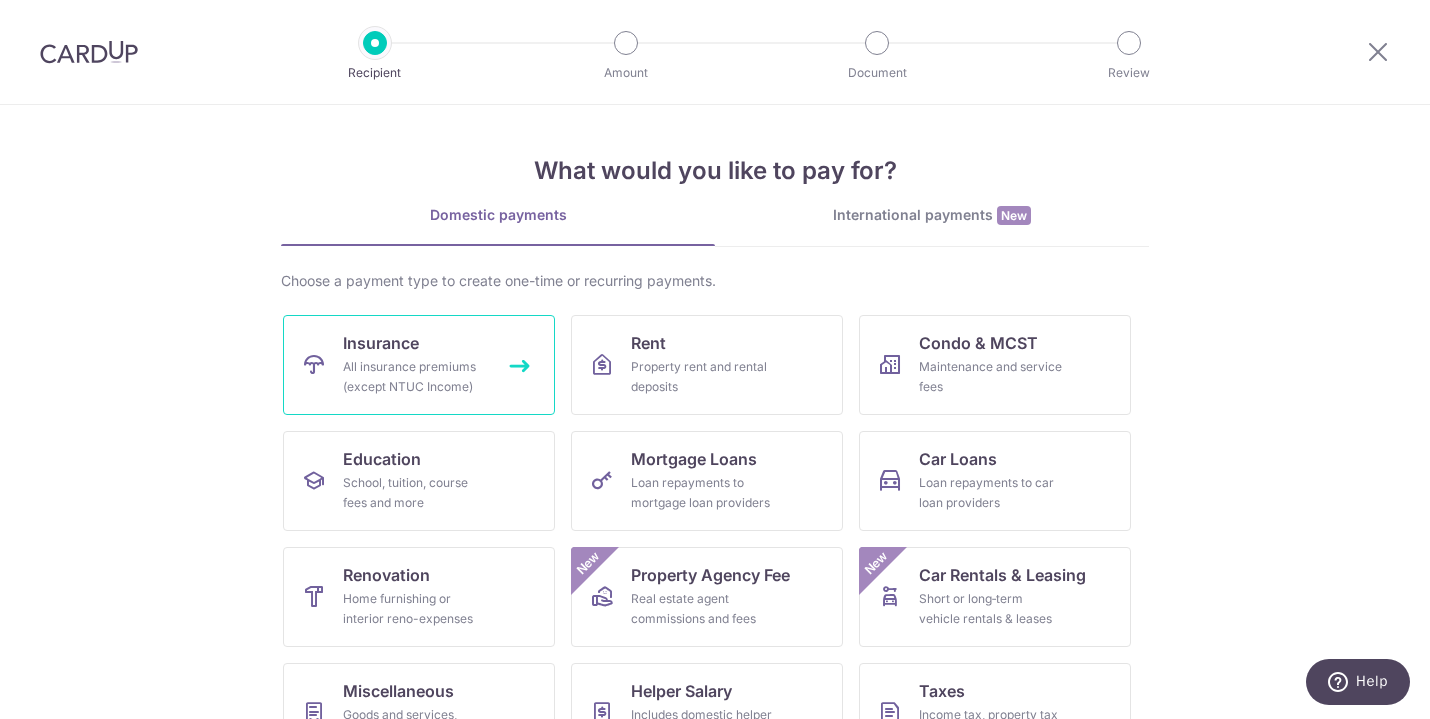 click on "Insurance All insurance premiums (except NTUC Income)" at bounding box center (419, 365) 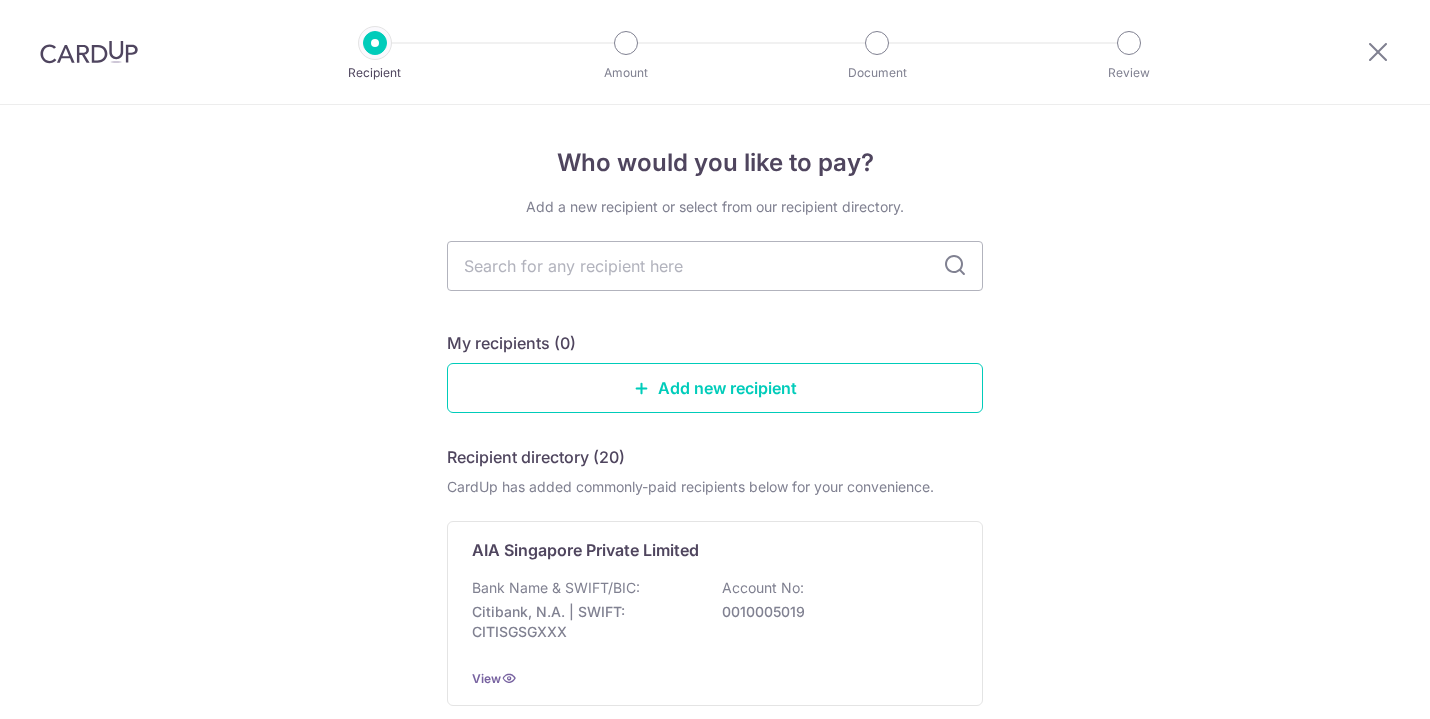 scroll, scrollTop: 0, scrollLeft: 0, axis: both 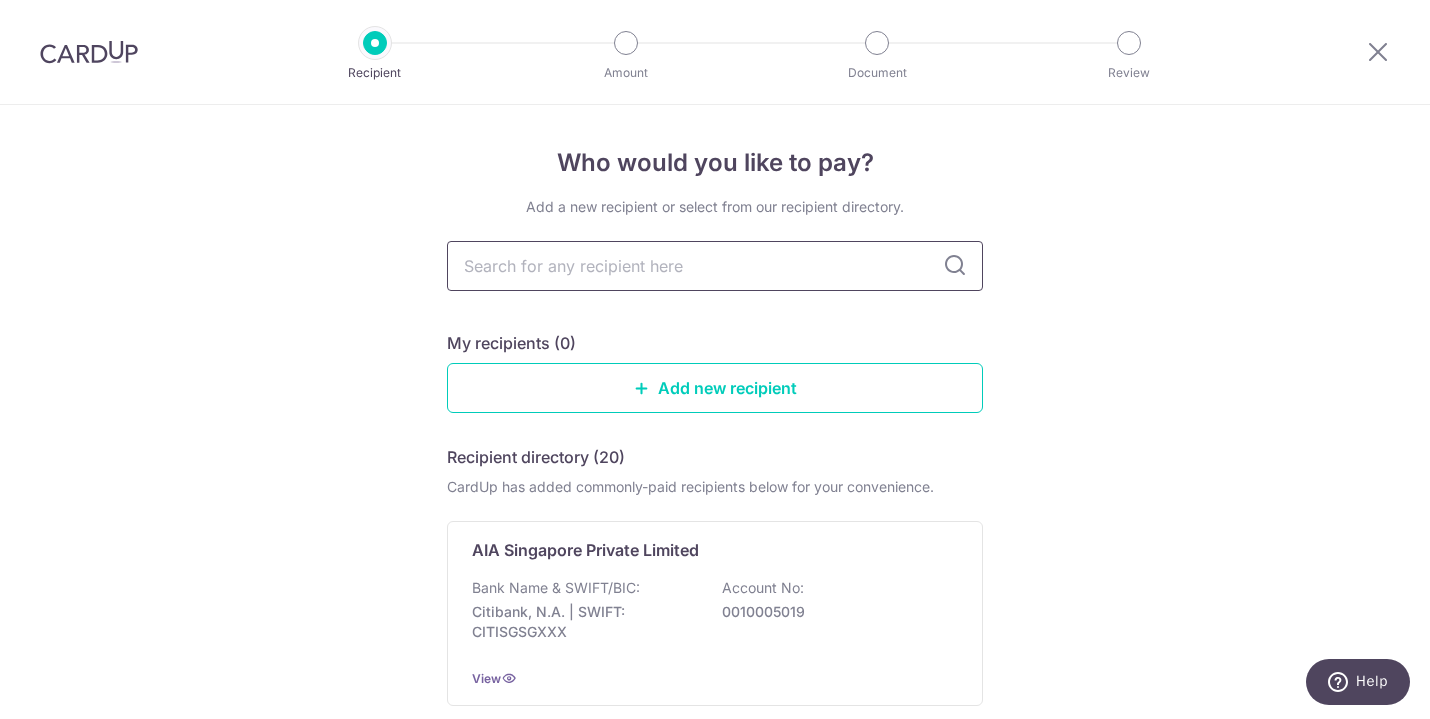 click at bounding box center [715, 266] 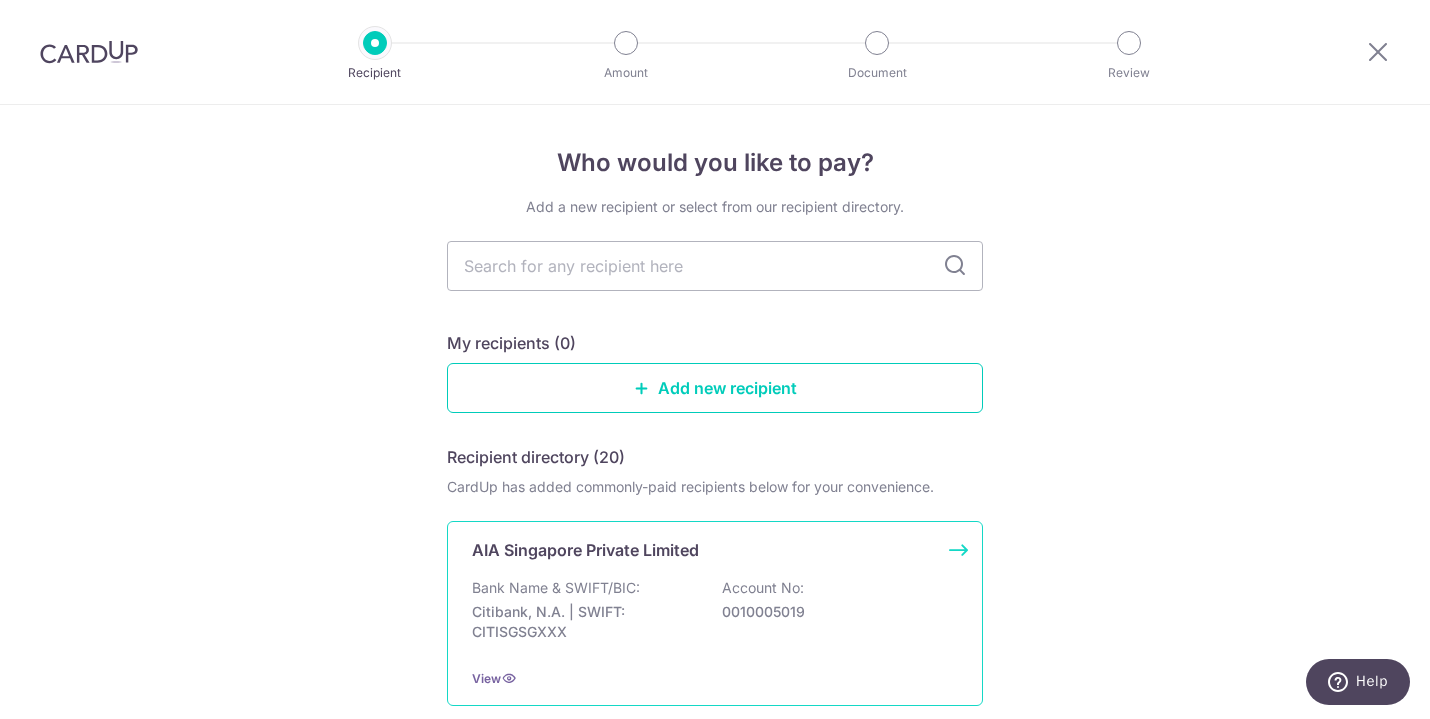 click on "AIA Singapore Private Limited" at bounding box center [703, 550] 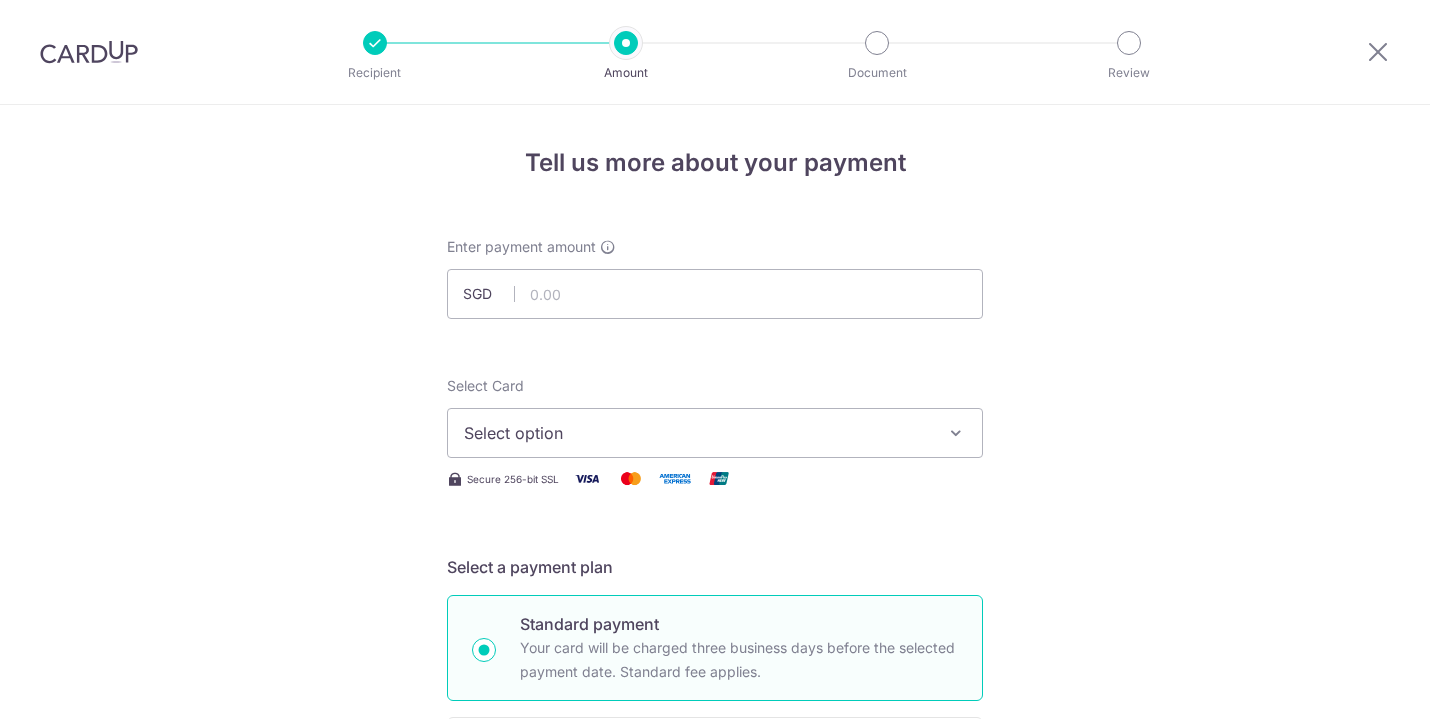 scroll, scrollTop: 0, scrollLeft: 0, axis: both 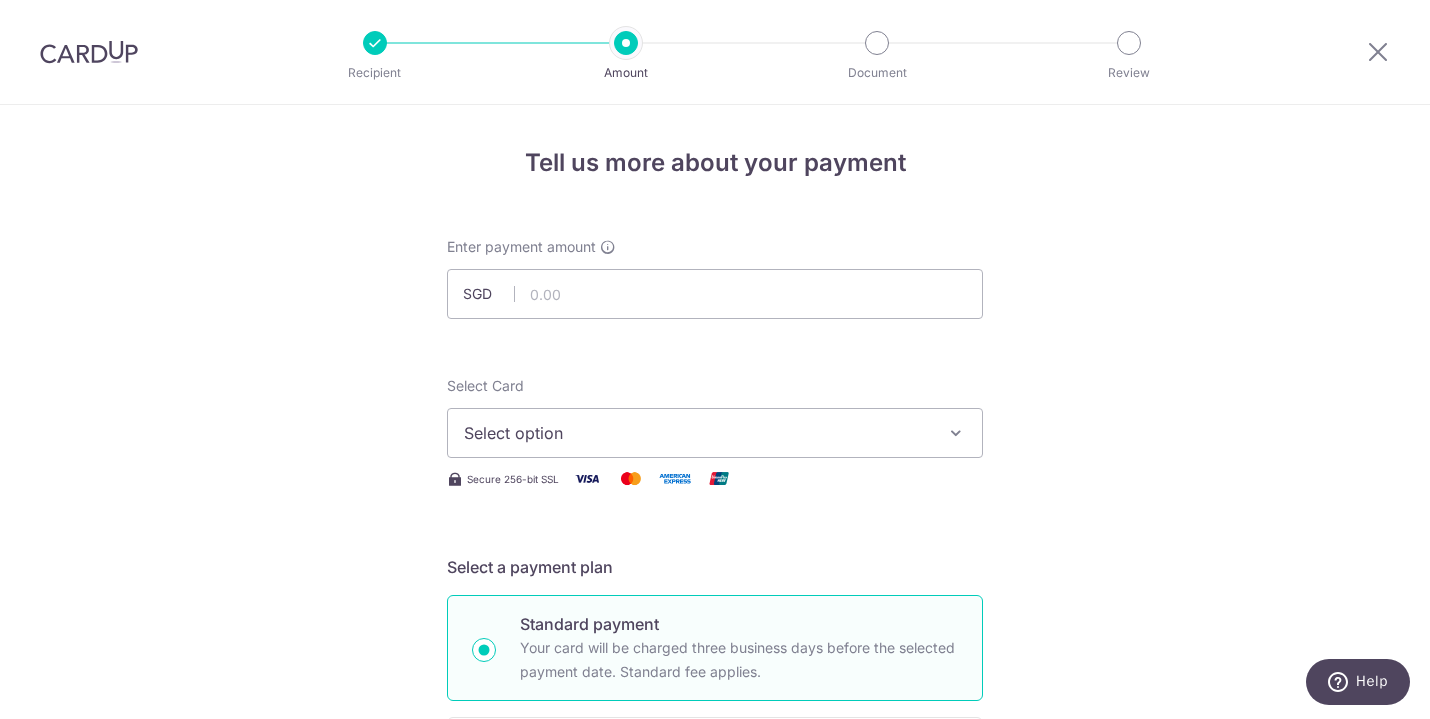 click on "Enter payment amount
SGD
Select Card
Select option
Add credit card
Your Cards
**** 1012
Secure 256-bit SSL
Text
New card details
Card
Secure 256-bit SSL" at bounding box center (715, 1028) 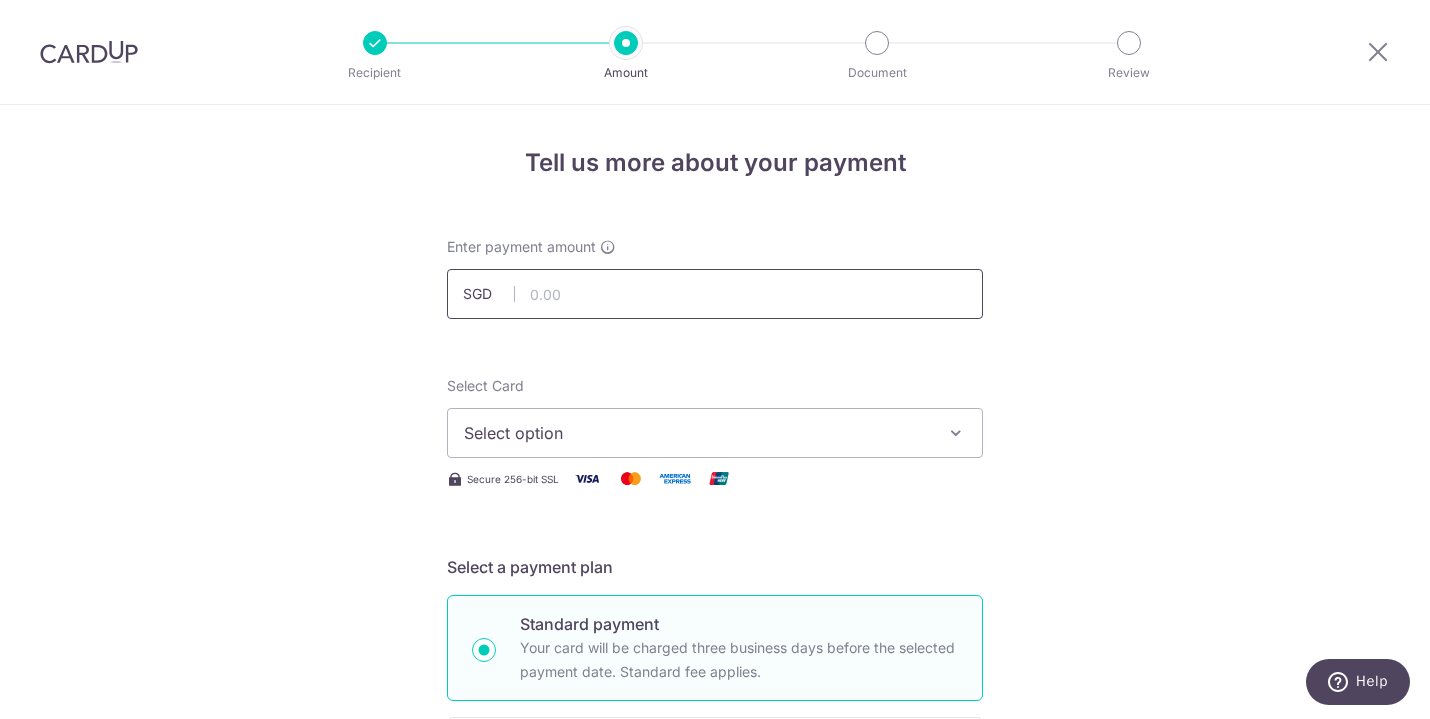click at bounding box center [715, 294] 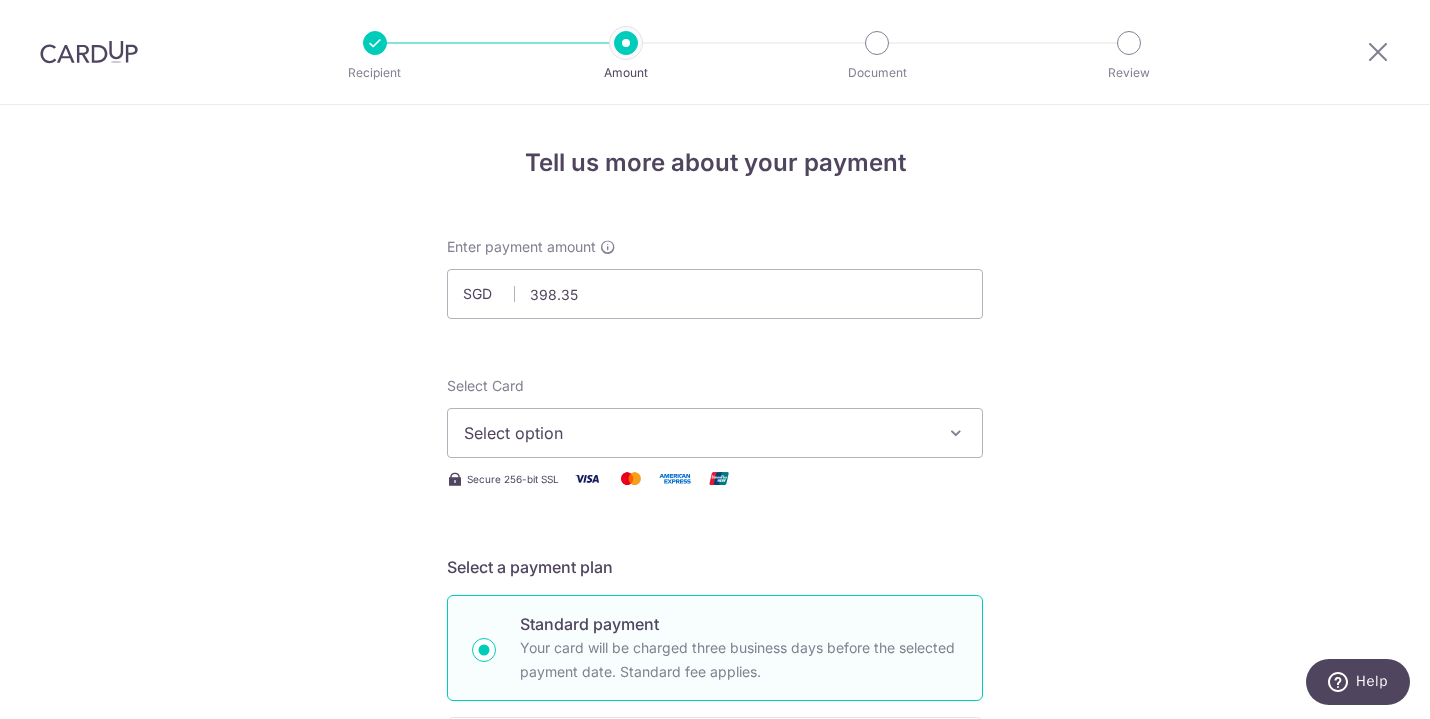 click on "Enter payment amount
SGD
398.35
398.35
Select Card
Select option
Add credit card
Your Cards
**** 1012
Secure 256-bit SSL
Text
New card details
Card
Secure 256-bit SSL" at bounding box center (715, 1028) 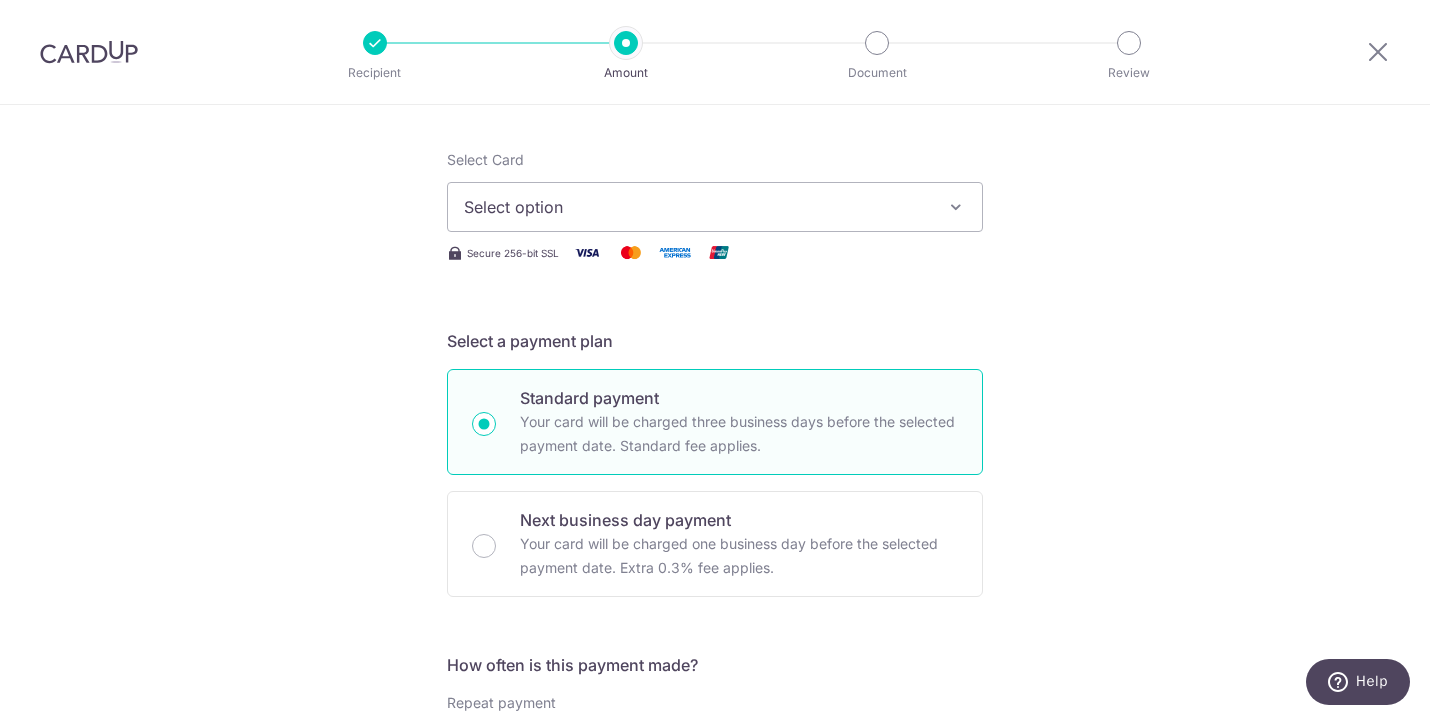 scroll, scrollTop: 227, scrollLeft: 0, axis: vertical 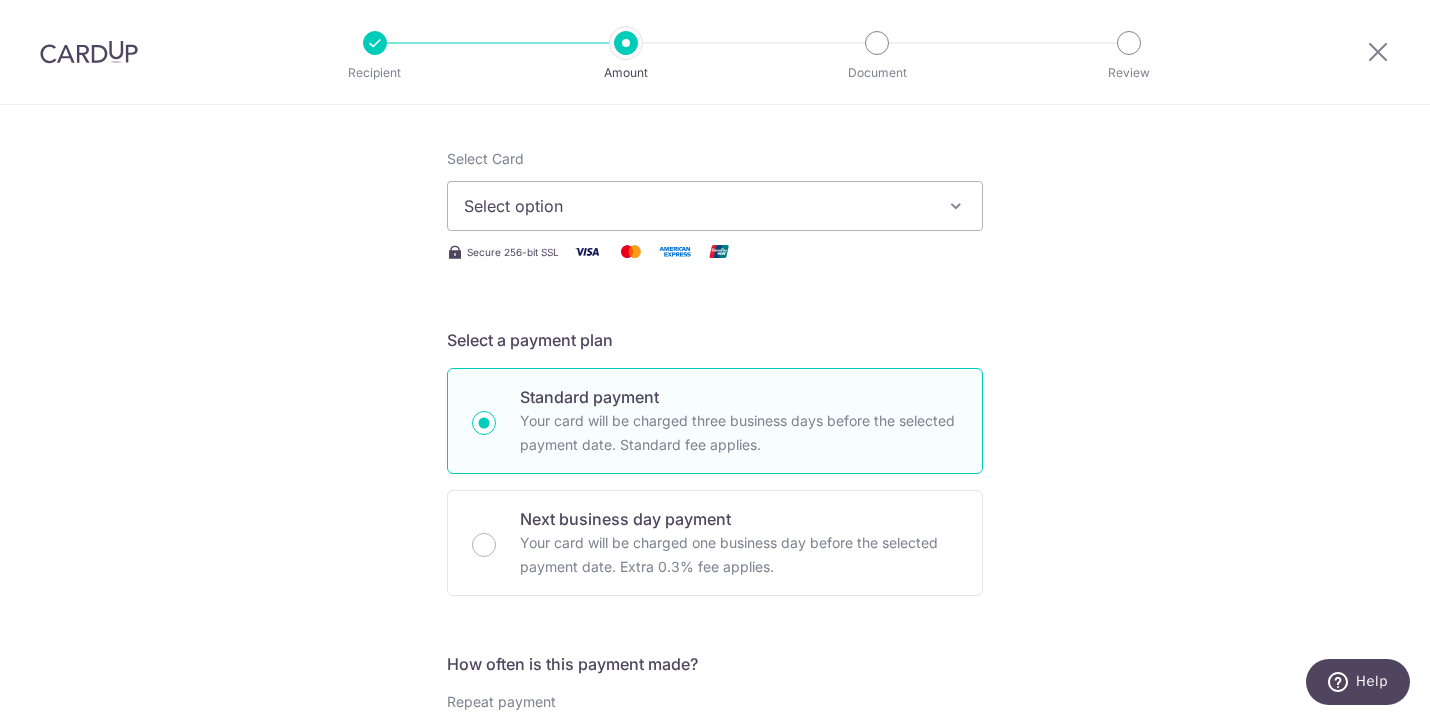 click on "Select option" at bounding box center [697, 206] 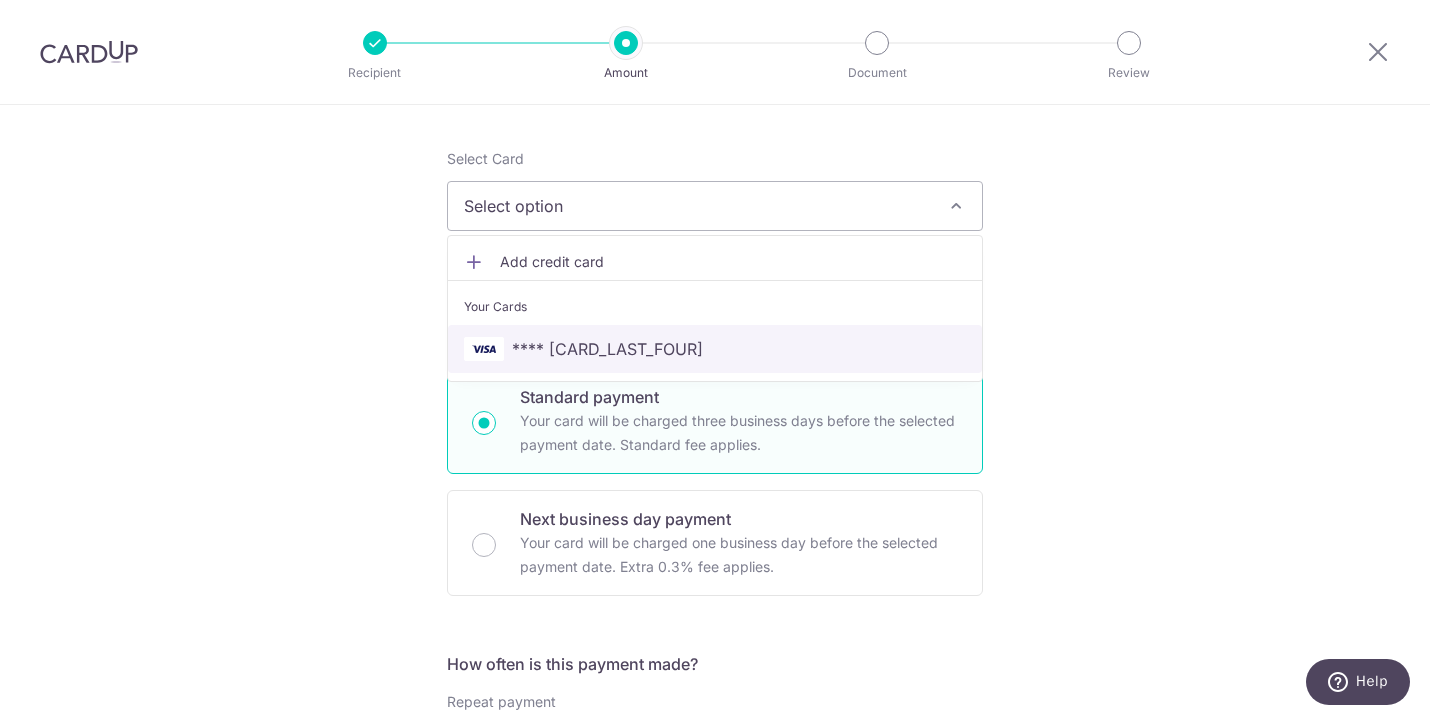 click on "**** 1012" at bounding box center [715, 349] 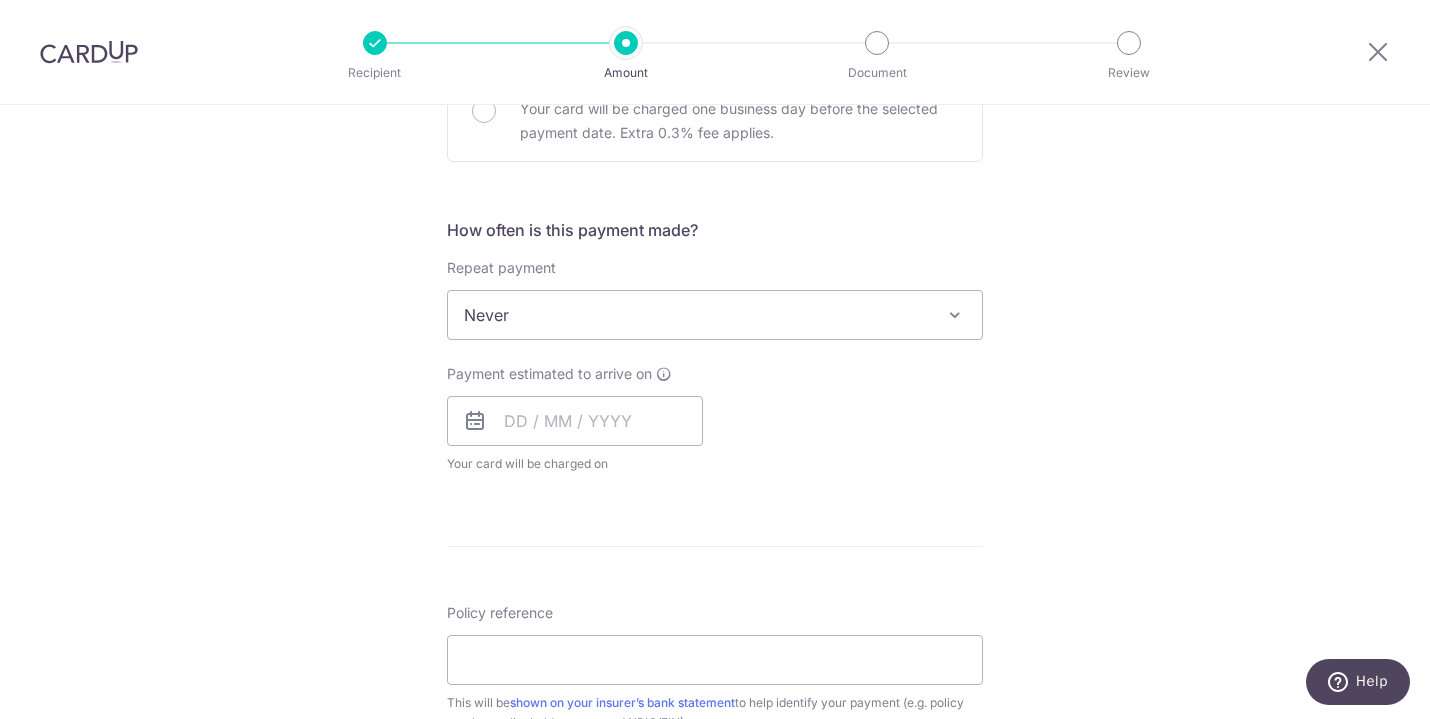 scroll, scrollTop: 664, scrollLeft: 0, axis: vertical 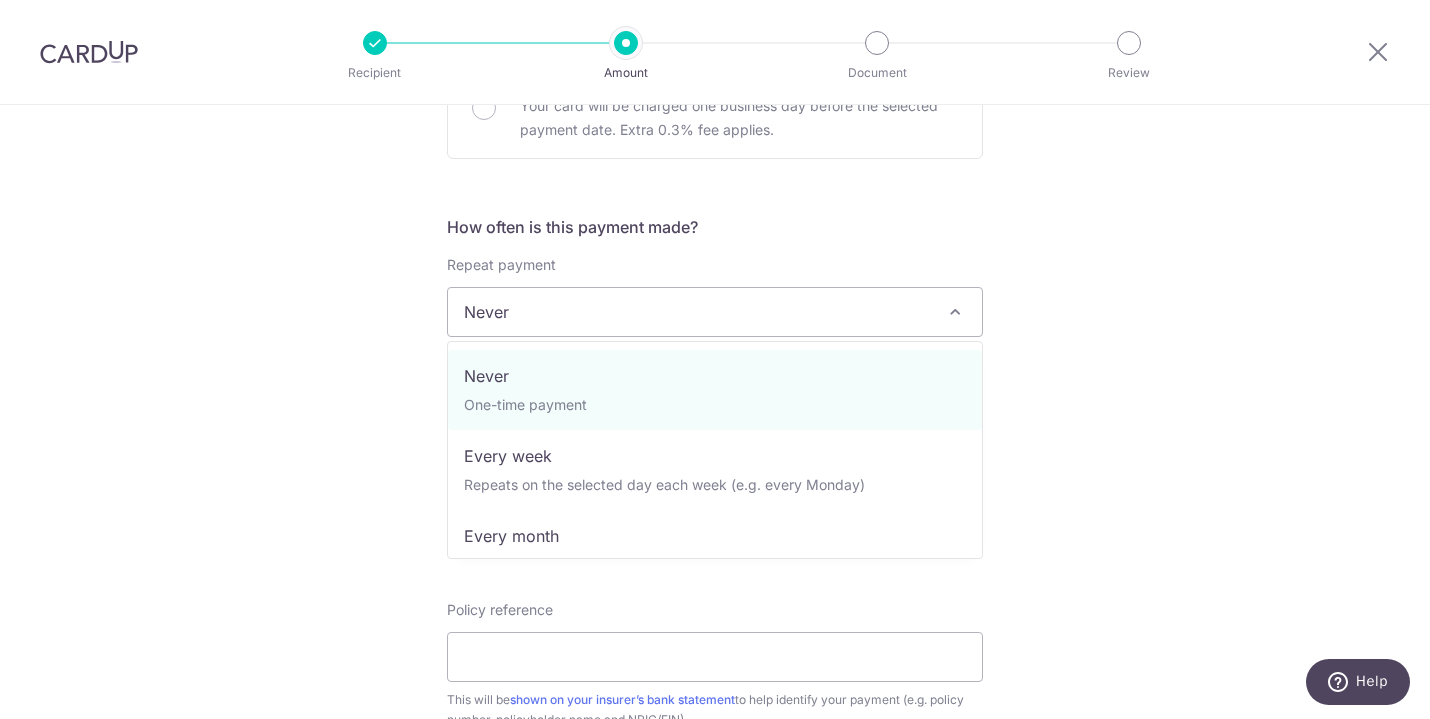 click on "Never" at bounding box center [715, 312] 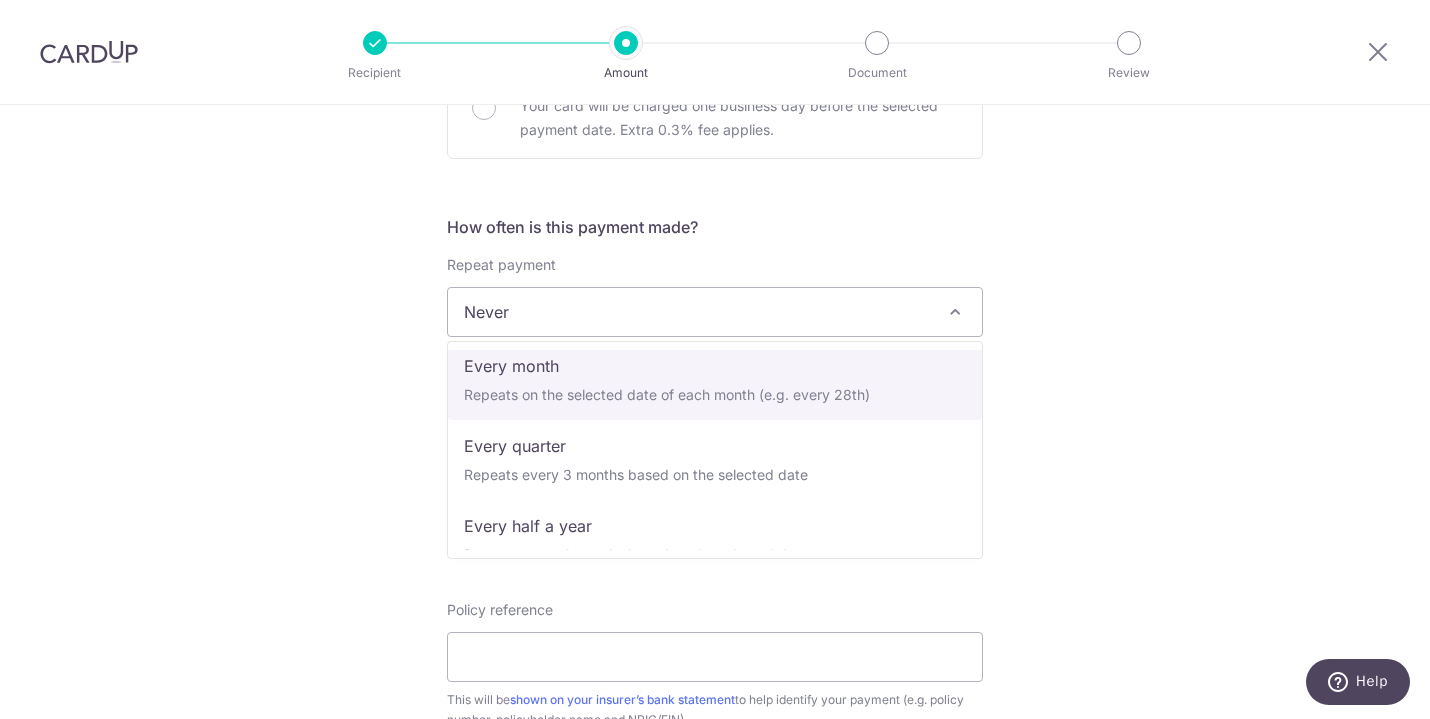 scroll, scrollTop: 171, scrollLeft: 0, axis: vertical 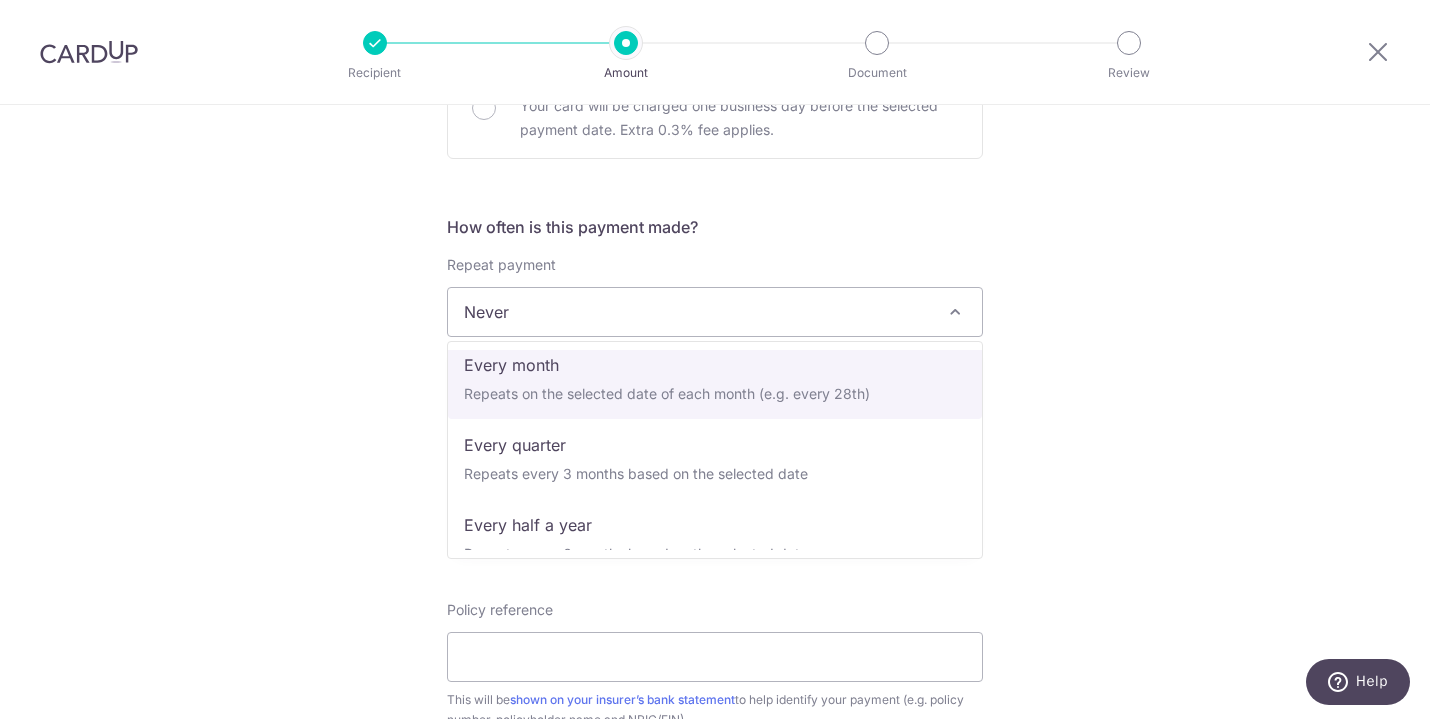 select on "3" 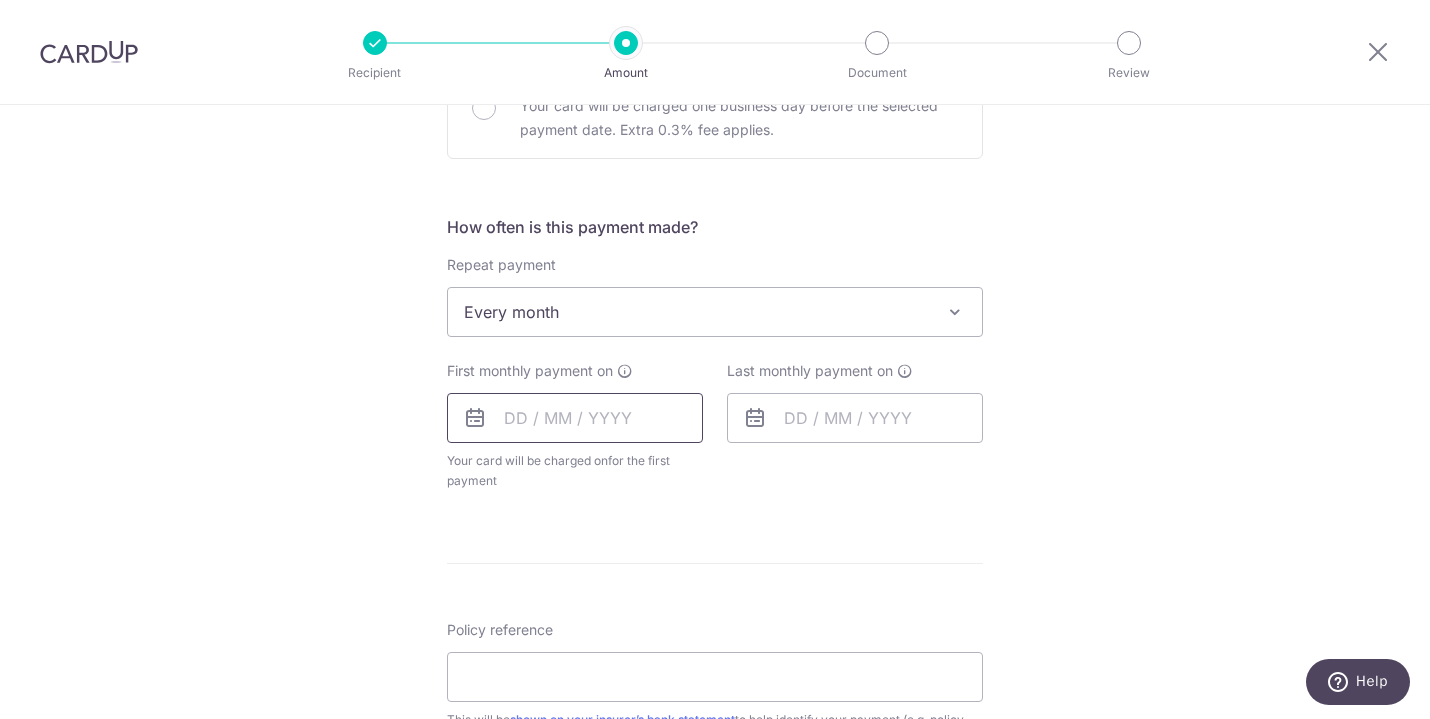 click at bounding box center (575, 418) 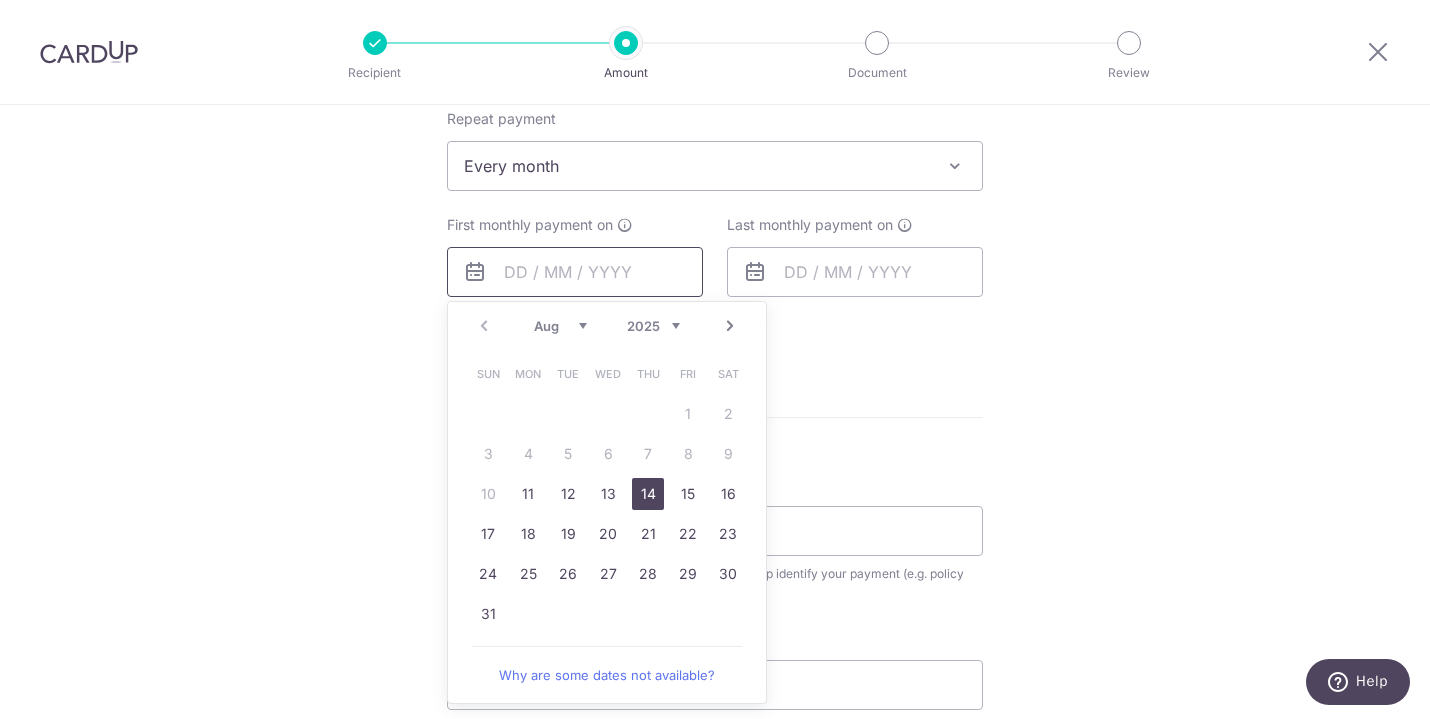 scroll, scrollTop: 851, scrollLeft: 0, axis: vertical 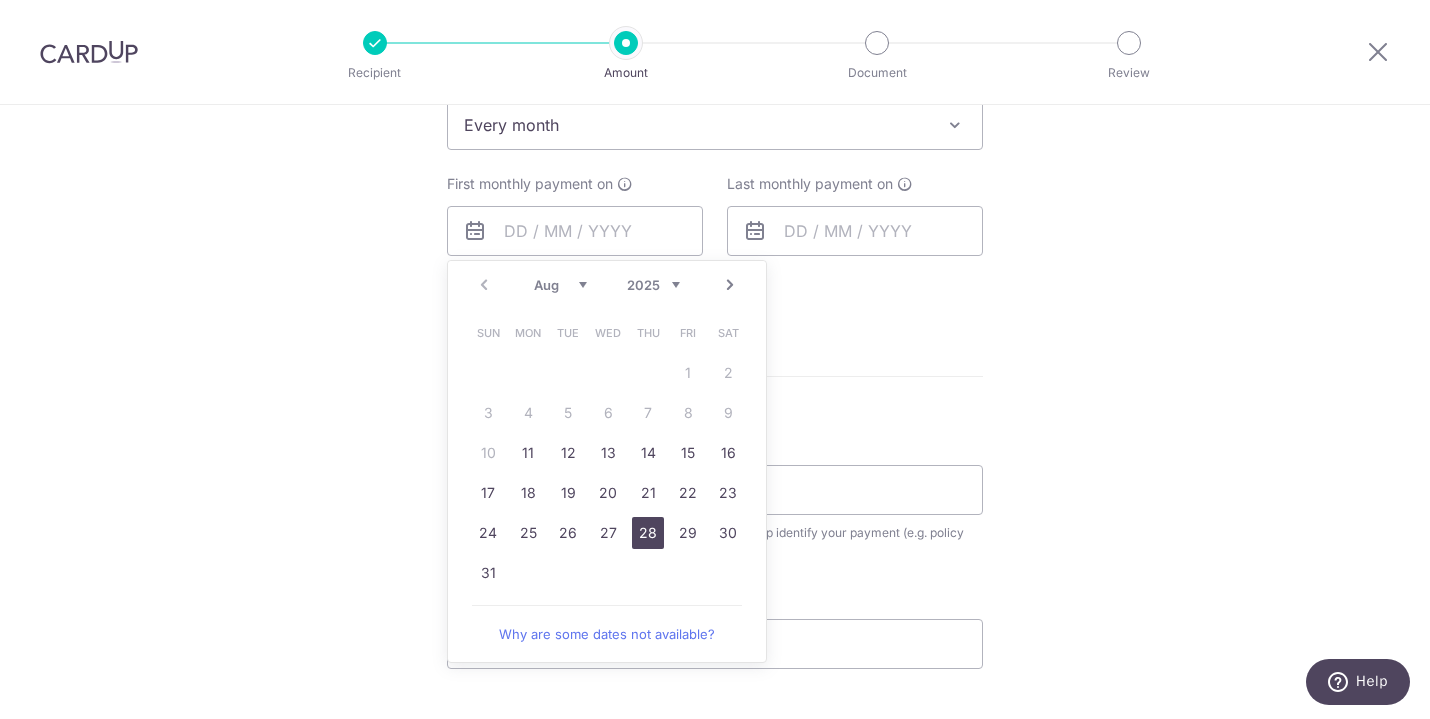 click on "28" at bounding box center (648, 533) 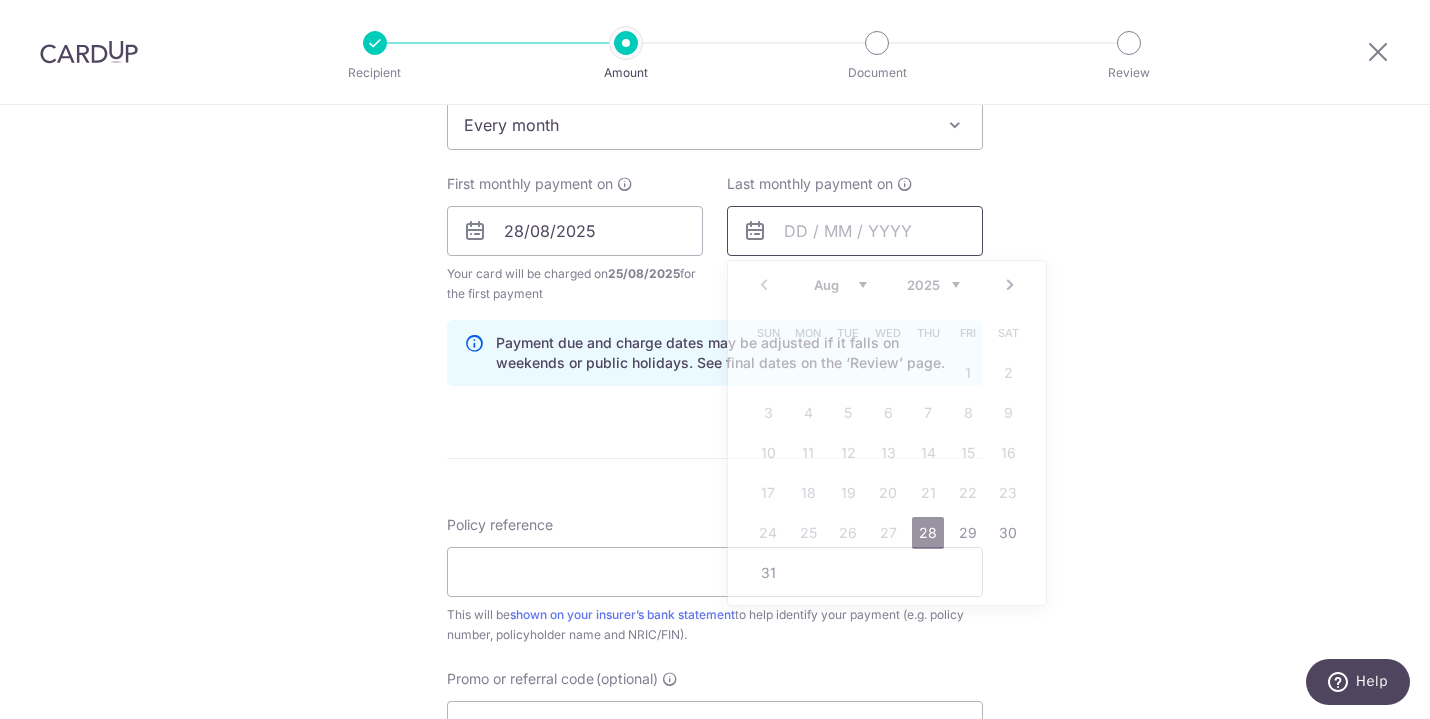 click at bounding box center [855, 231] 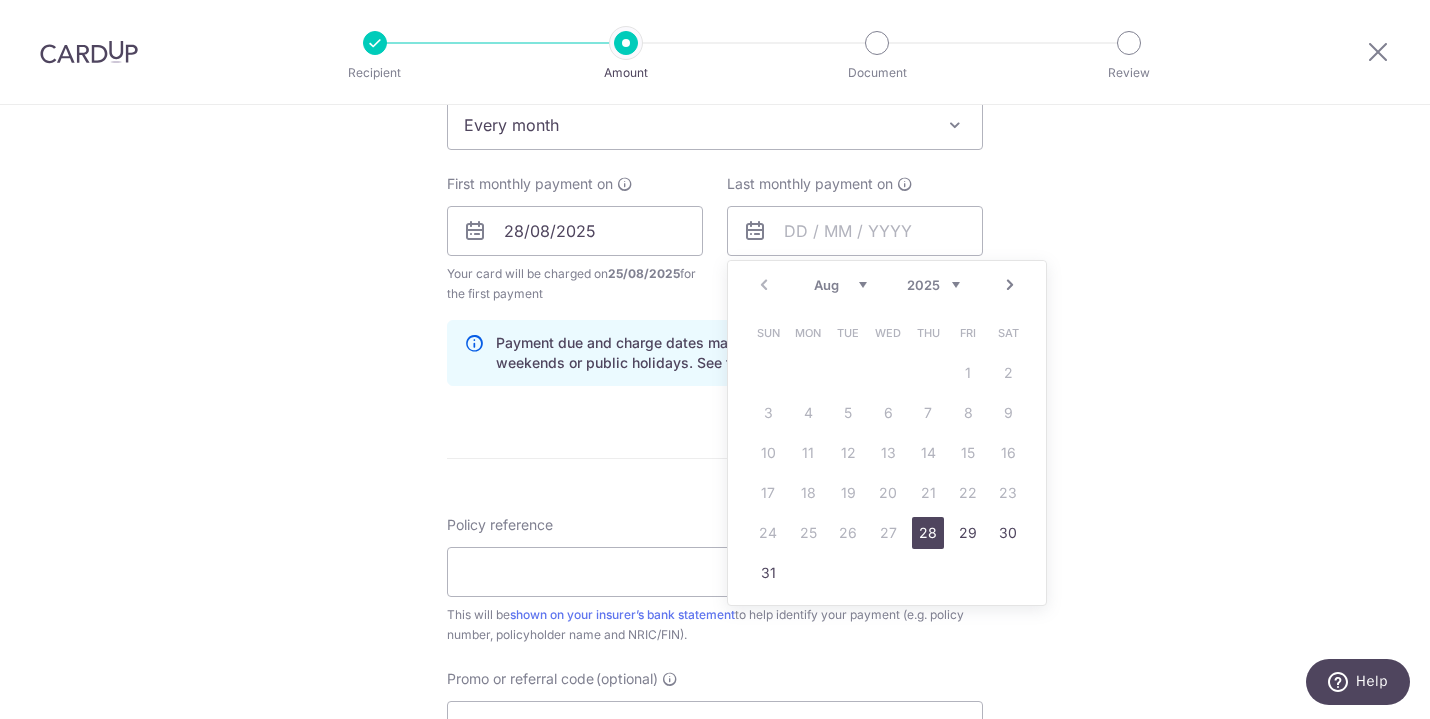 click on "Next" at bounding box center (1010, 285) 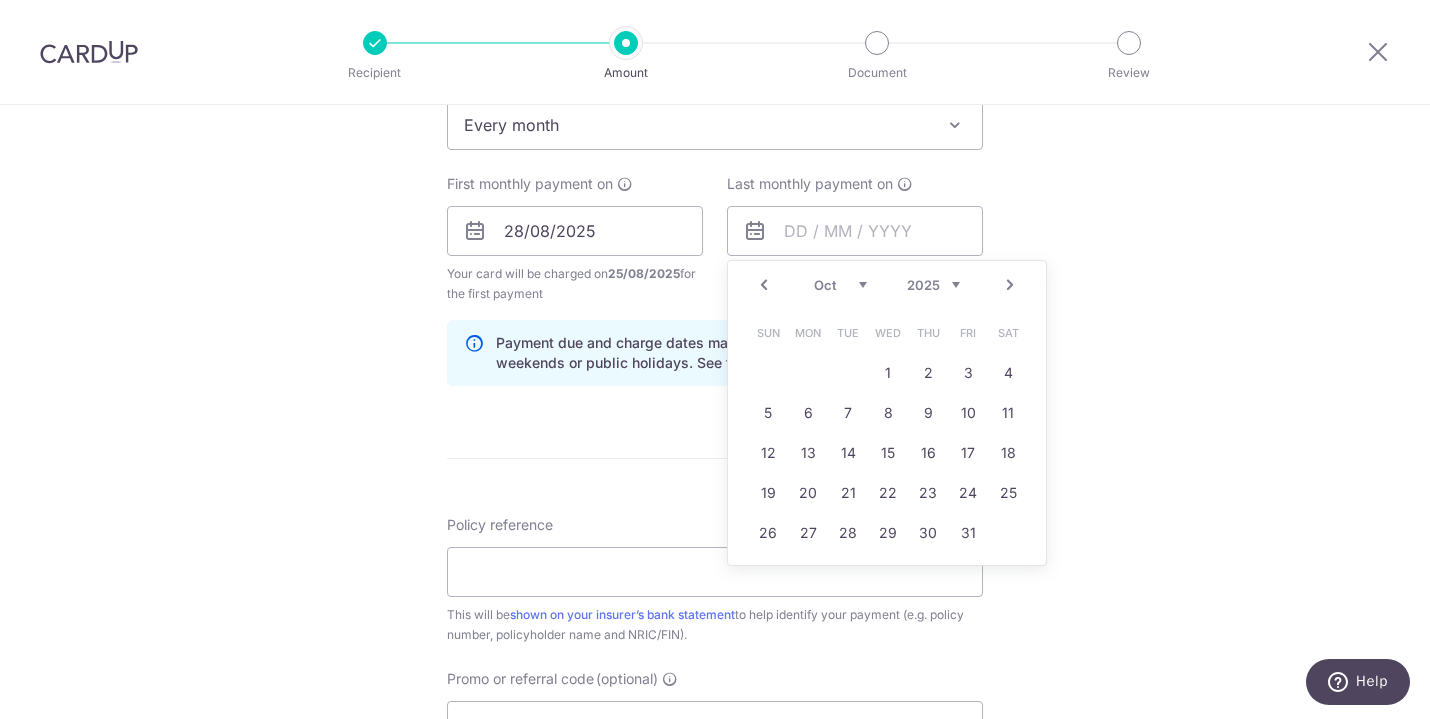 click on "Next" at bounding box center [1010, 285] 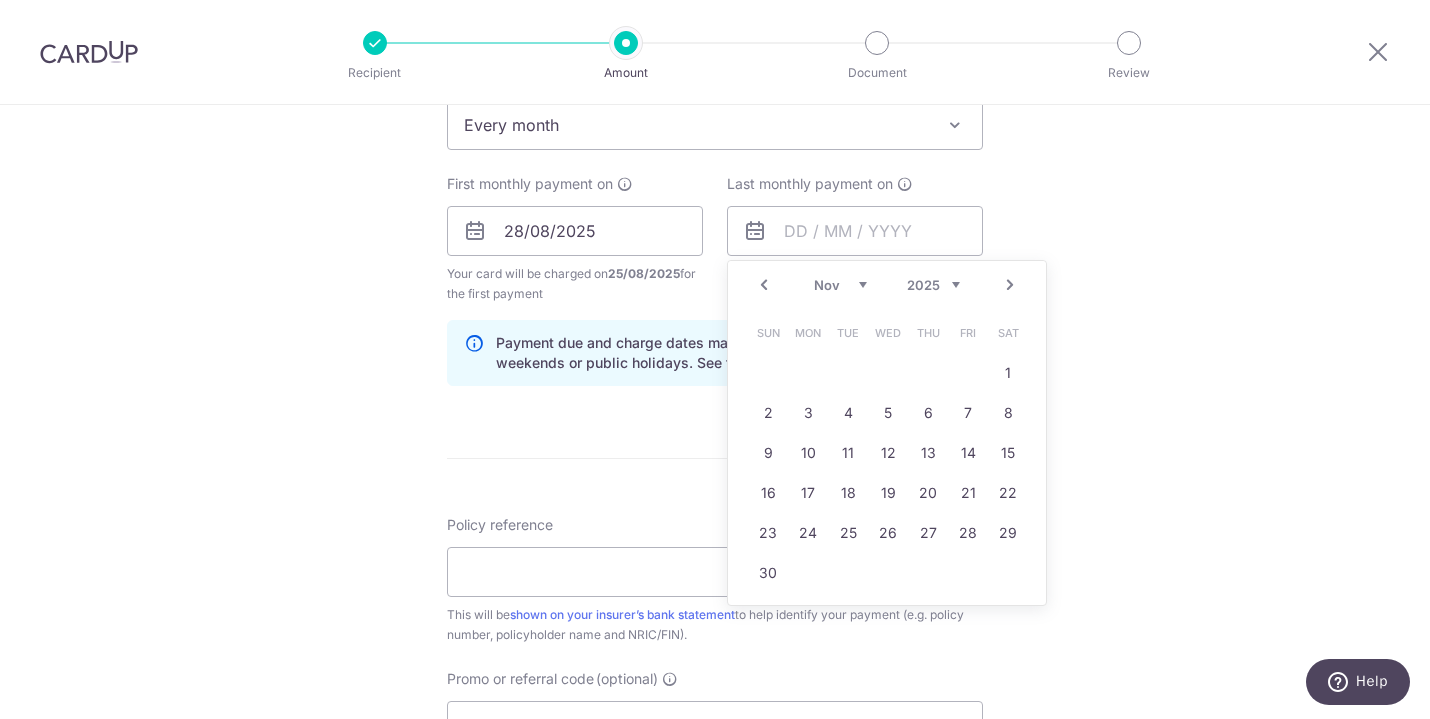 click on "Next" at bounding box center (1010, 285) 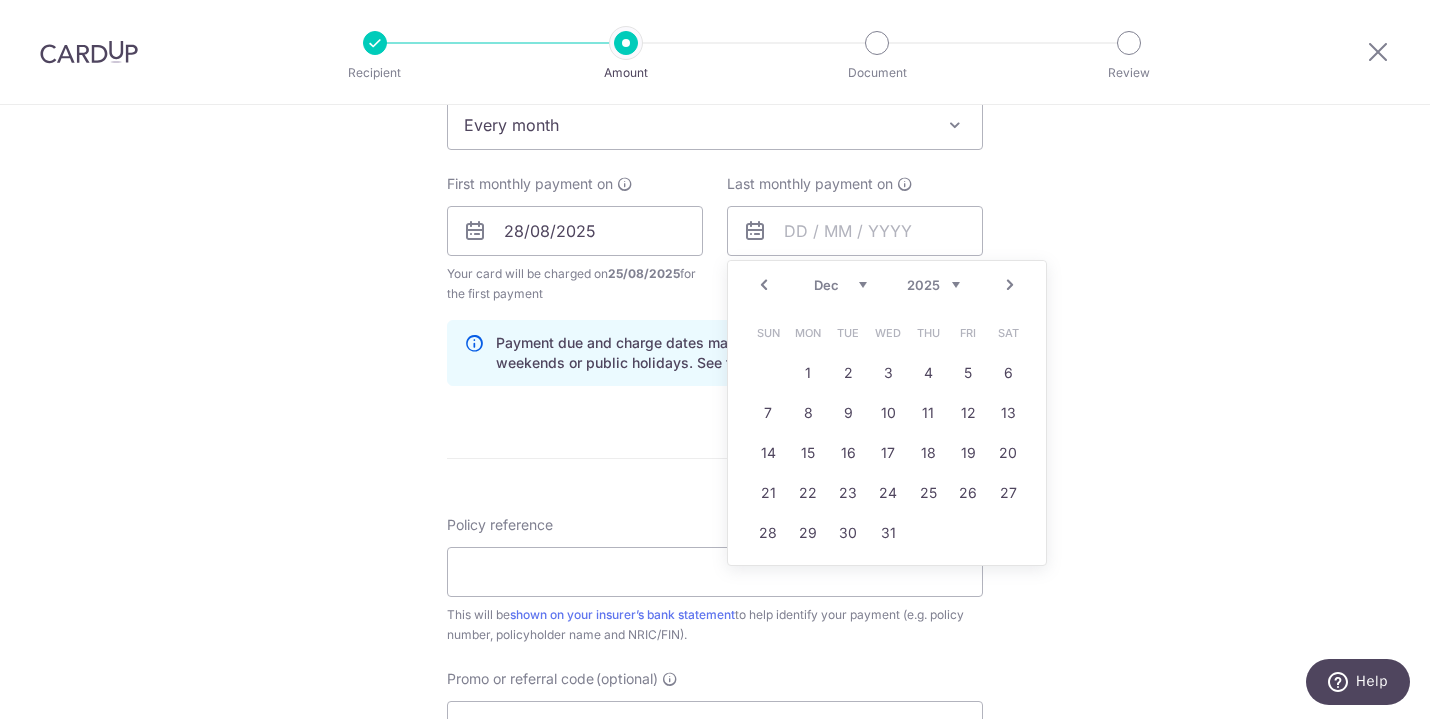 click on "Next" at bounding box center [1010, 285] 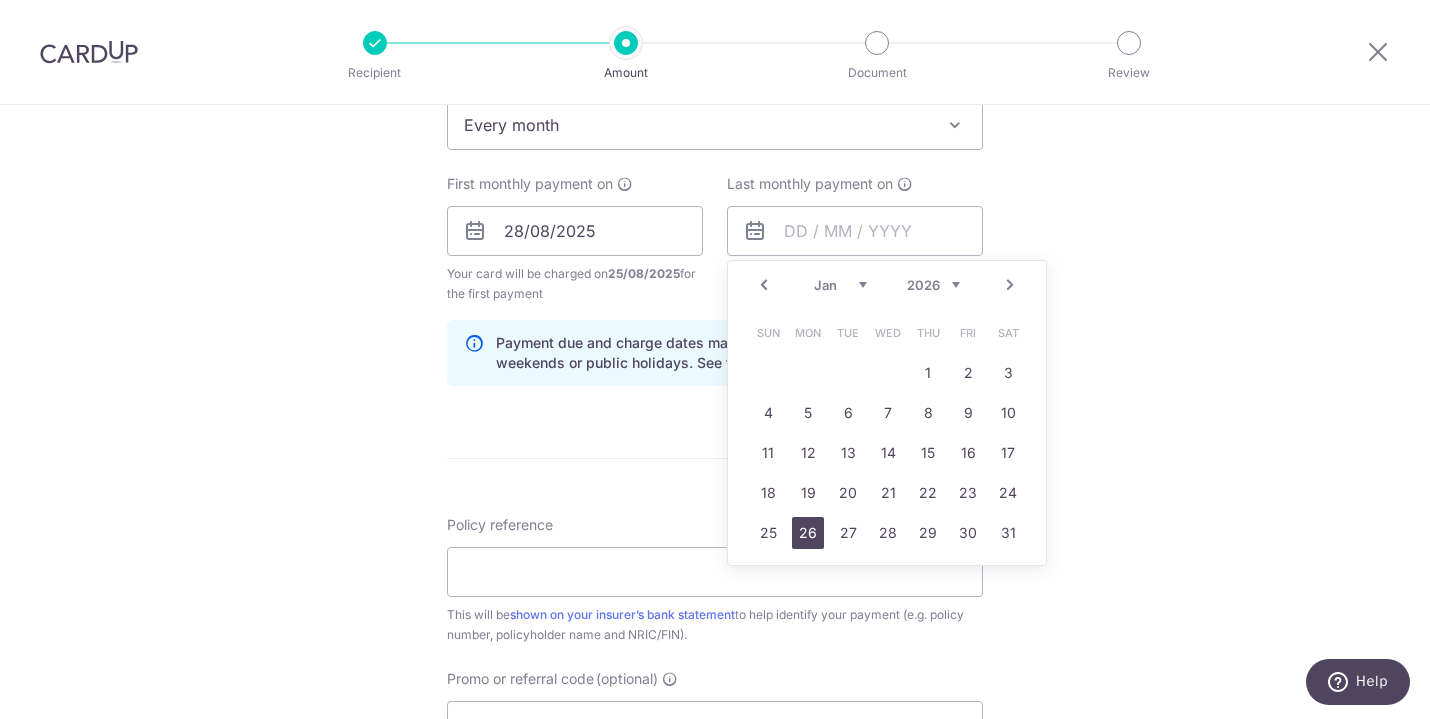 click on "26" at bounding box center [808, 533] 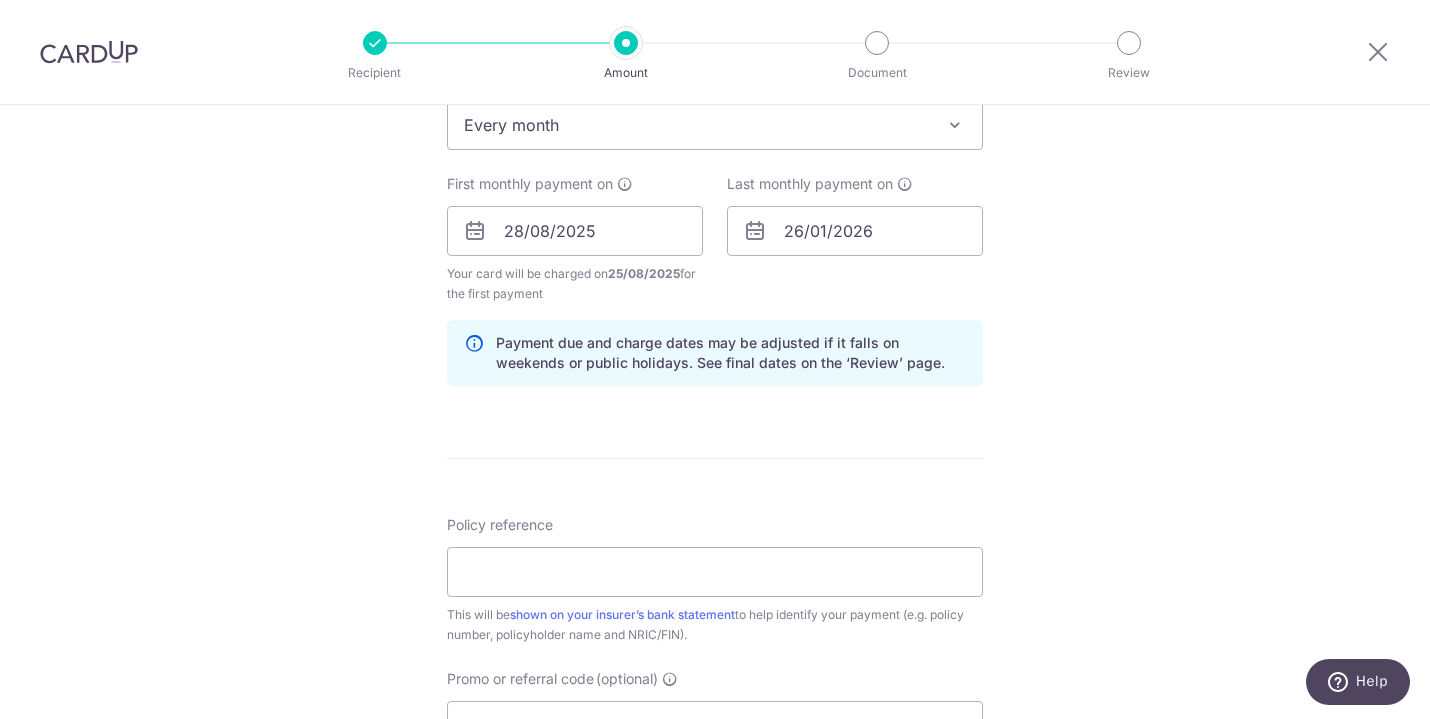 click on "Tell us more about your payment
Enter payment amount
SGD
398.35
398.35
Select Card
**** 1012
Add credit card
Your Cards
**** 1012
Secure 256-bit SSL
Text
New card details
Card
Secure 256-bit SSL" at bounding box center (715, 209) 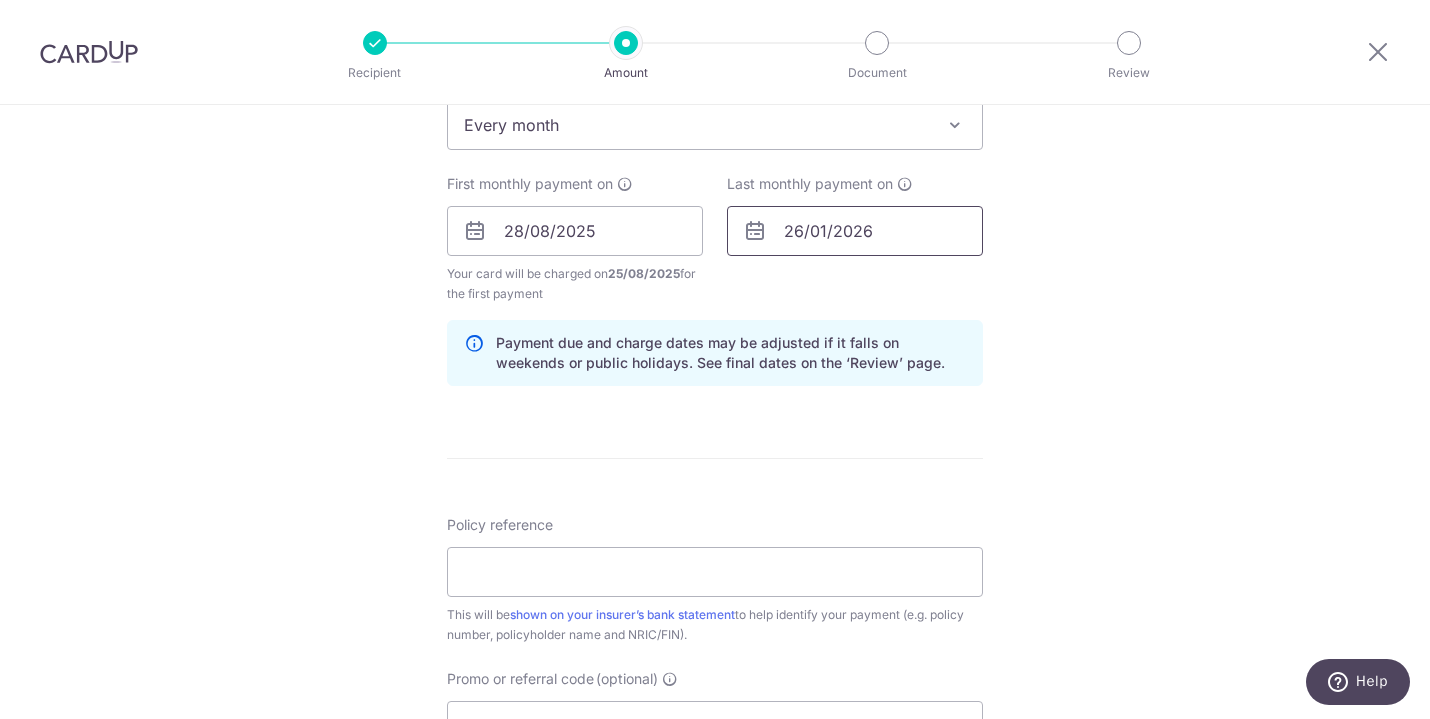click on "26/01/2026" at bounding box center (855, 231) 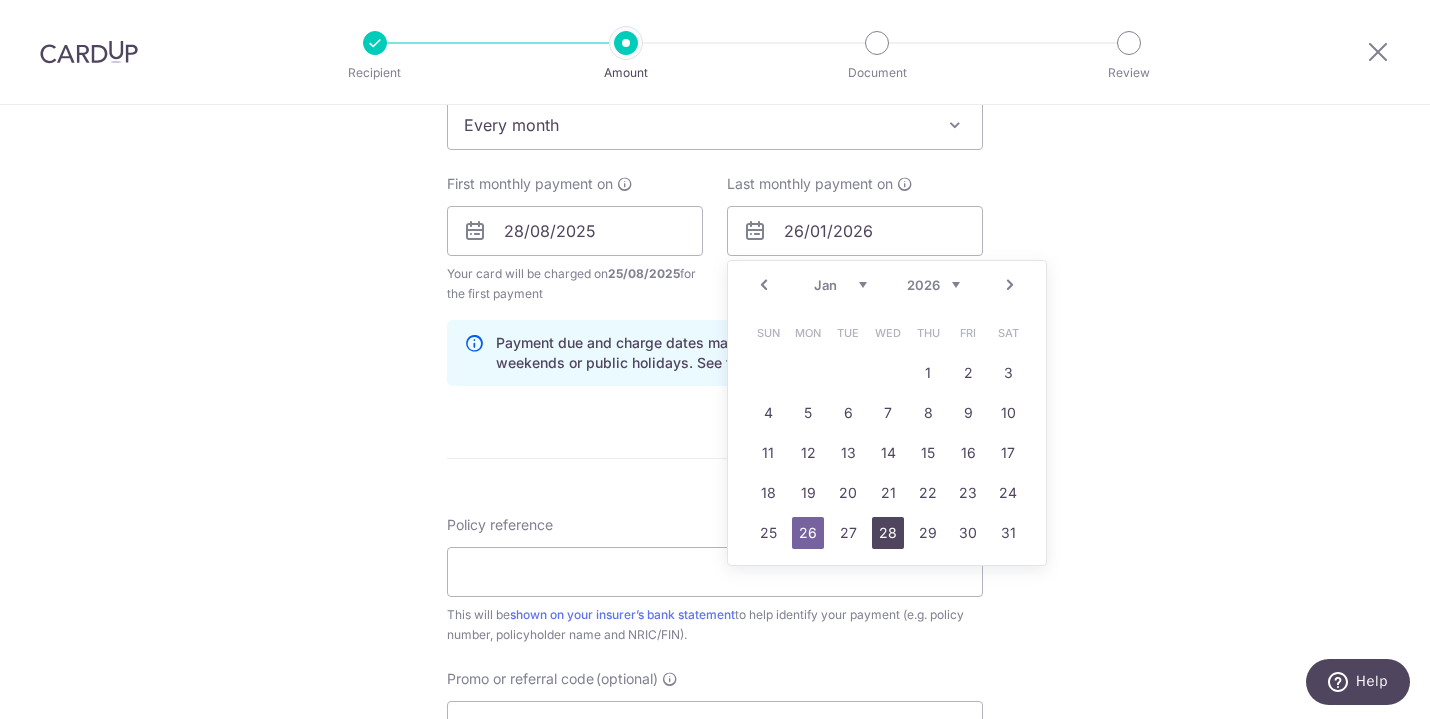 click on "28" at bounding box center (888, 533) 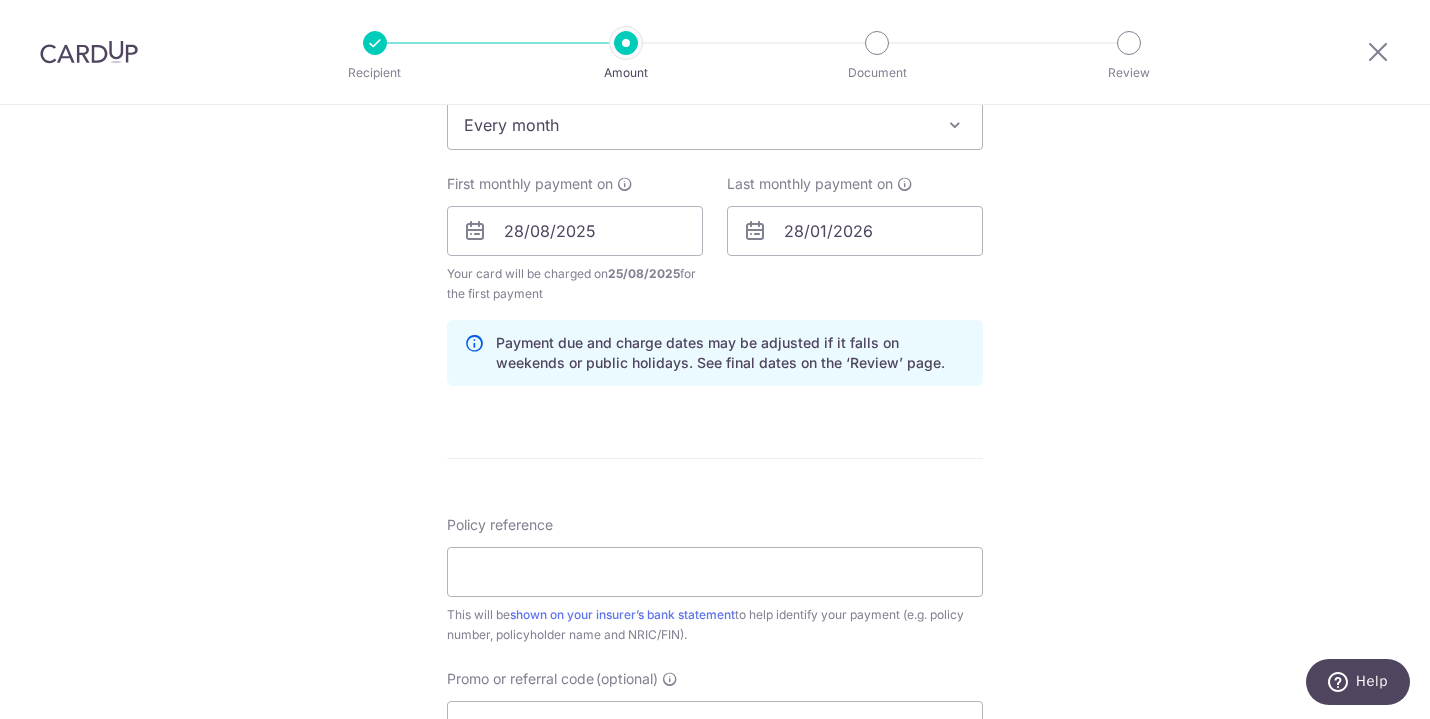 click on "Tell us more about your payment
Enter payment amount
SGD
398.35
398.35
Select Card
**** 1012
Add credit card
Your Cards
**** 1012
Secure 256-bit SSL
Text
New card details
Card
Secure 256-bit SSL" at bounding box center (715, 209) 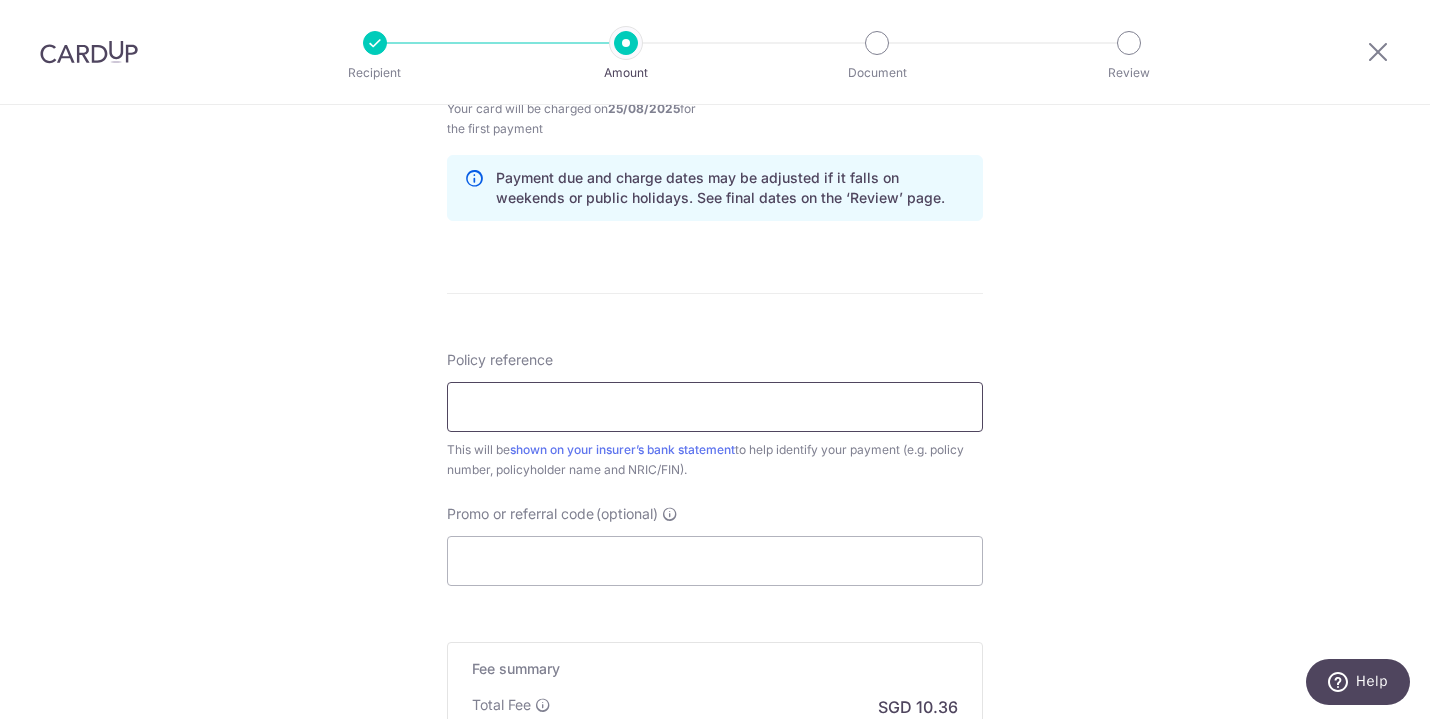 click on "Policy reference" at bounding box center (715, 407) 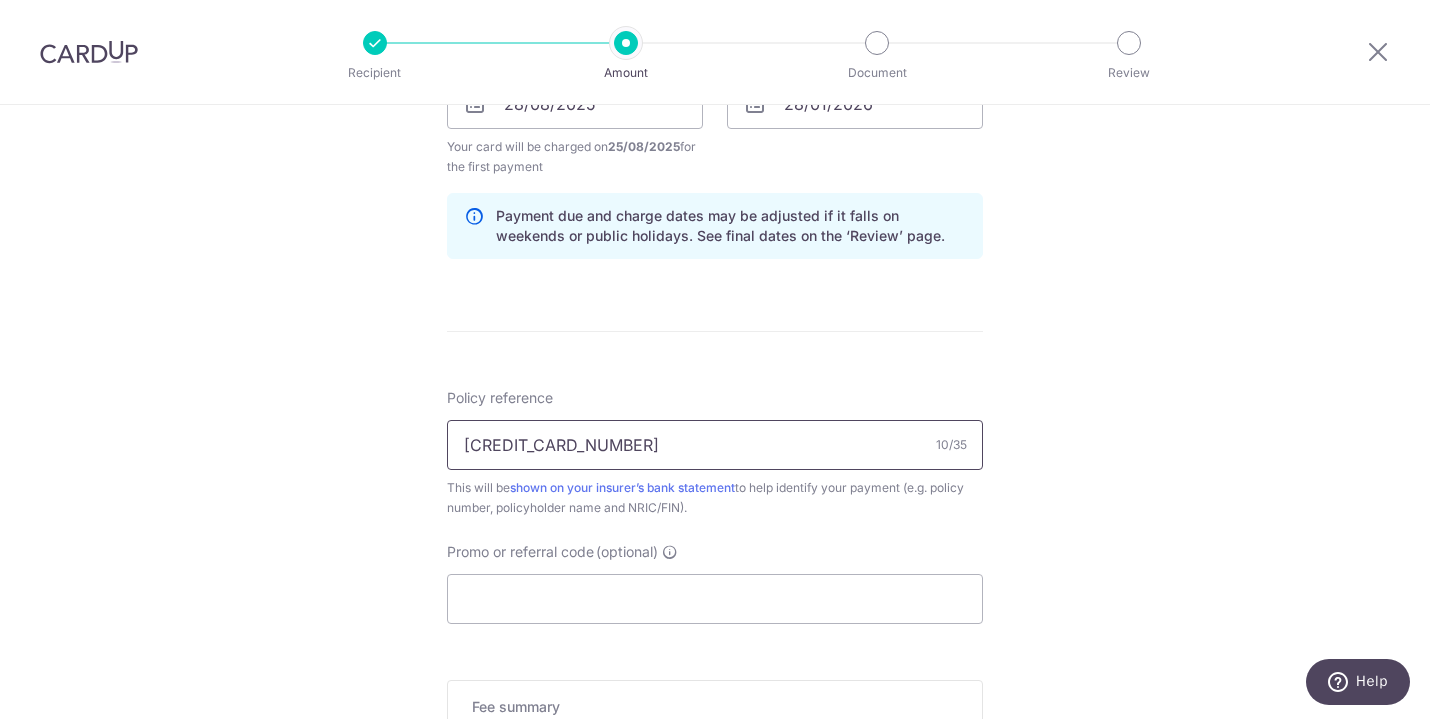 scroll, scrollTop: 976, scrollLeft: 0, axis: vertical 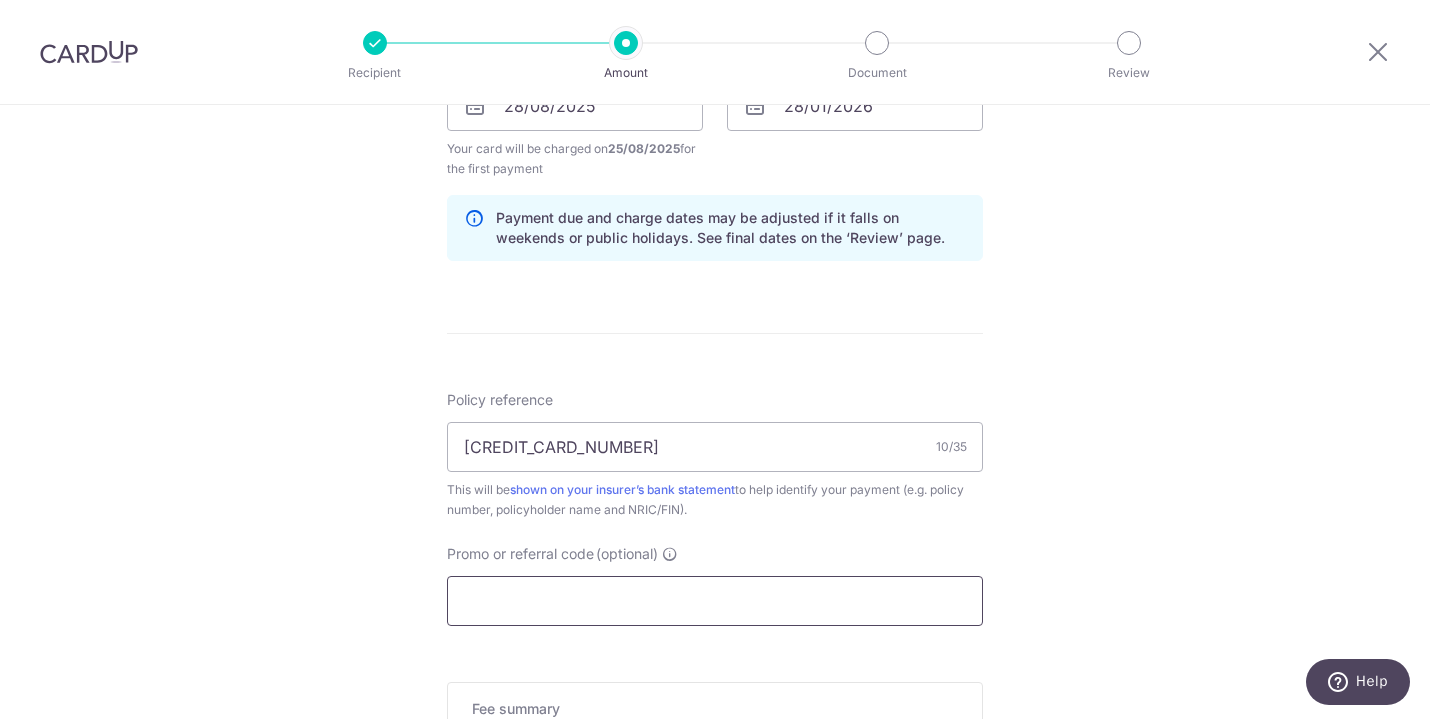 click on "Promo or referral code
(optional)" at bounding box center (715, 601) 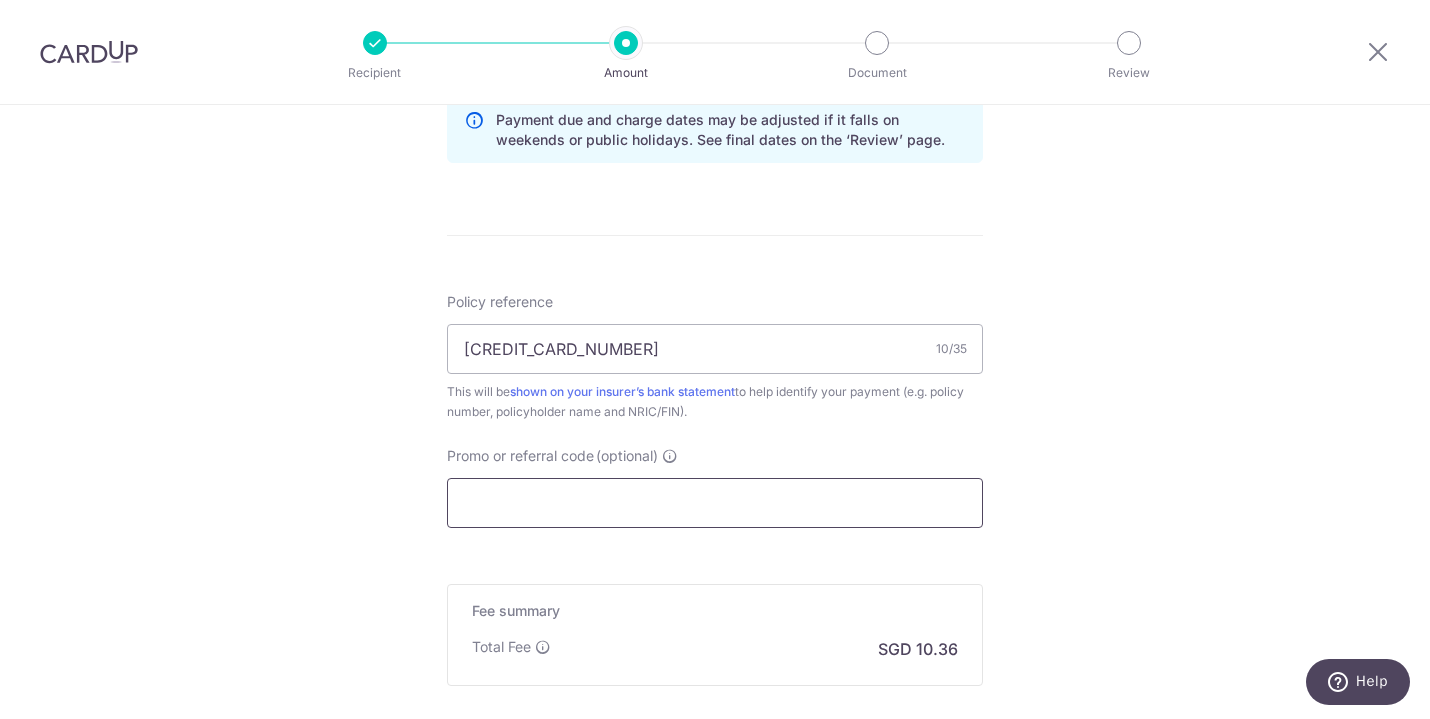 scroll, scrollTop: 1087, scrollLeft: 0, axis: vertical 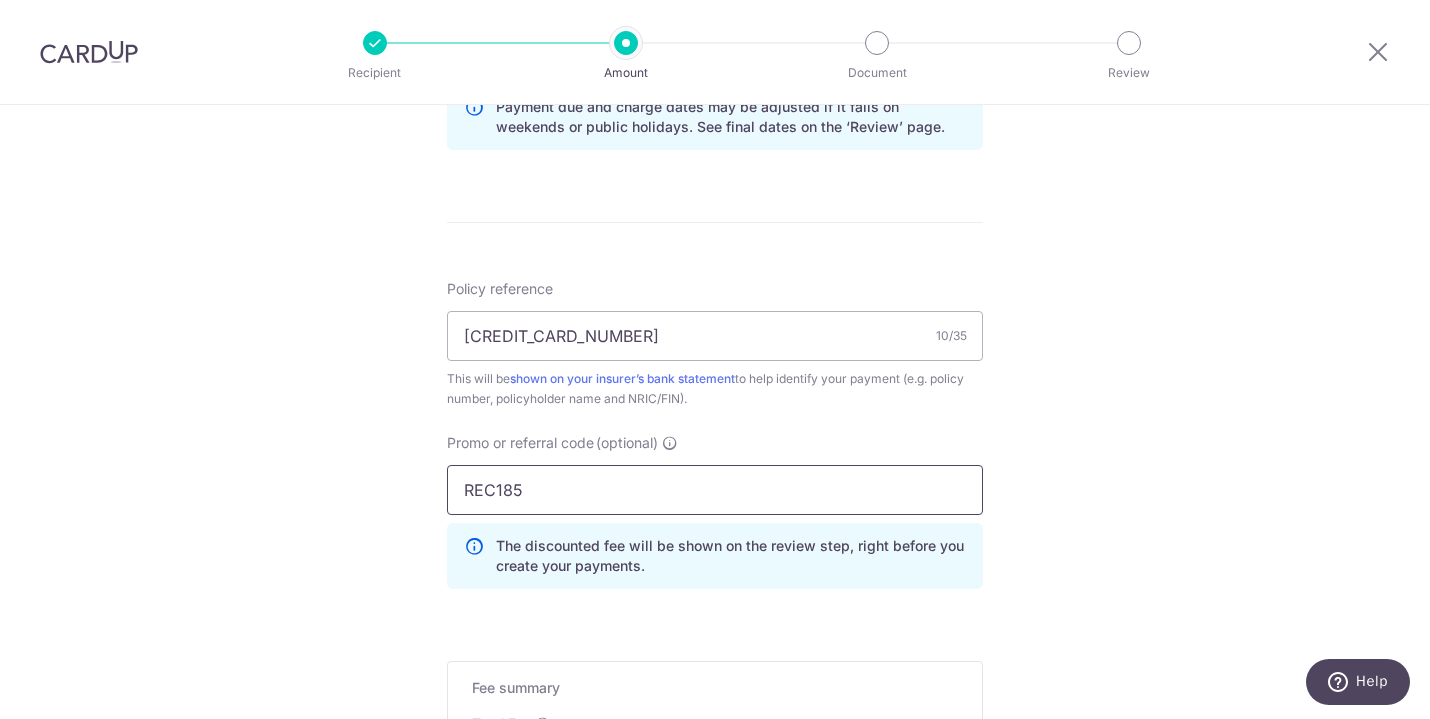 type on "REC185" 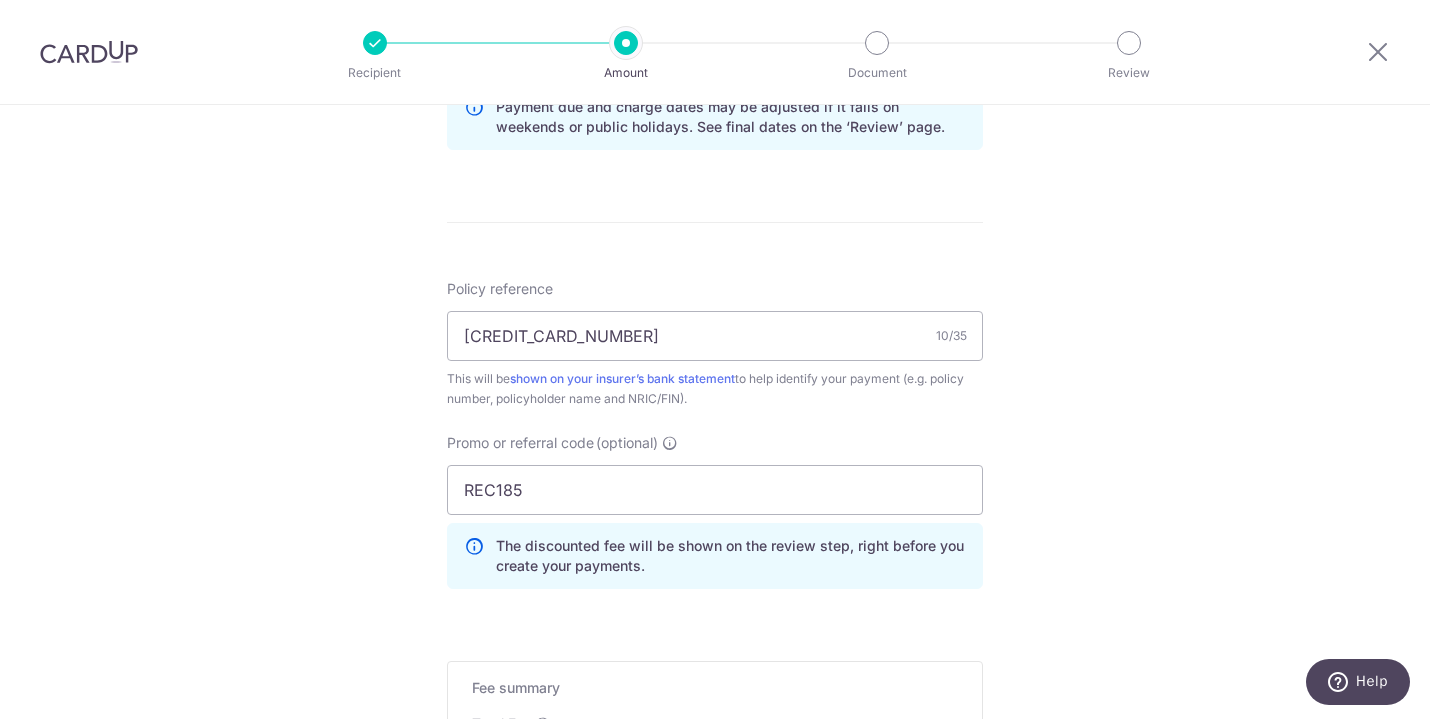 click on "Tell us more about your payment
Enter payment amount
SGD
398.35
398.35
Select Card
**** 1012
Add credit card
Your Cards
**** 1012
Secure 256-bit SSL
Text
New card details
Card
Secure 256-bit SSL" at bounding box center (715, 18) 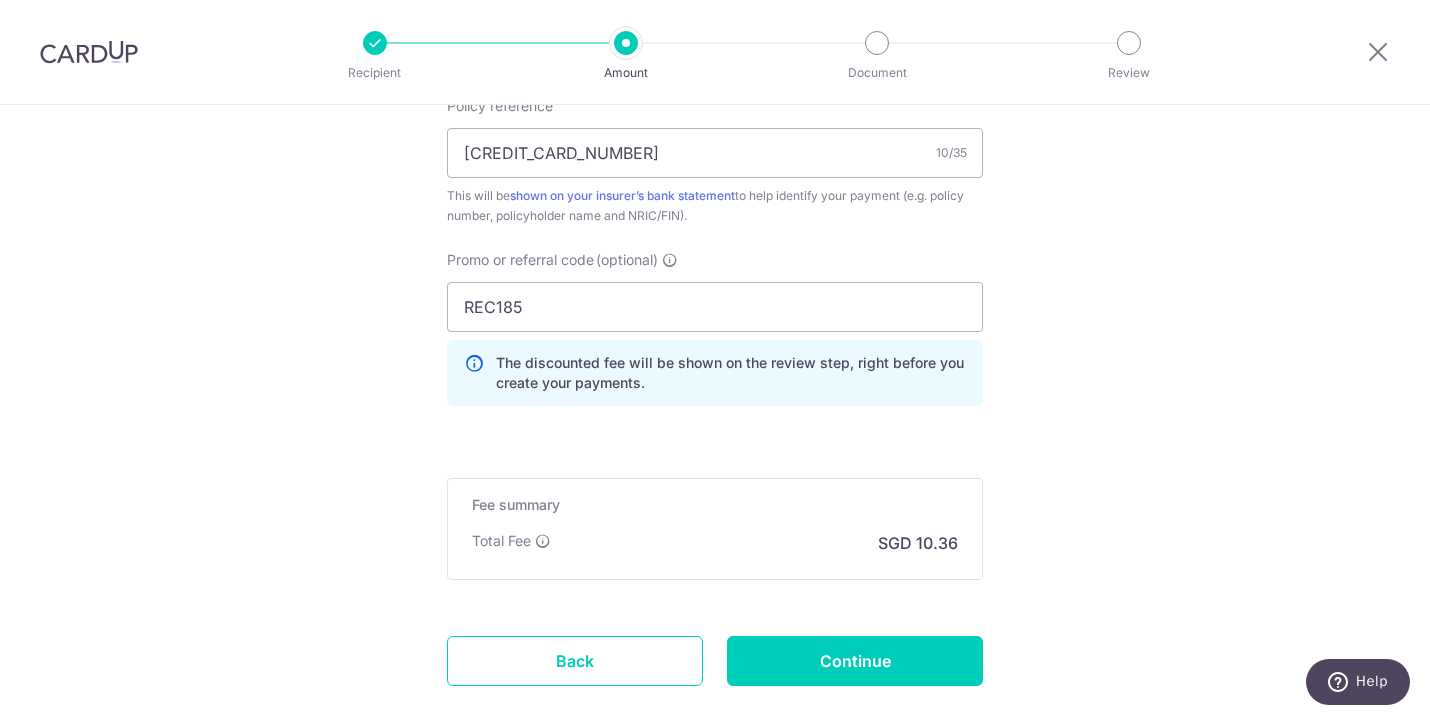 scroll, scrollTop: 1335, scrollLeft: 0, axis: vertical 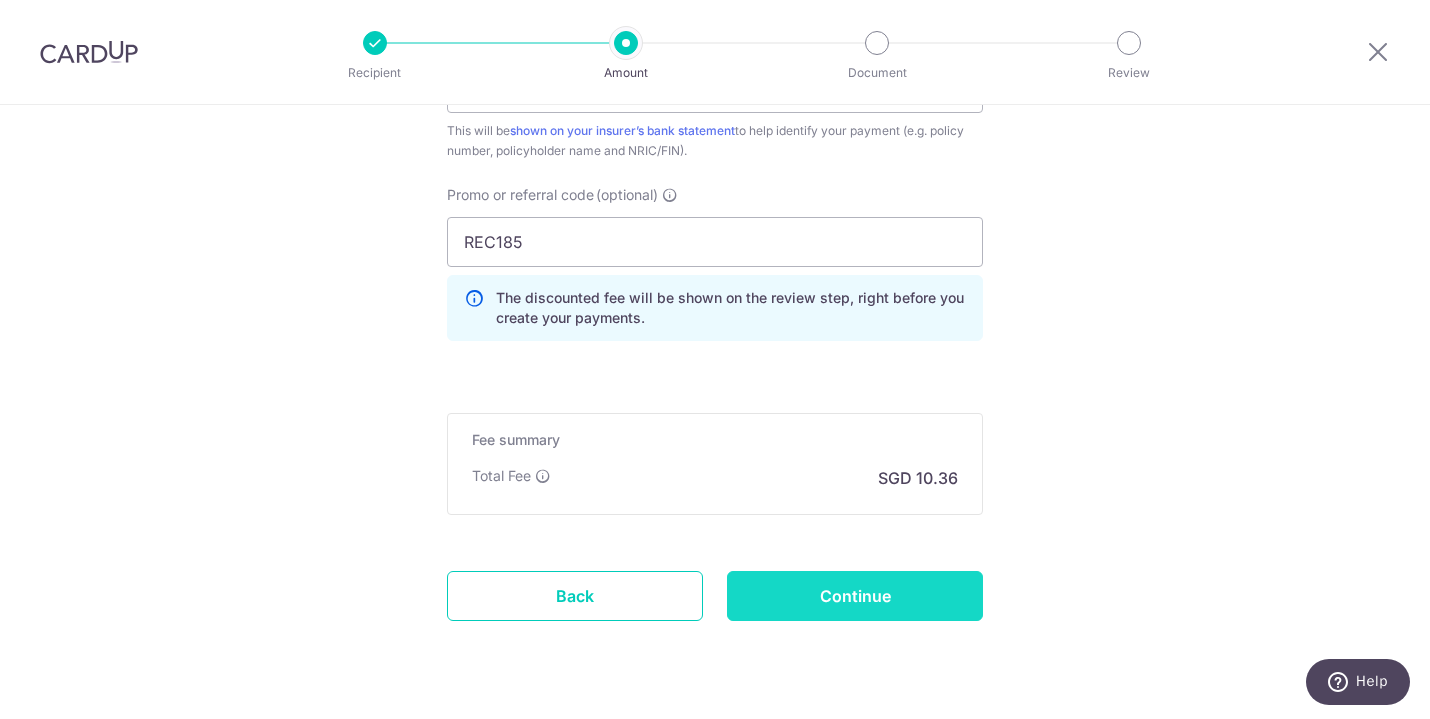 click on "Continue" at bounding box center (855, 596) 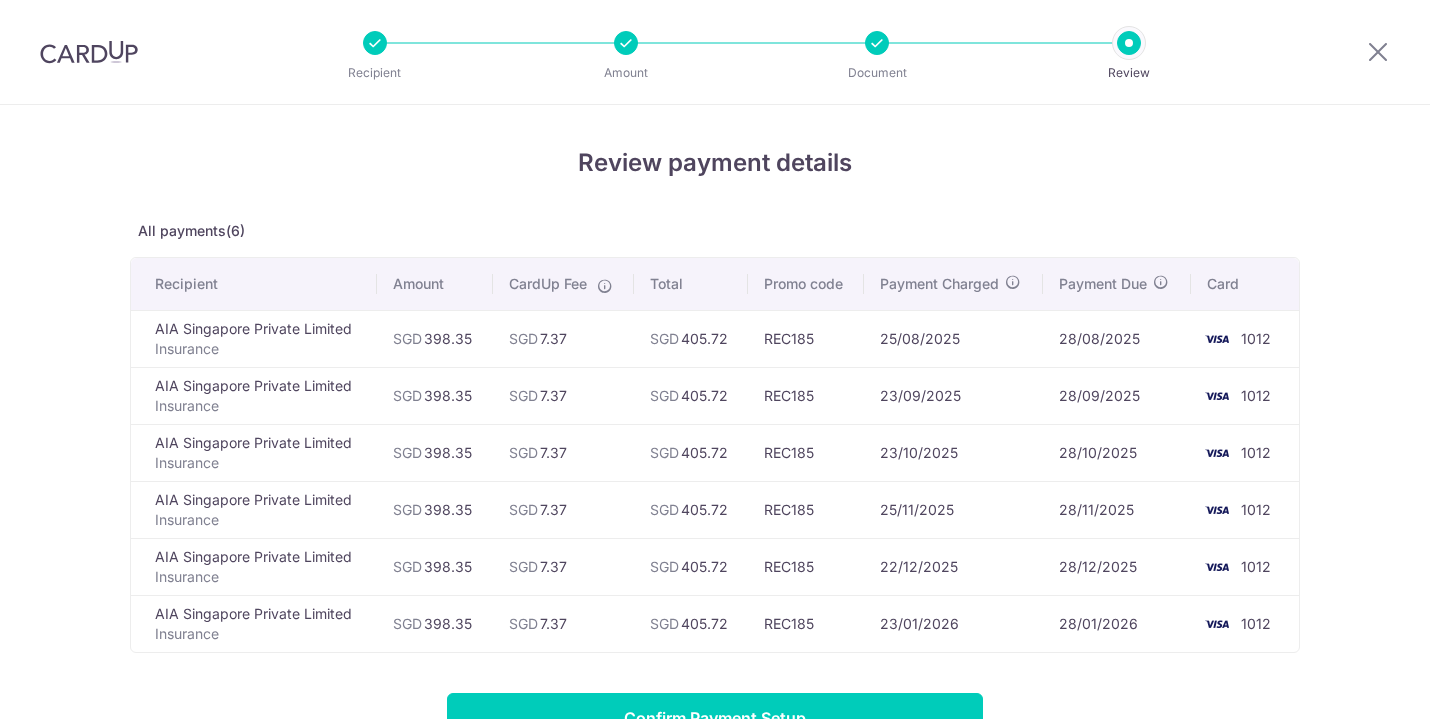 scroll, scrollTop: 0, scrollLeft: 0, axis: both 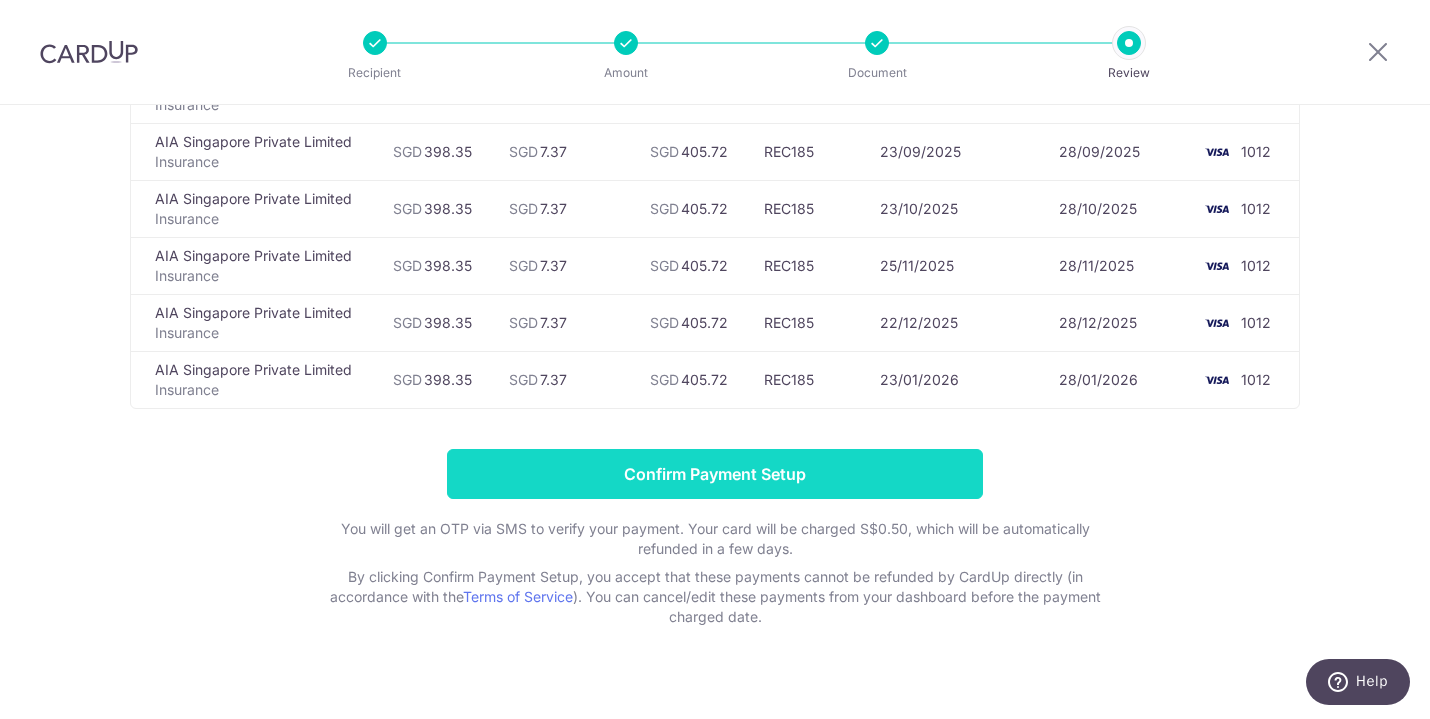 click on "Confirm Payment Setup" at bounding box center (715, 474) 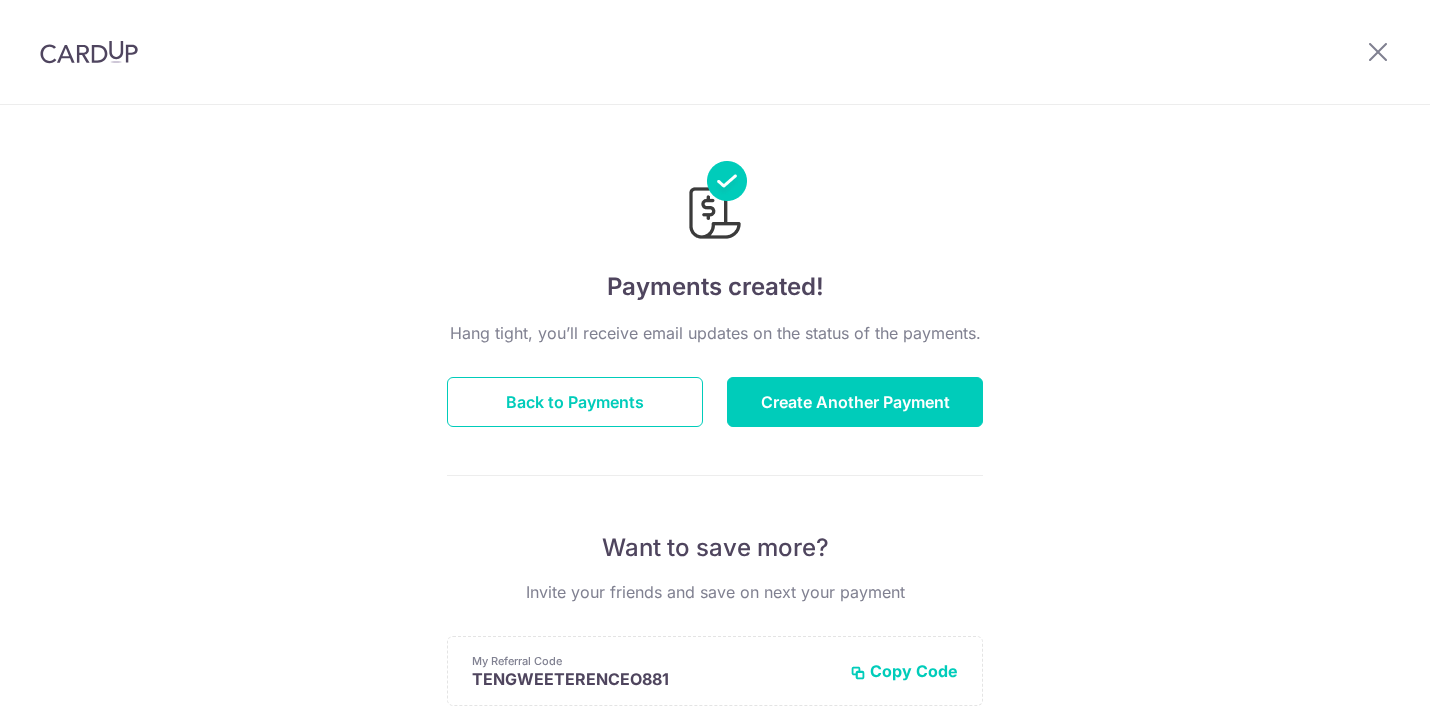 scroll, scrollTop: 0, scrollLeft: 0, axis: both 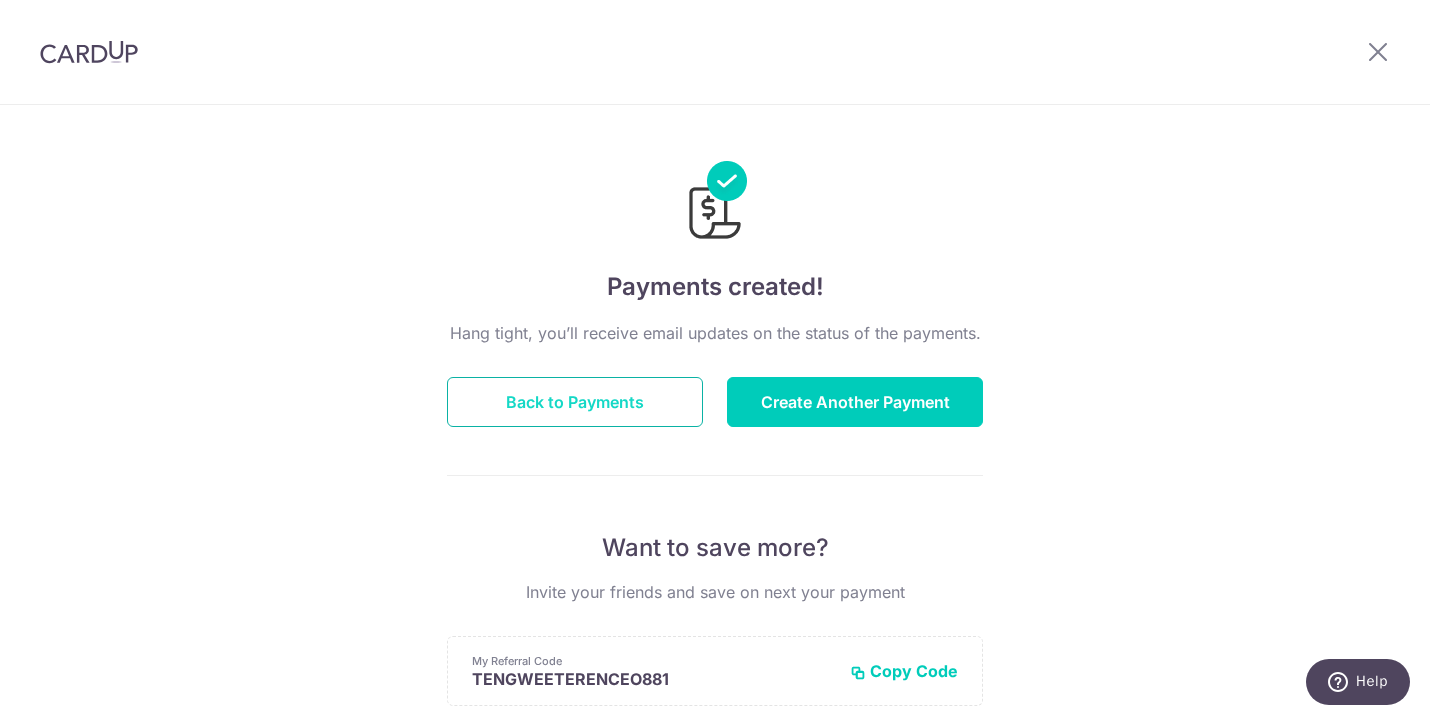 click on "Back to Payments" at bounding box center [575, 402] 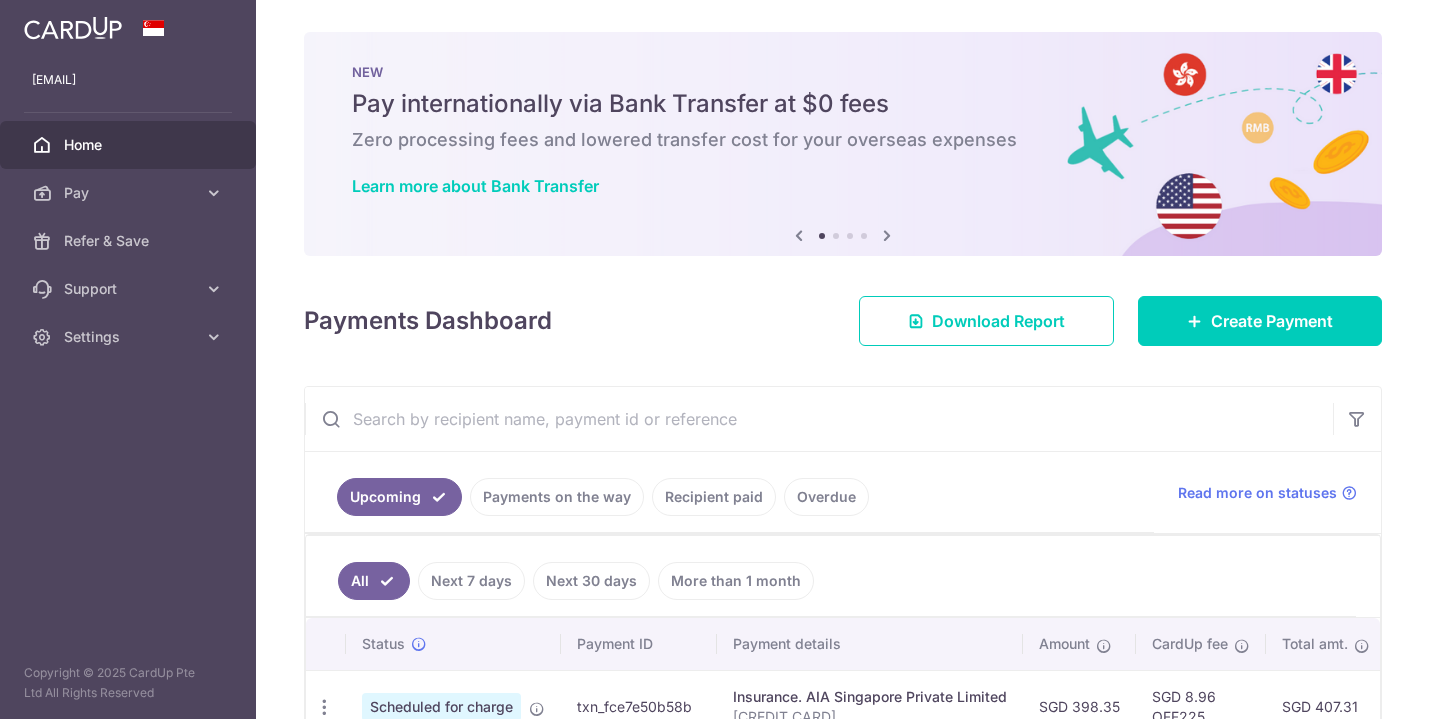 scroll, scrollTop: 0, scrollLeft: 0, axis: both 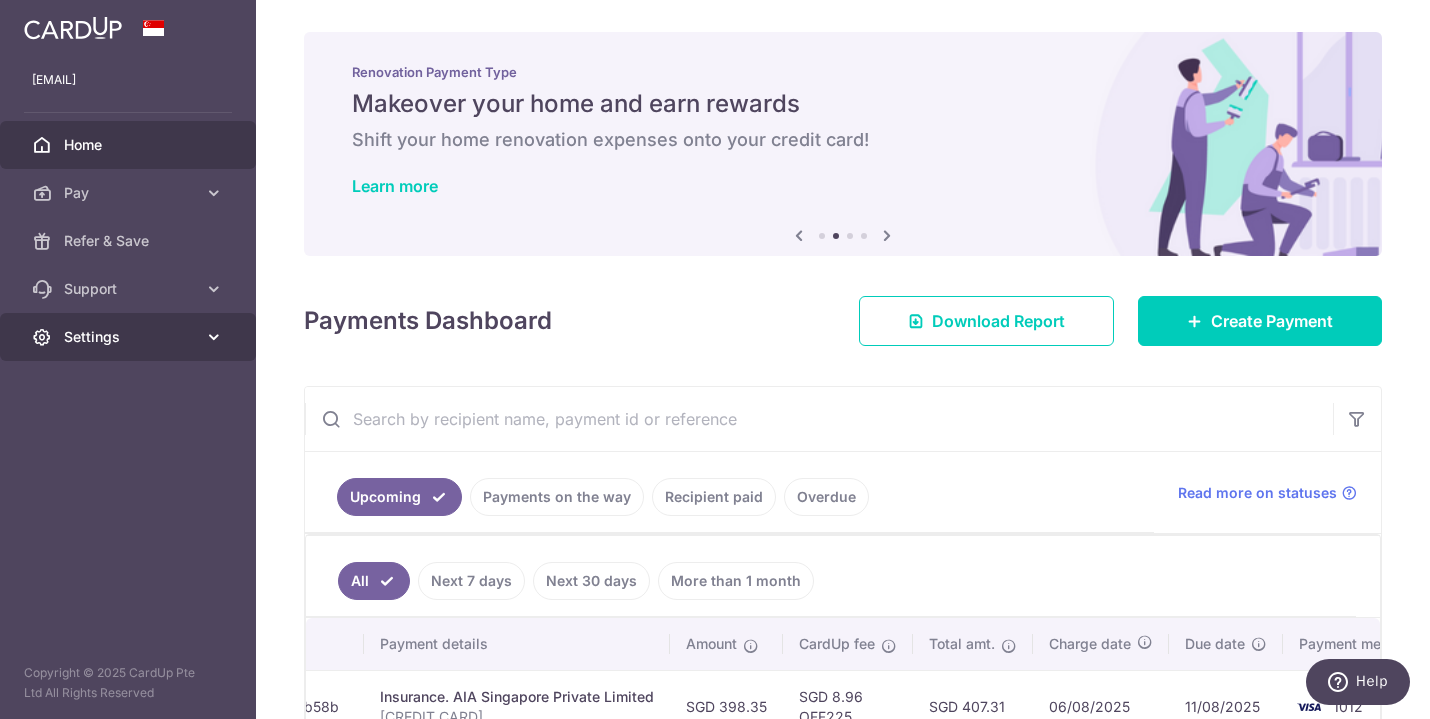 click on "Settings" at bounding box center [130, 337] 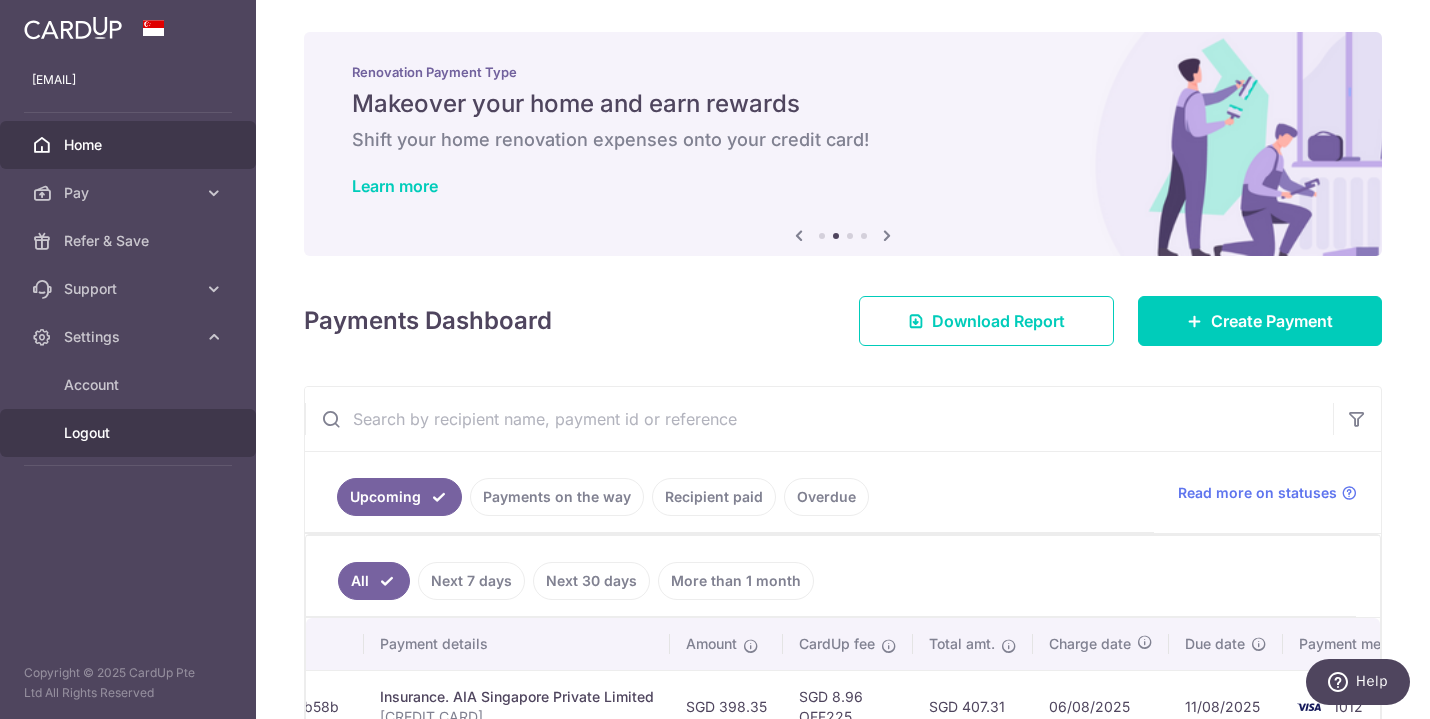 click on "Logout" at bounding box center (128, 433) 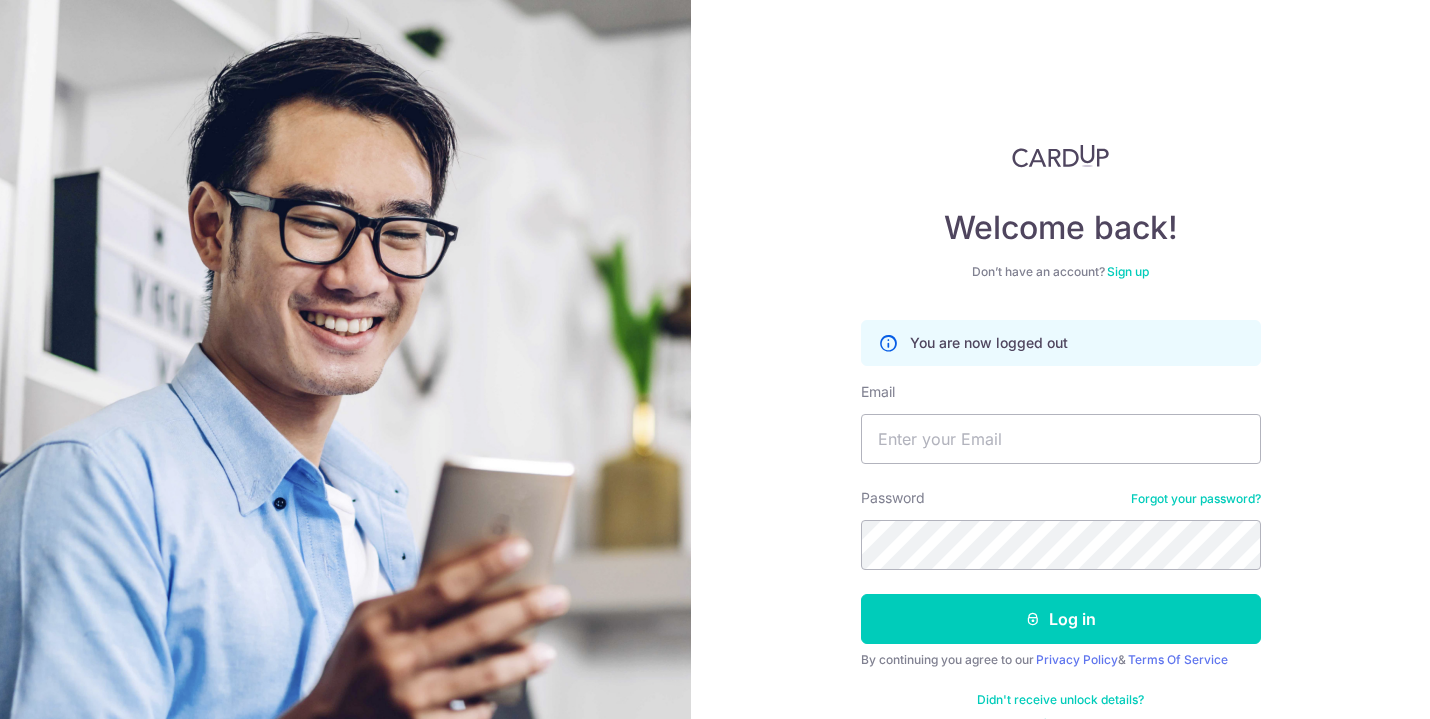 scroll, scrollTop: 0, scrollLeft: 0, axis: both 